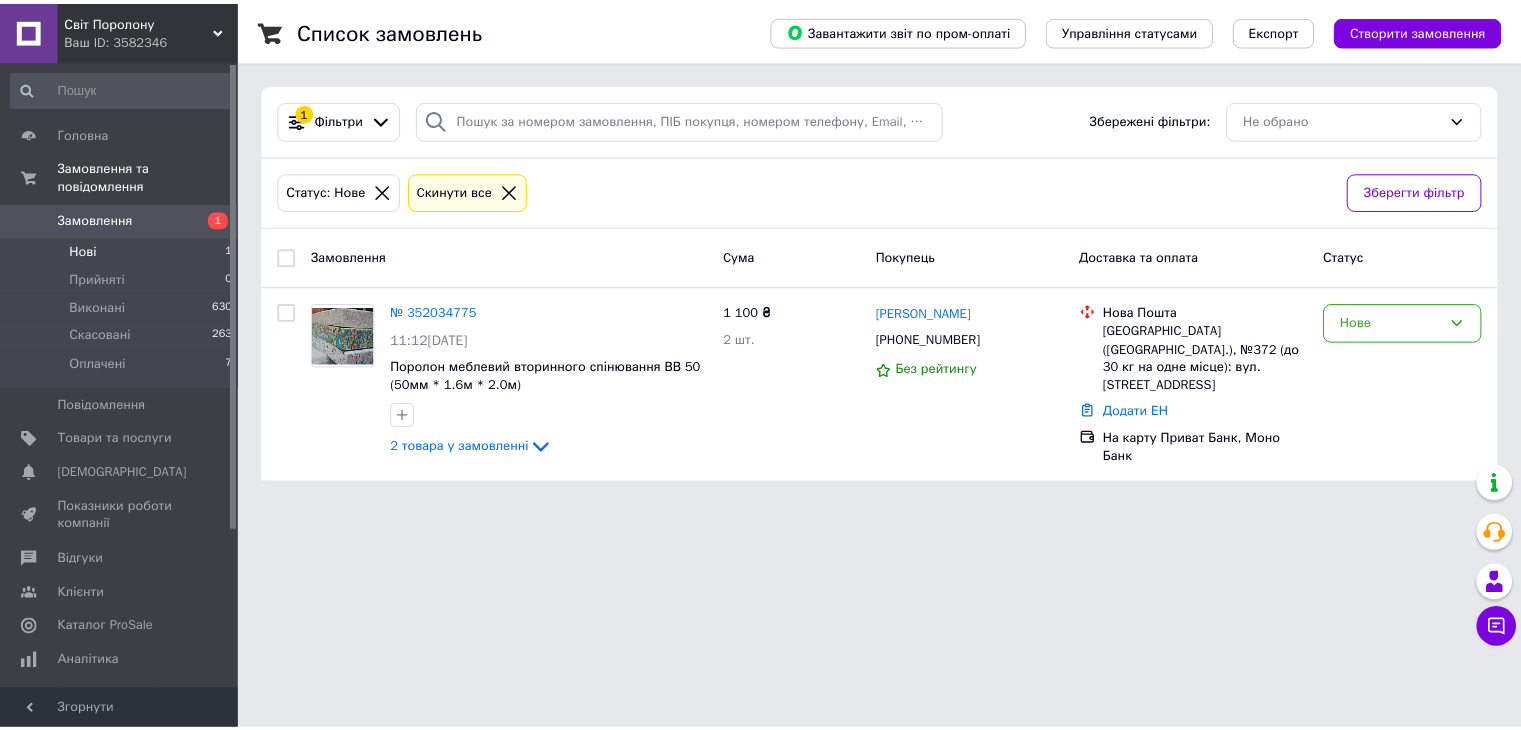 scroll, scrollTop: 0, scrollLeft: 0, axis: both 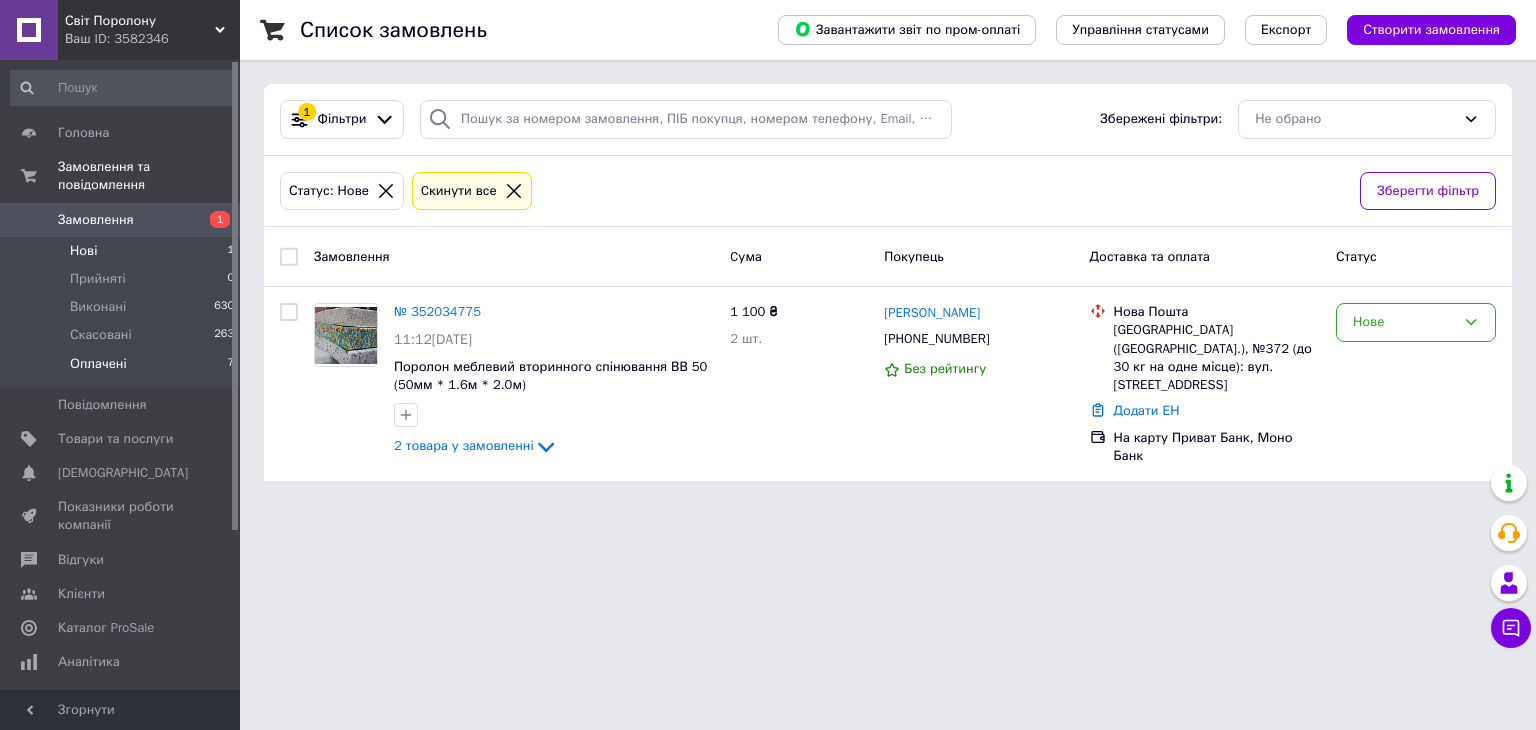 click on "Оплачені" at bounding box center [98, 364] 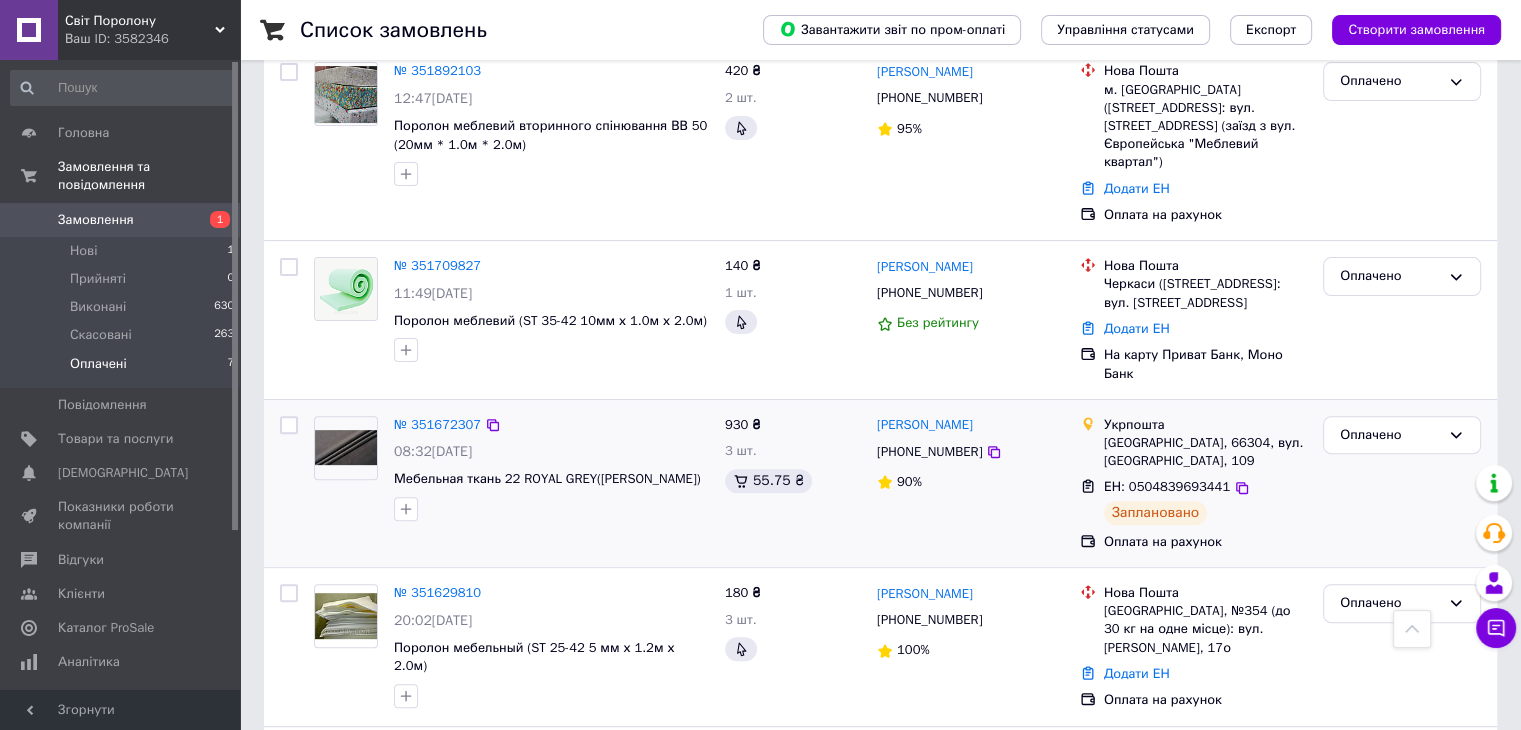 scroll, scrollTop: 600, scrollLeft: 0, axis: vertical 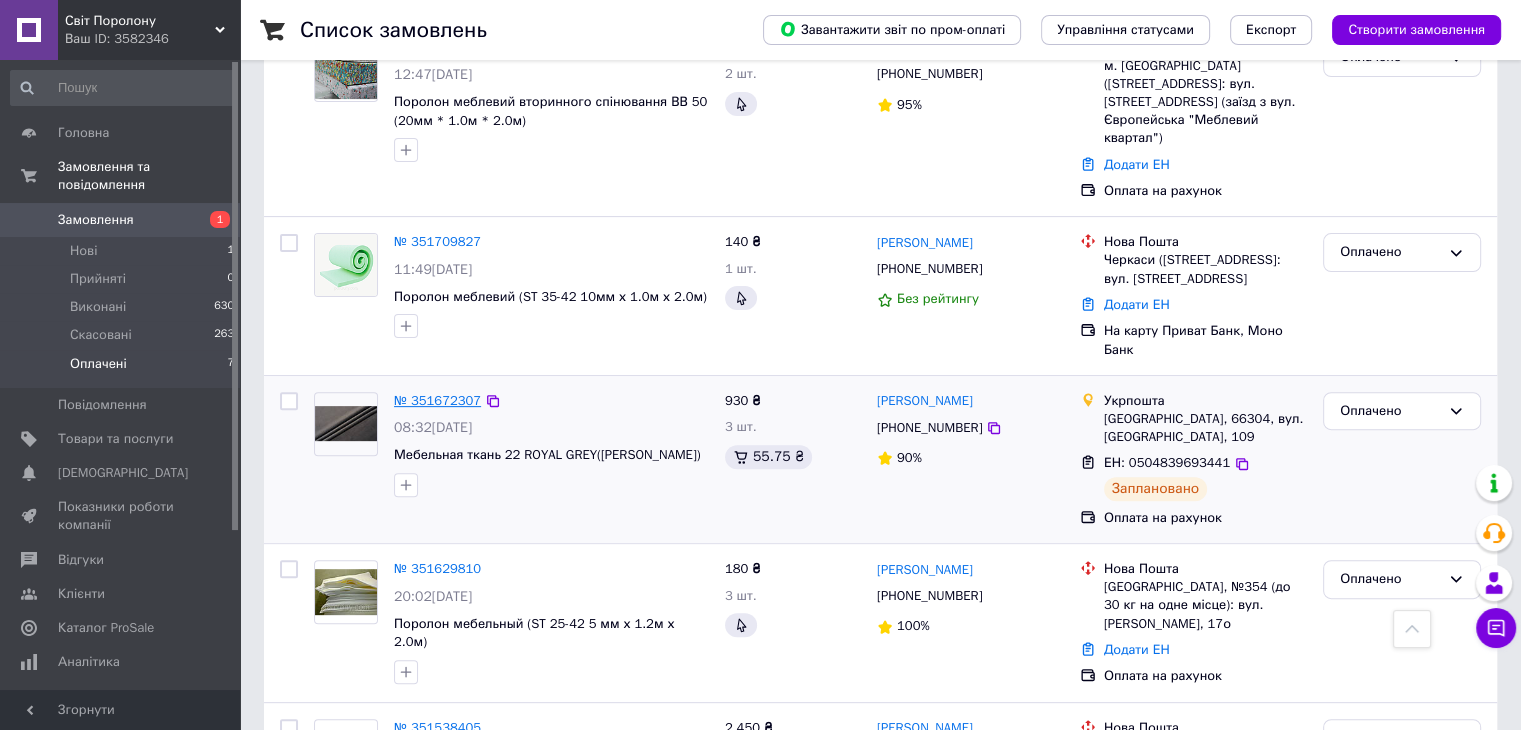 click on "№ 351672307" at bounding box center (437, 400) 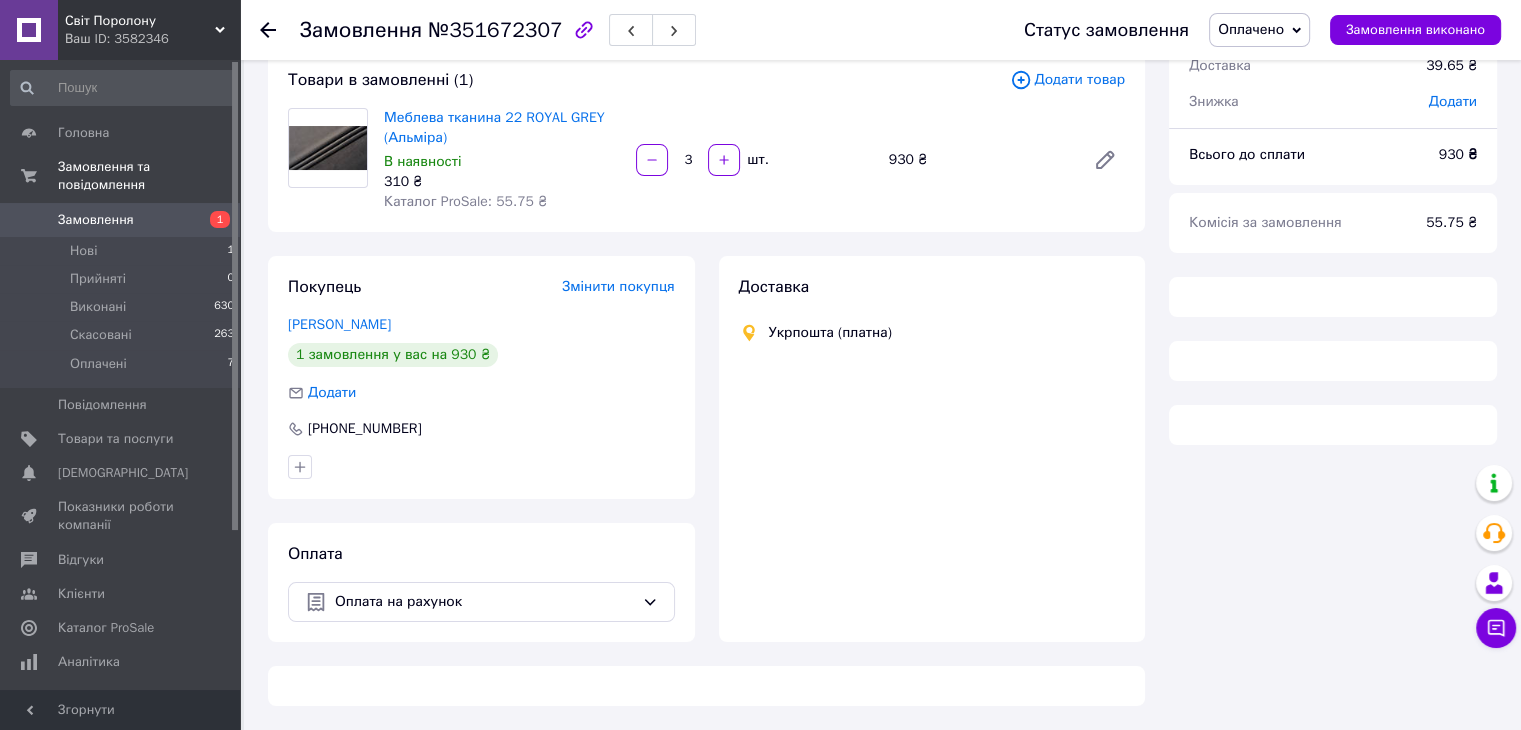 scroll, scrollTop: 600, scrollLeft: 0, axis: vertical 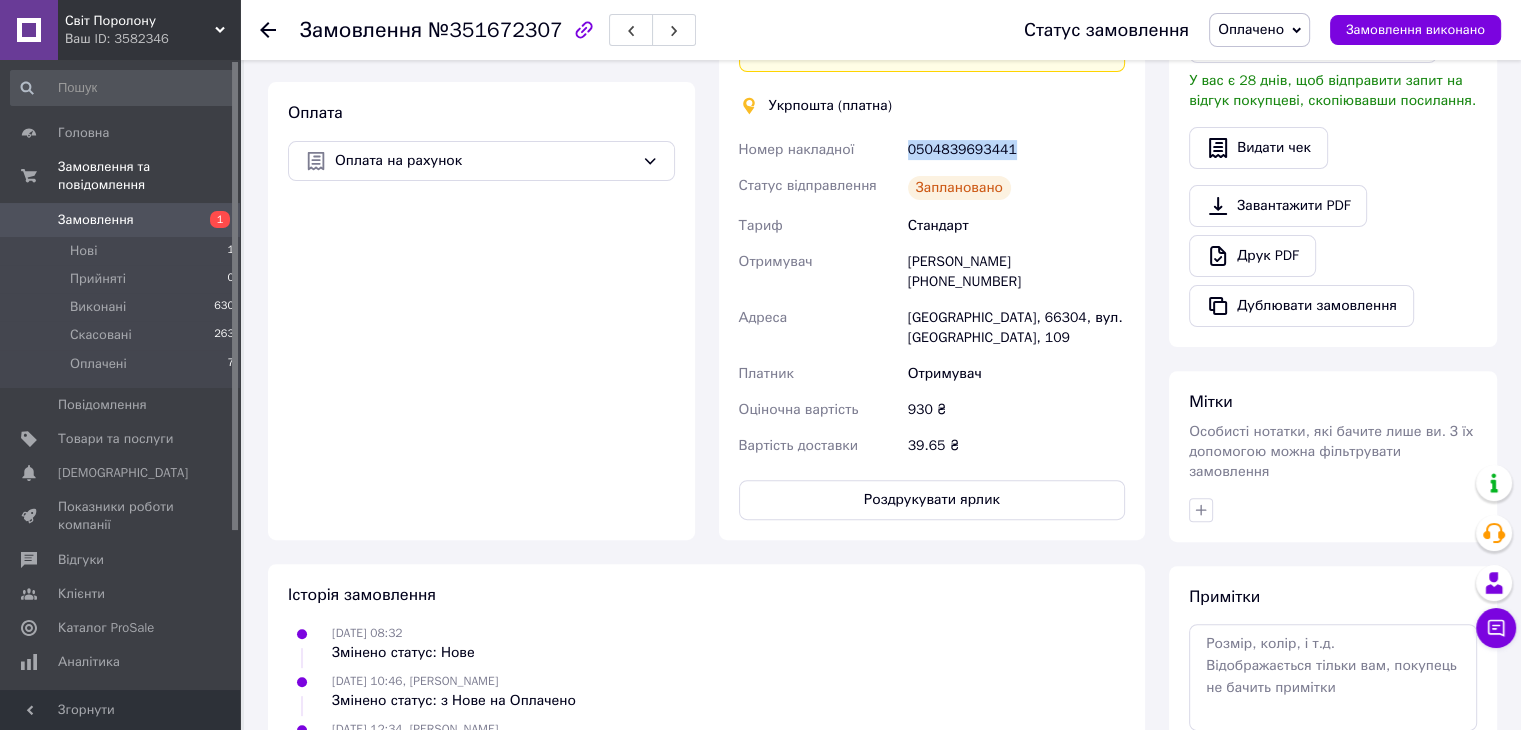 drag, startPoint x: 908, startPoint y: 127, endPoint x: 1009, endPoint y: 137, distance: 101.49384 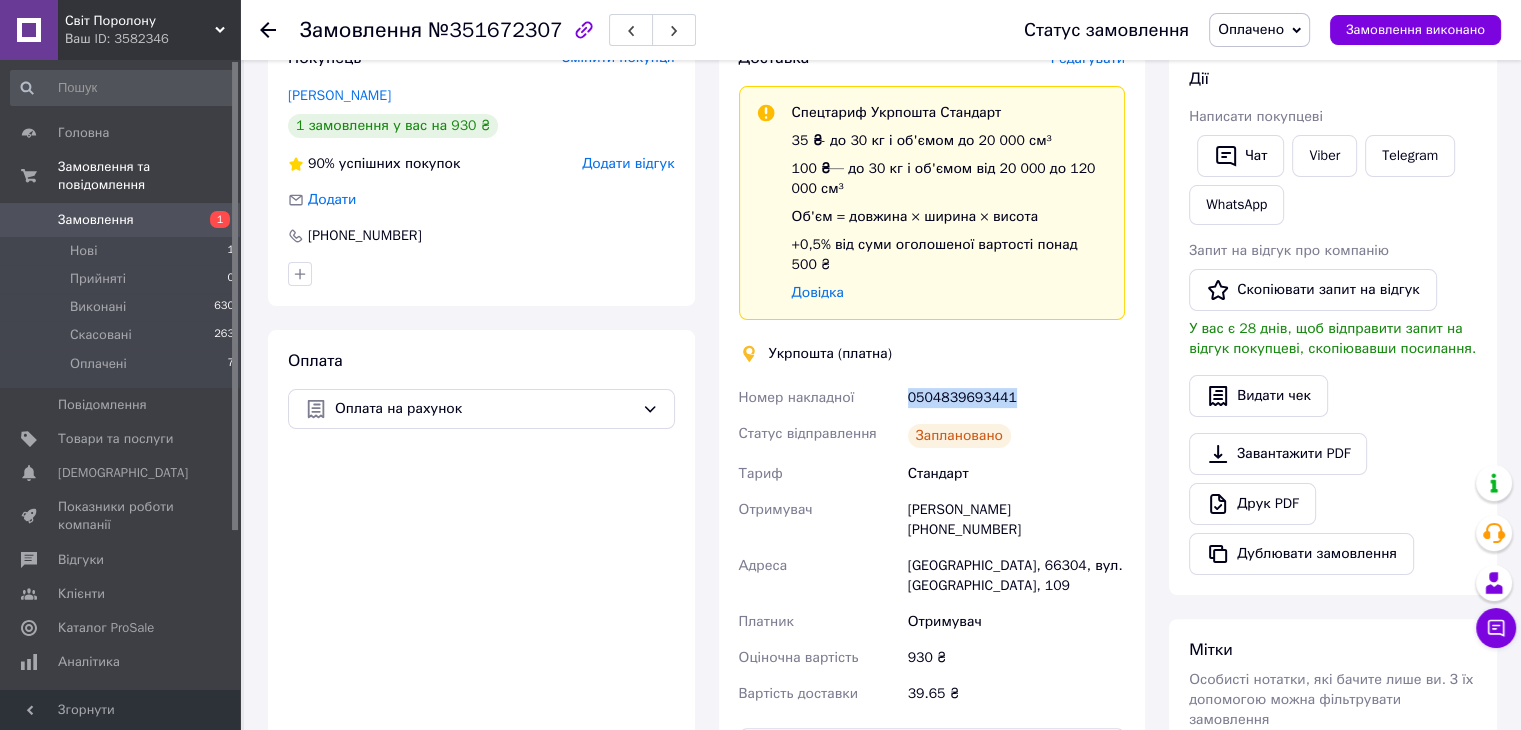 scroll, scrollTop: 300, scrollLeft: 0, axis: vertical 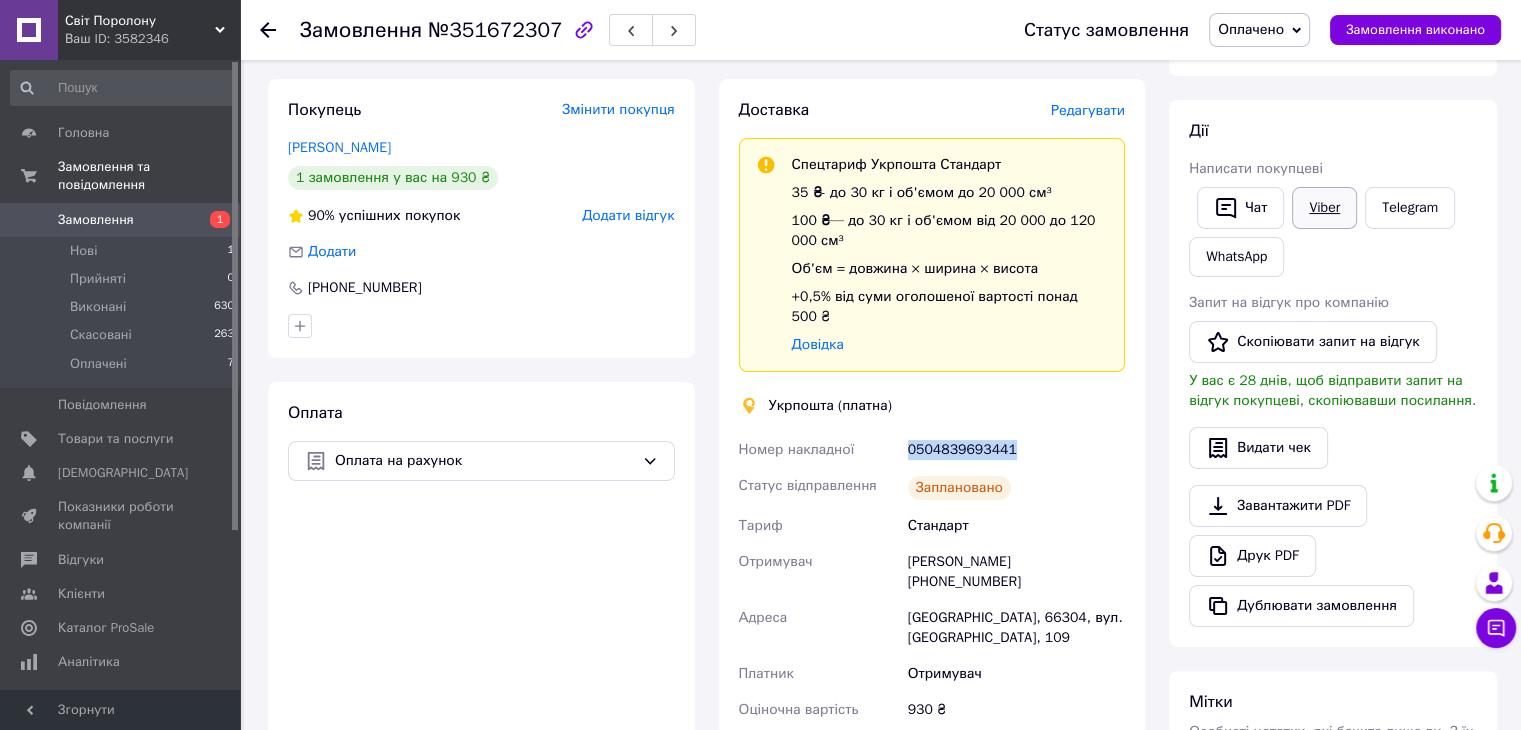 click on "Viber" at bounding box center [1324, 208] 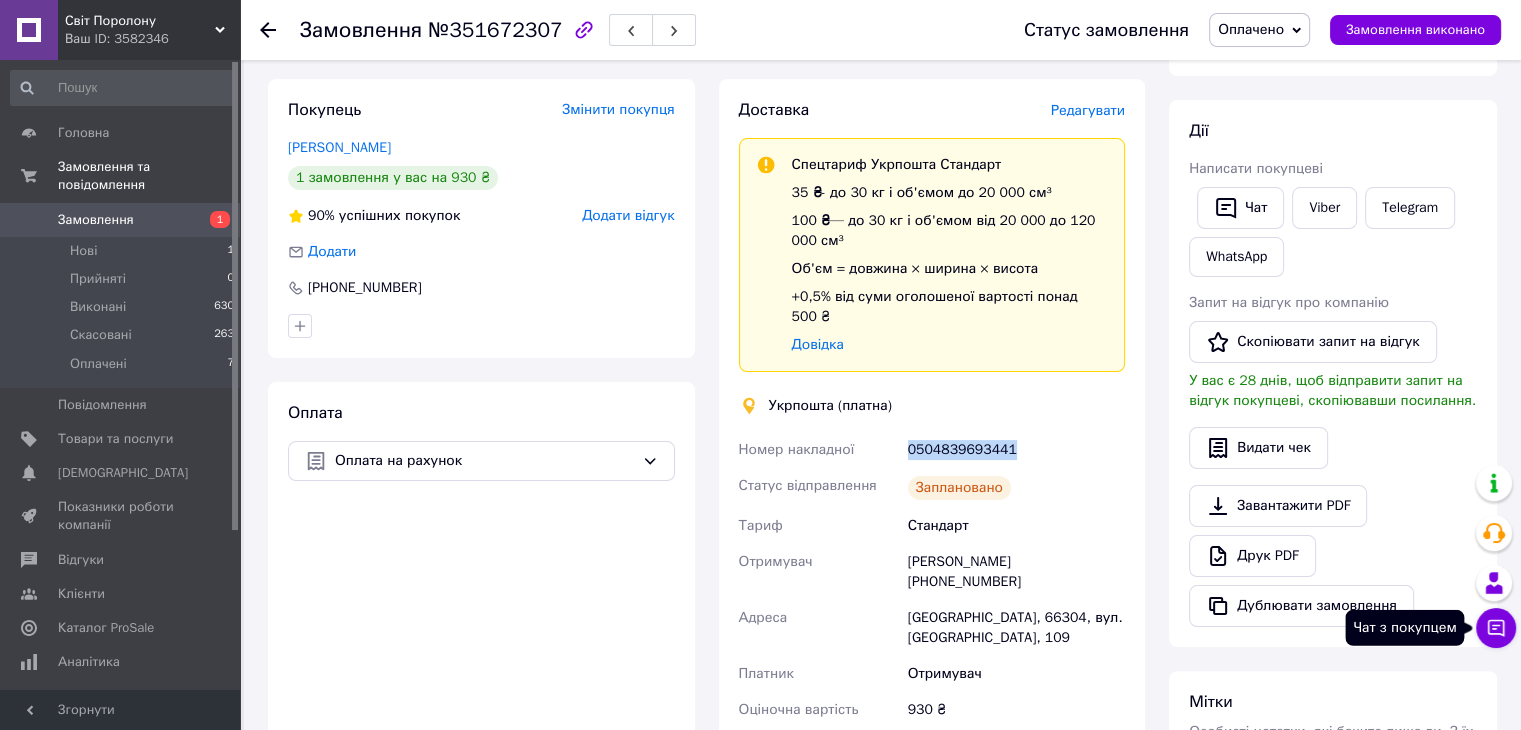 click 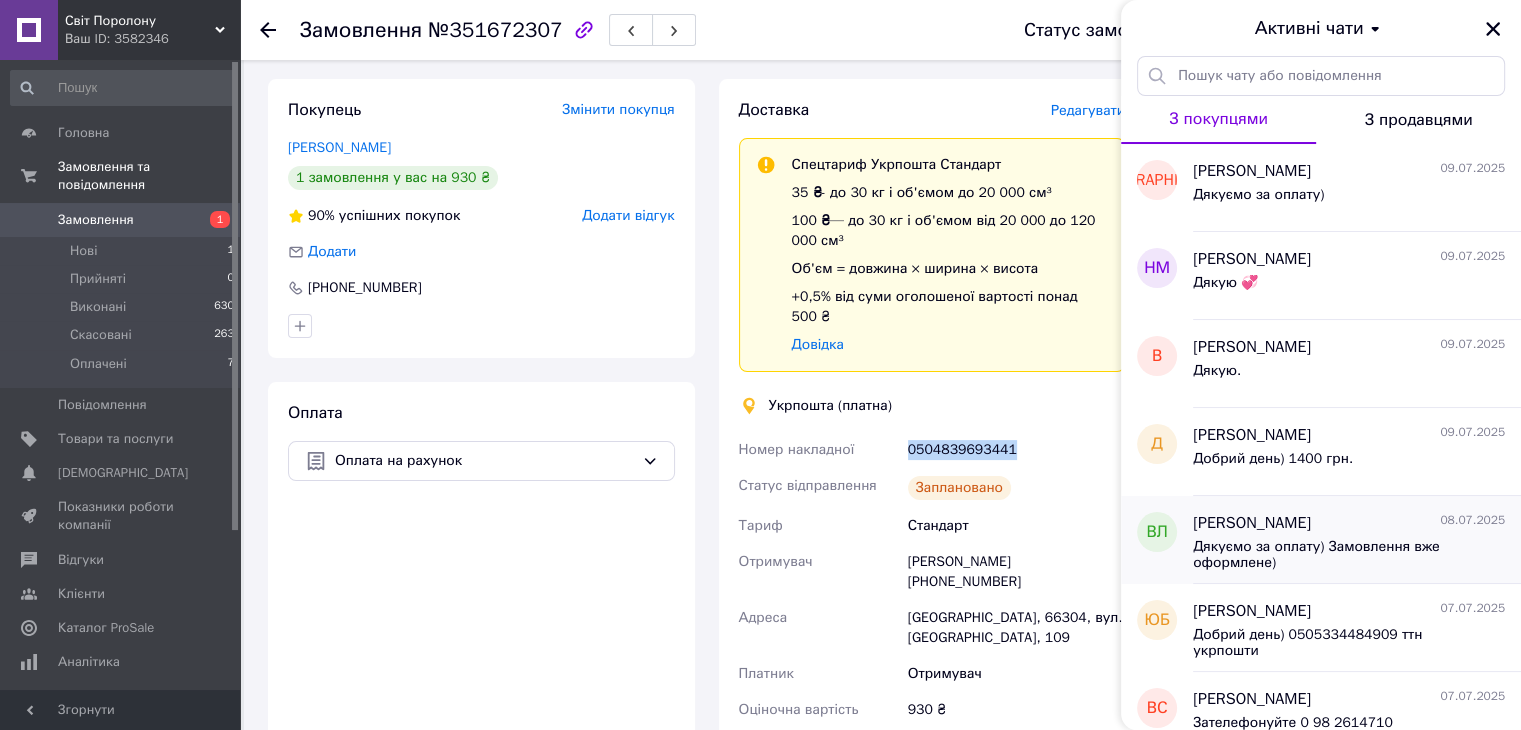click on "Дякуємо за оплату) Замовлення вже оформлене)" at bounding box center (1335, 555) 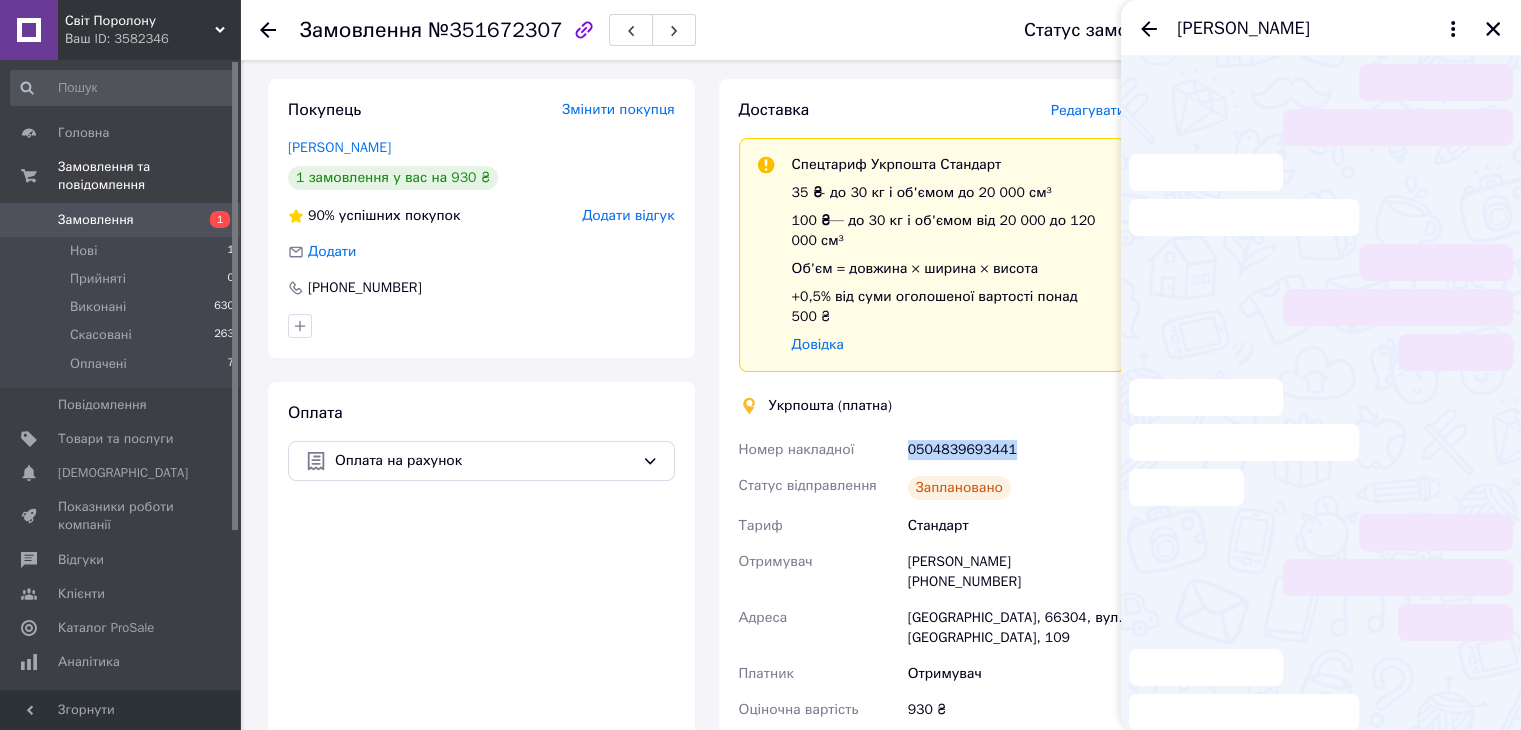 scroll, scrollTop: 690, scrollLeft: 0, axis: vertical 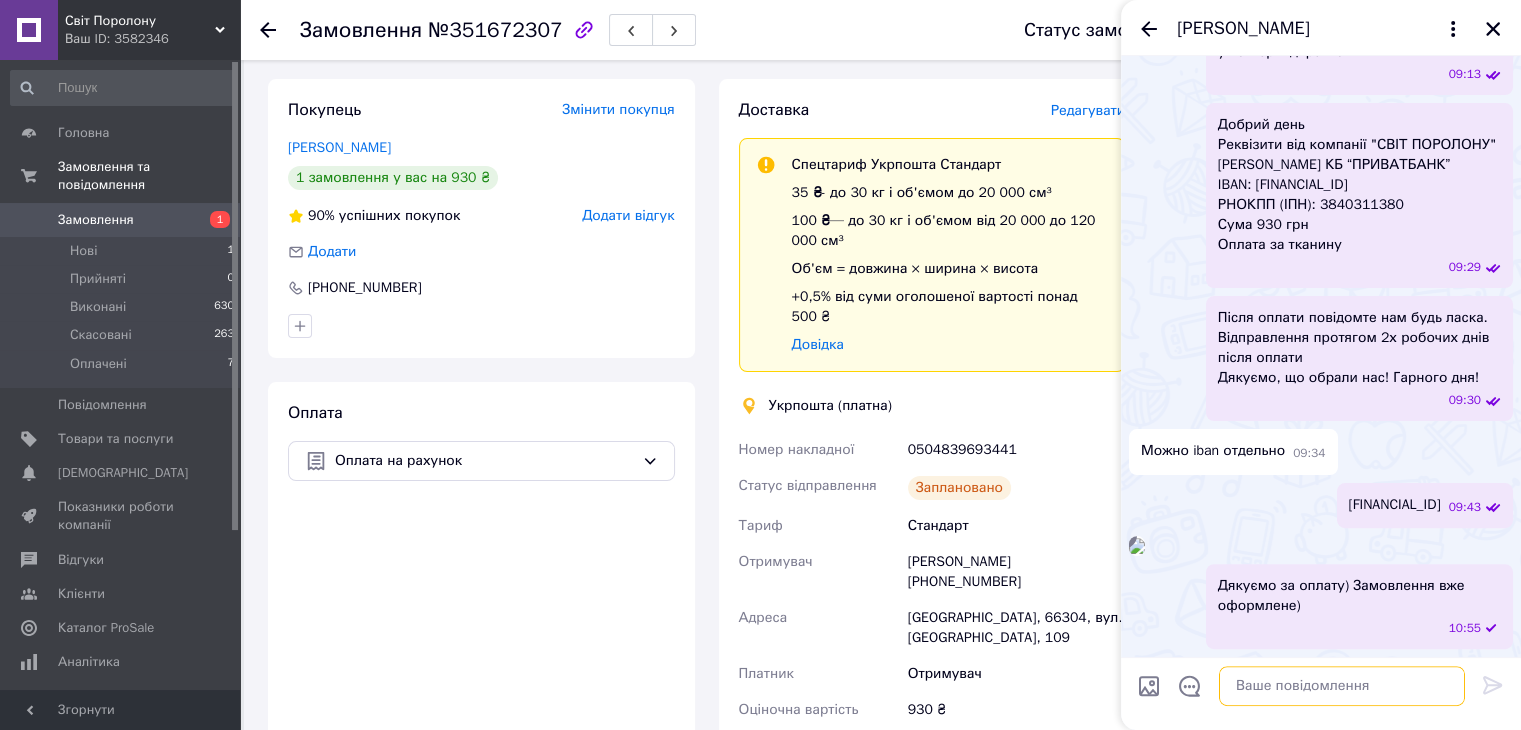click at bounding box center [1342, 686] 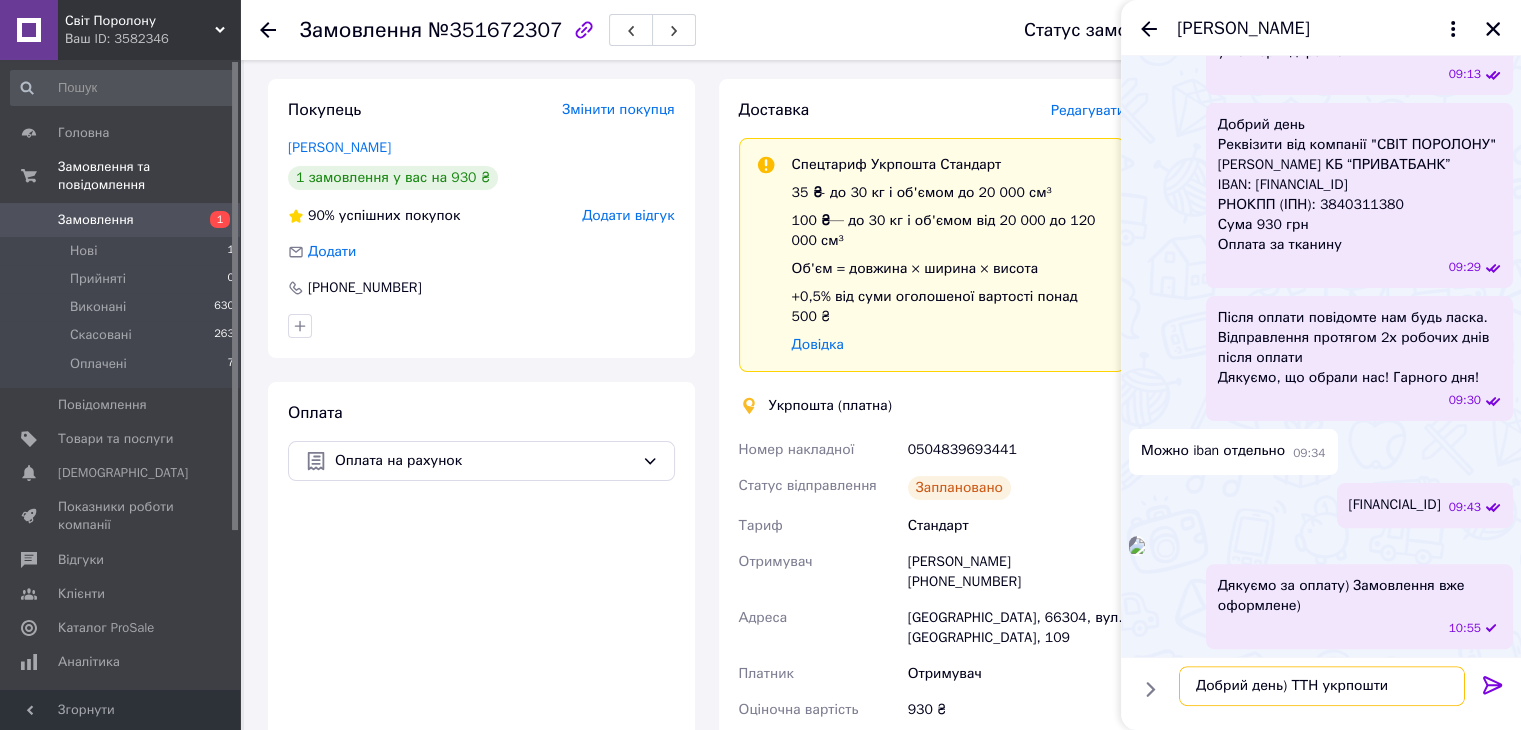 paste on "0504839693441" 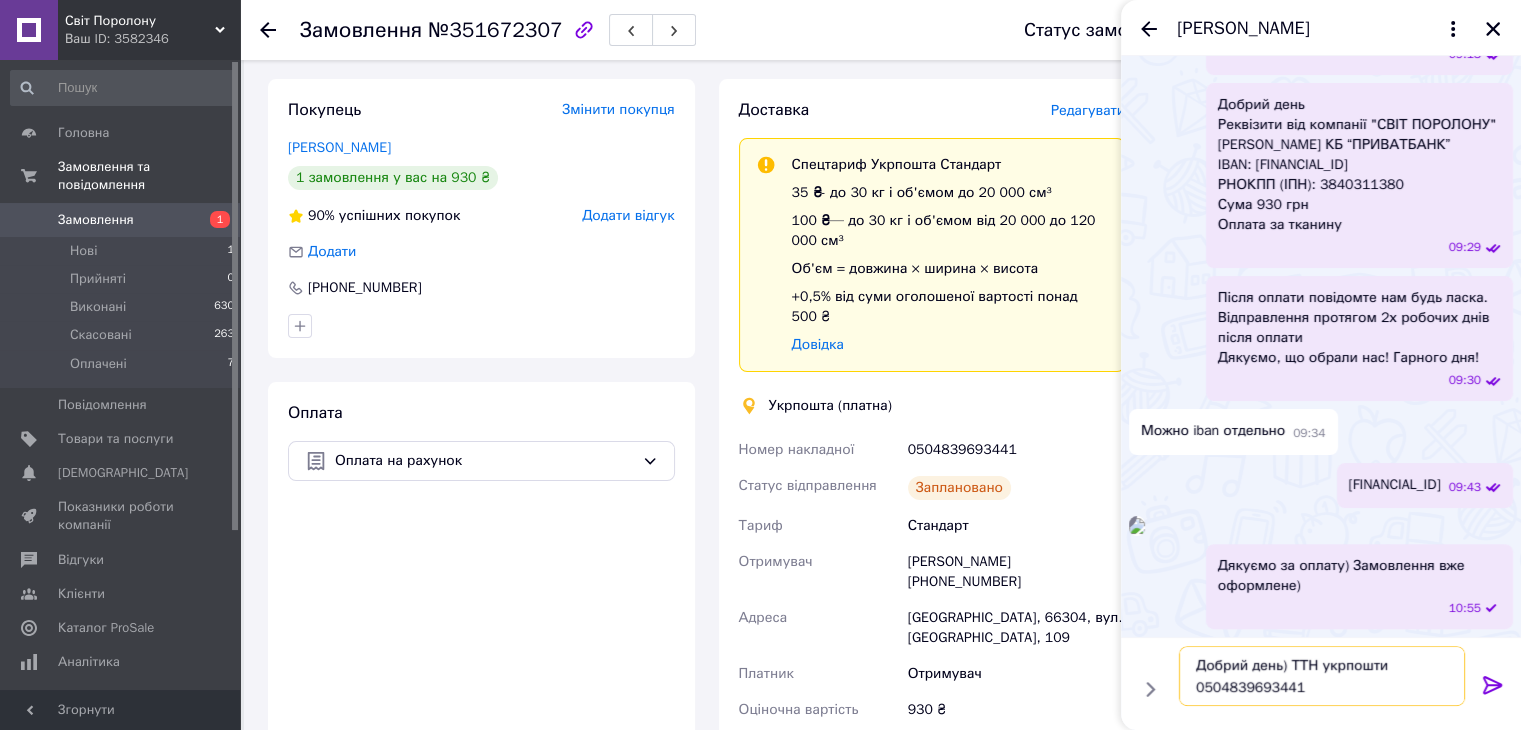 drag, startPoint x: 1199, startPoint y: 670, endPoint x: 1305, endPoint y: 687, distance: 107.35455 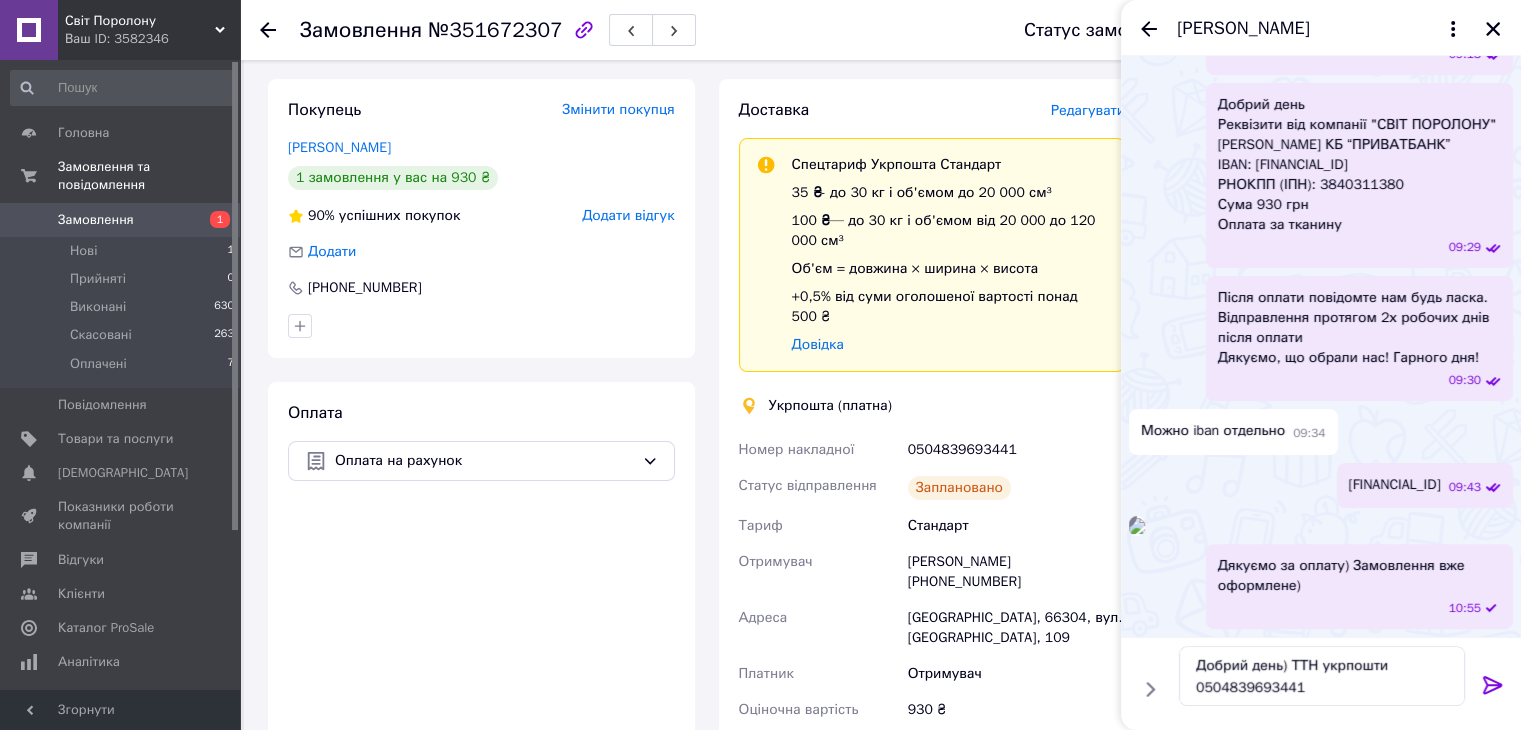 click 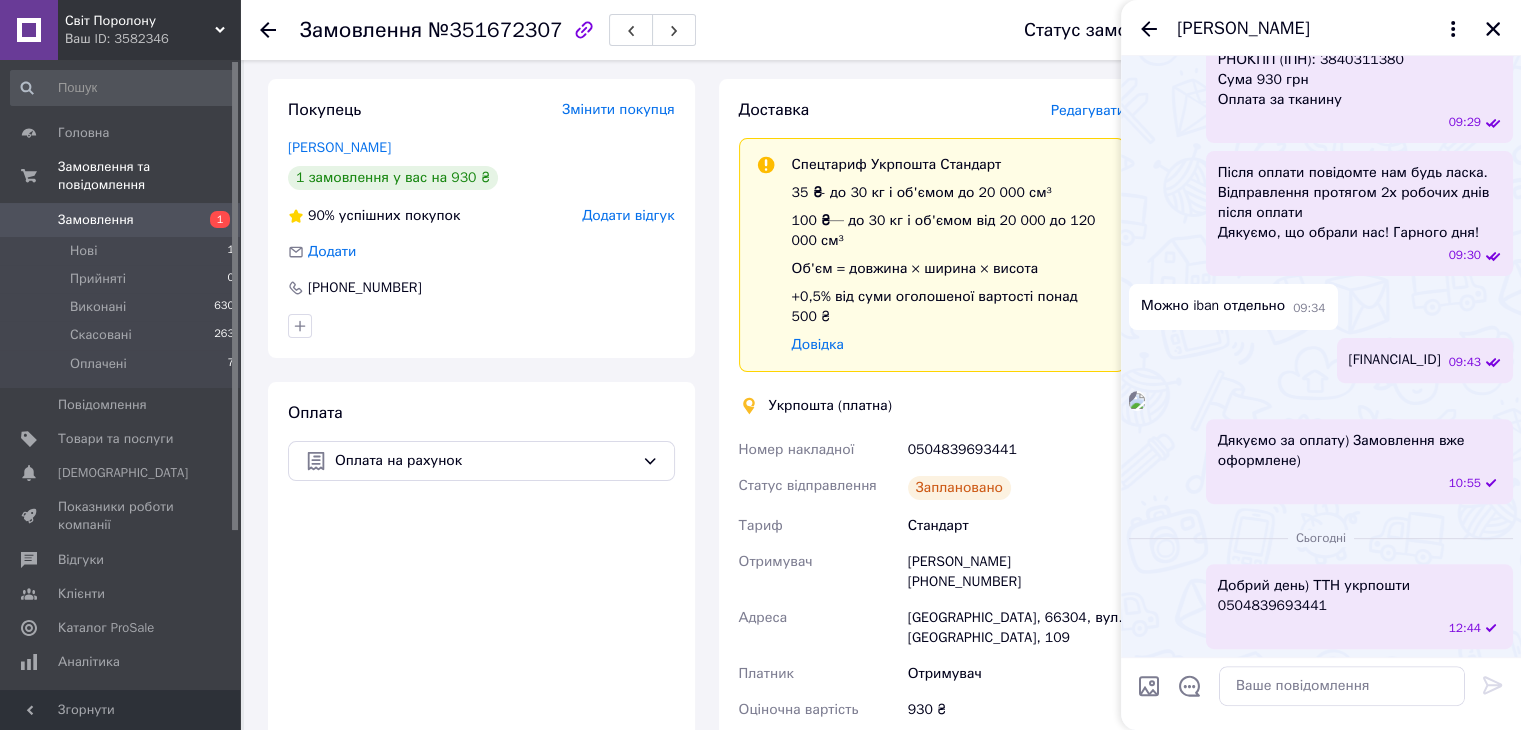 scroll, scrollTop: 959, scrollLeft: 0, axis: vertical 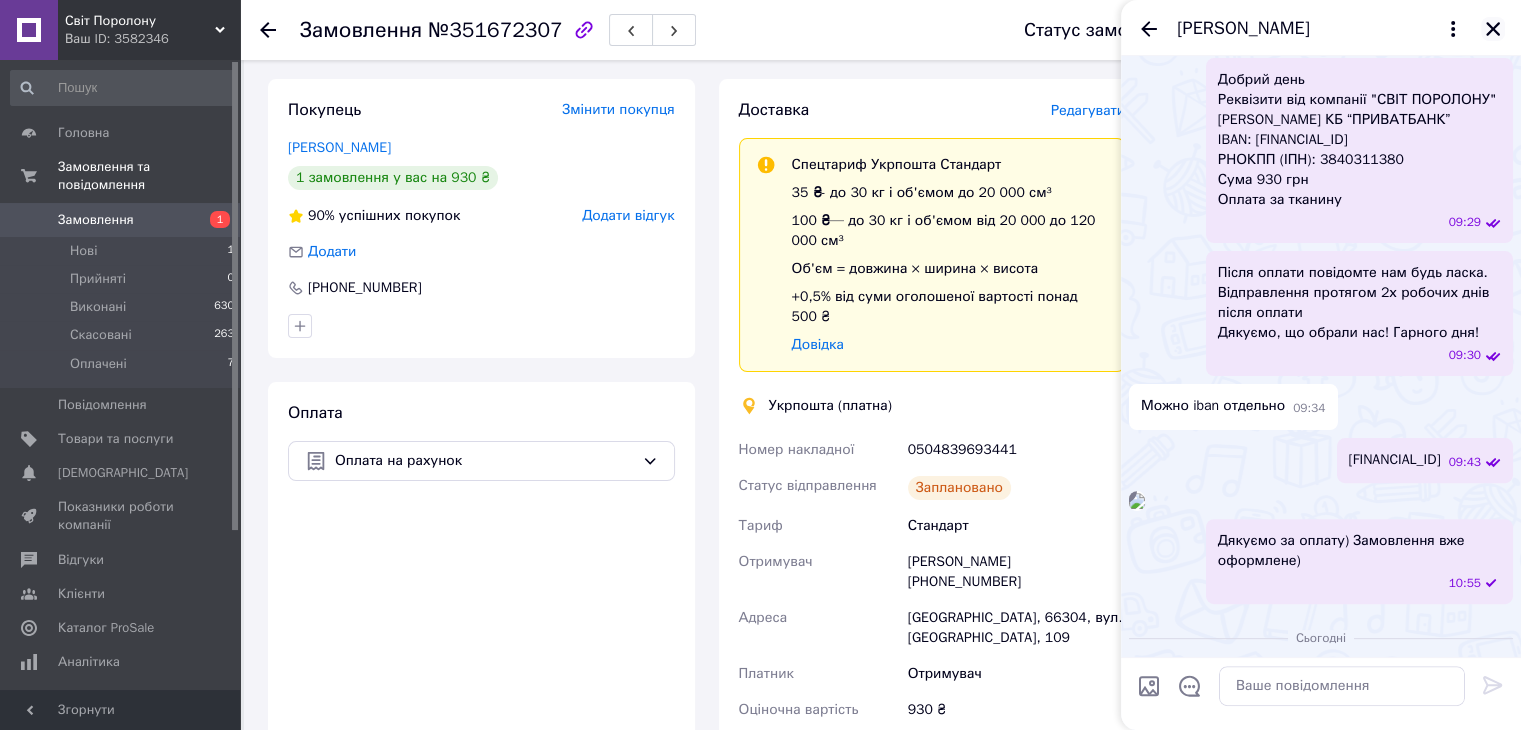 click 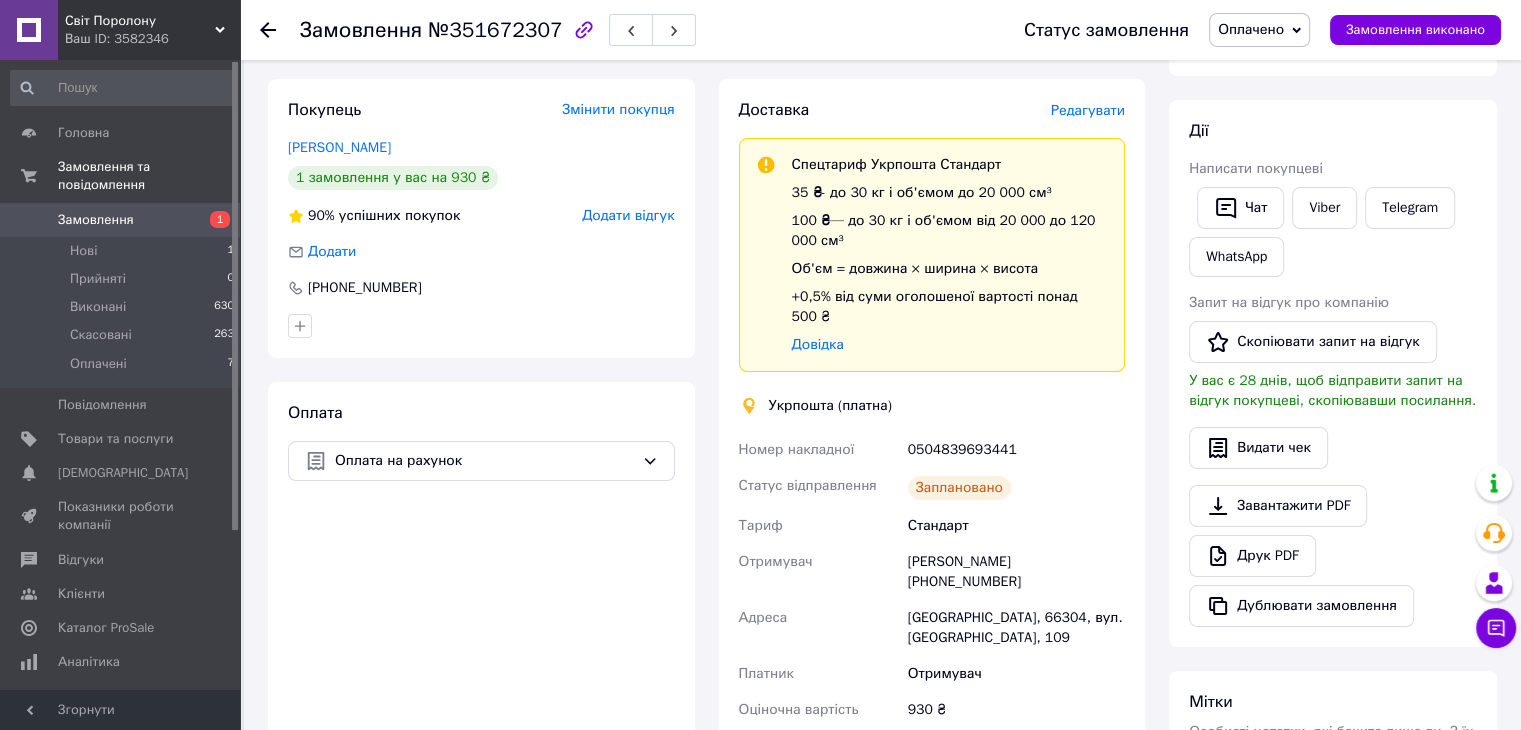 click 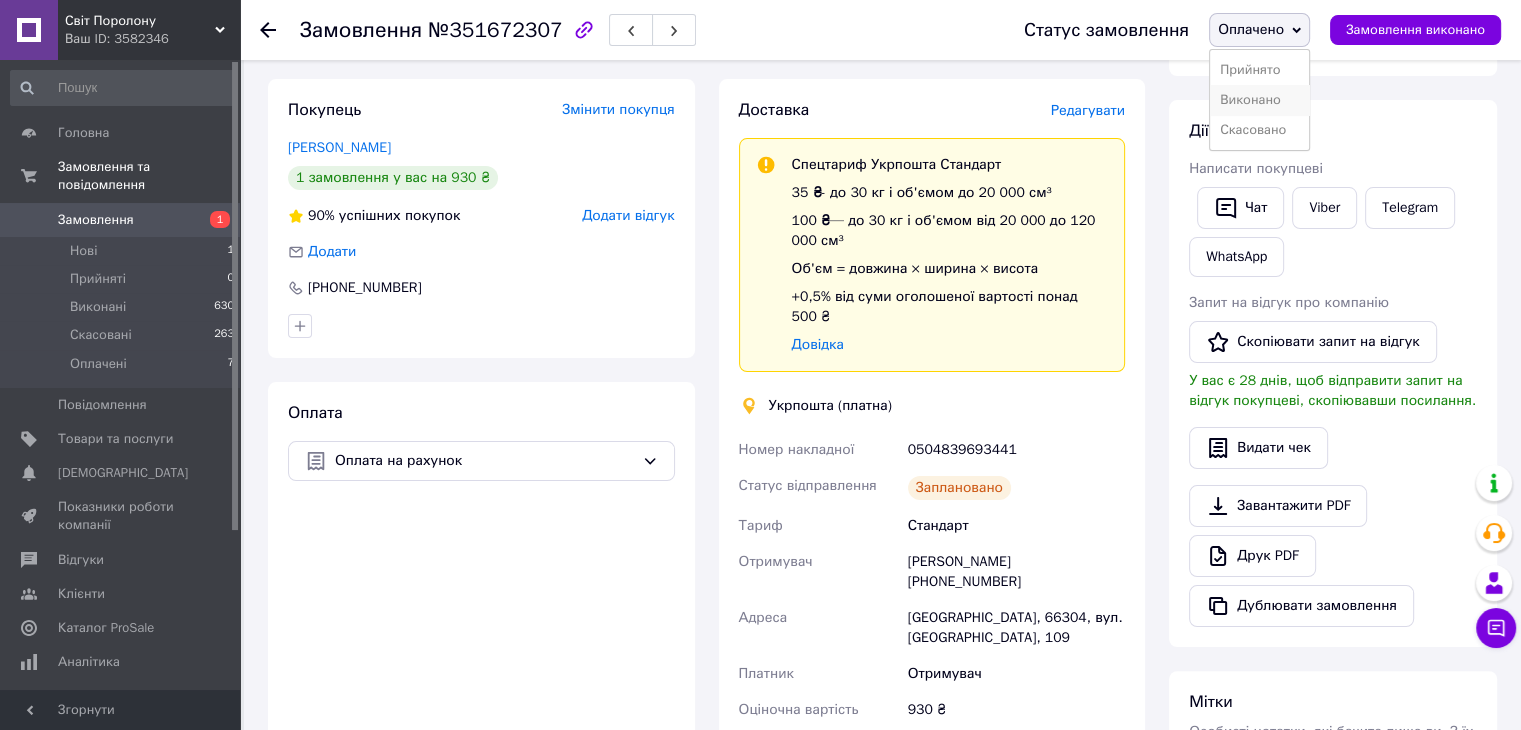 click on "Виконано" at bounding box center [1259, 100] 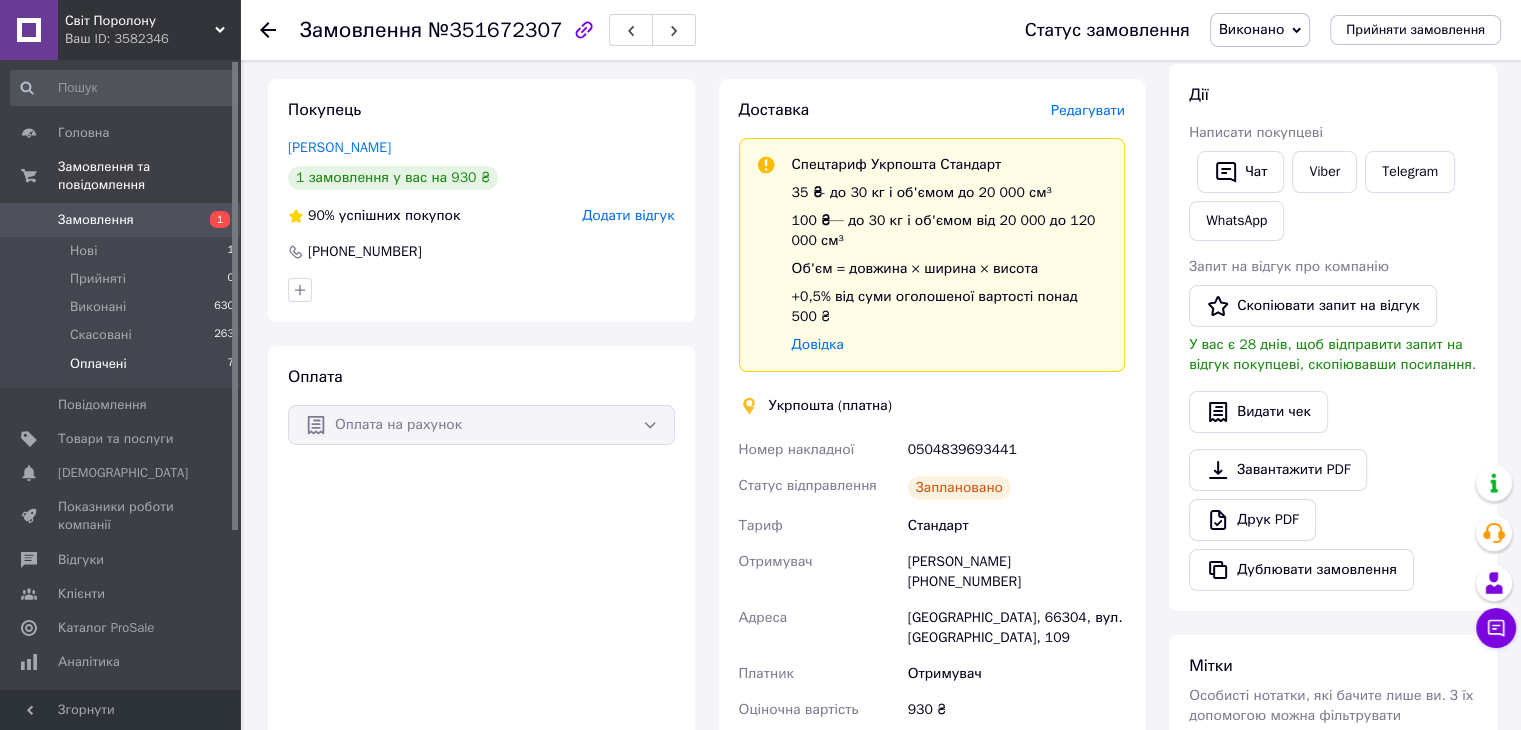 click on "Оплачені" at bounding box center (98, 364) 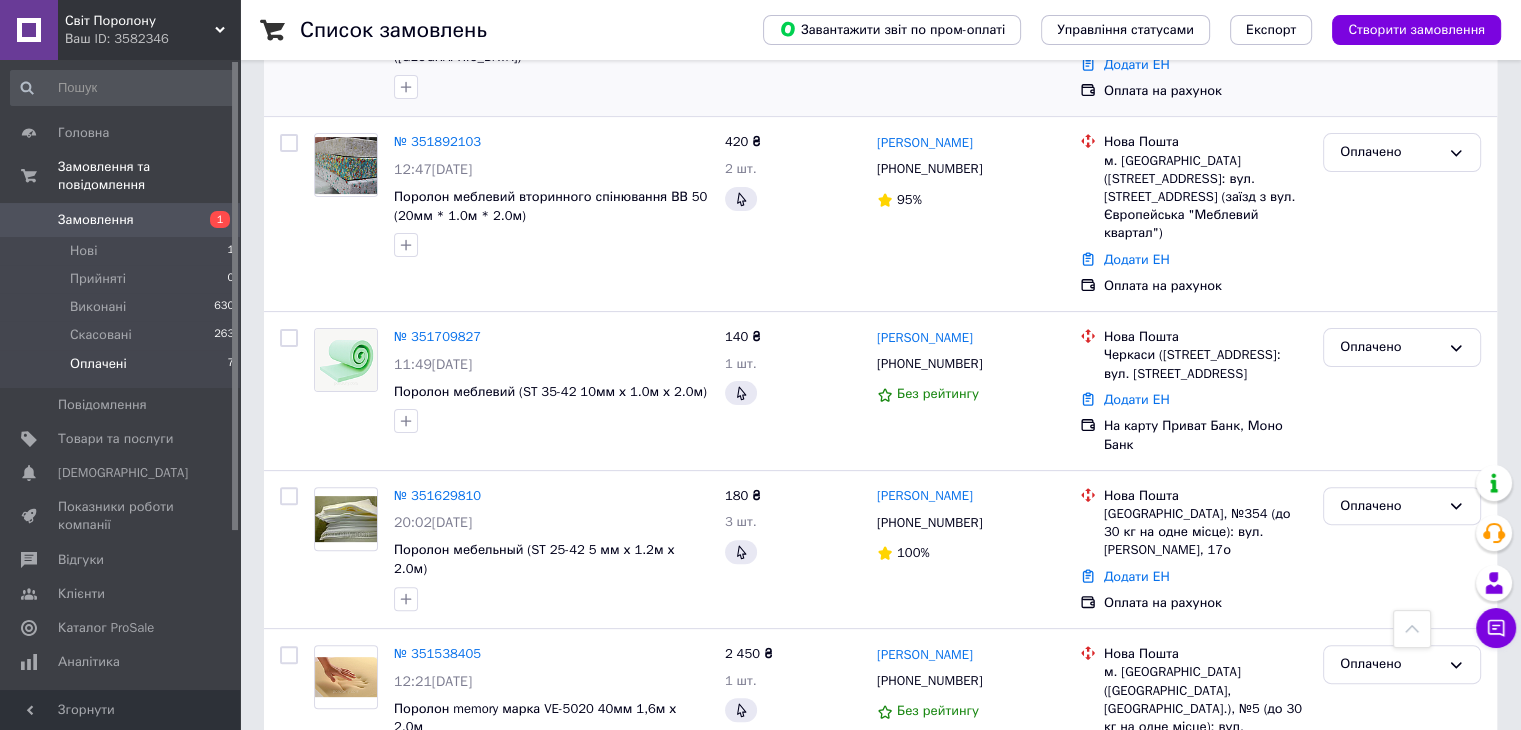 scroll, scrollTop: 512, scrollLeft: 0, axis: vertical 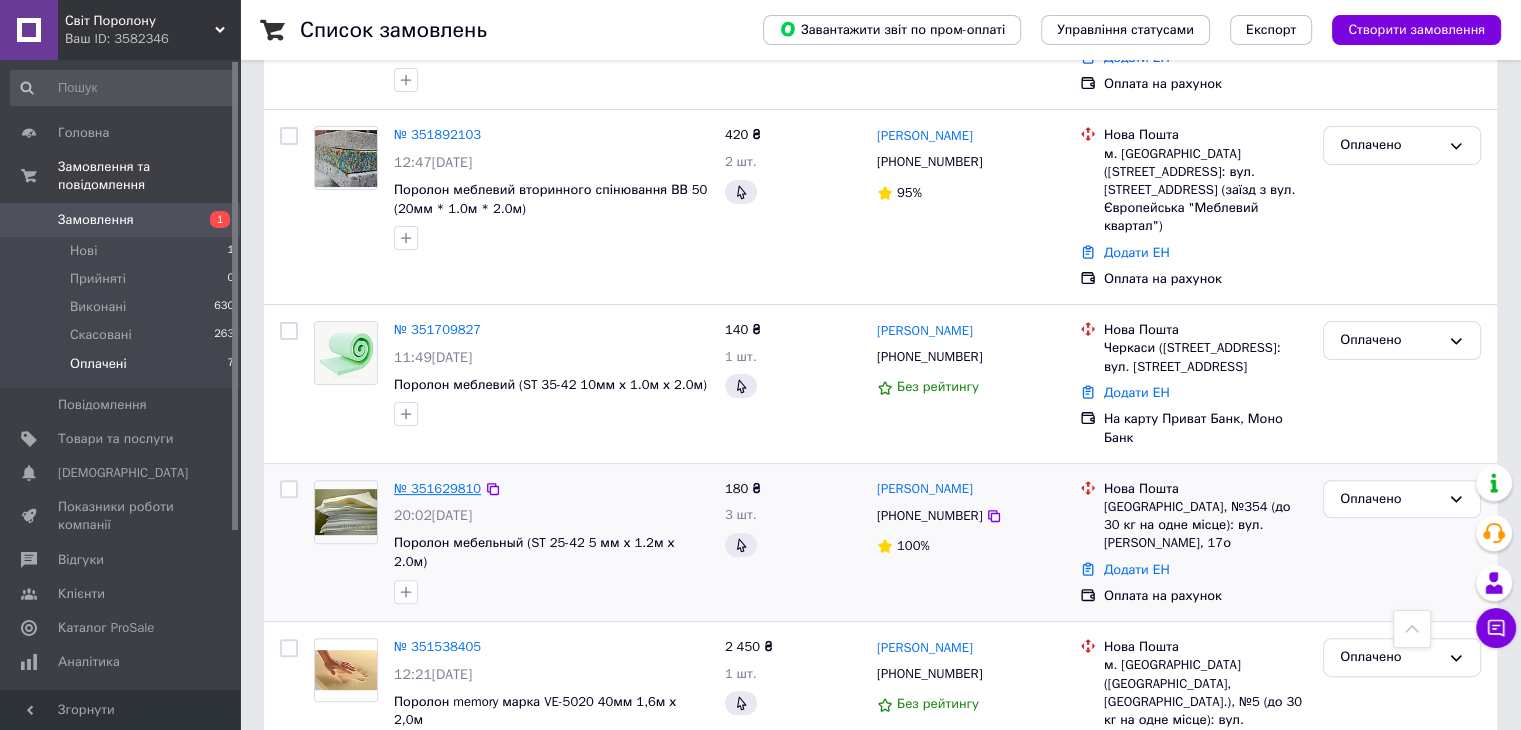 click on "№ 351629810" at bounding box center (437, 488) 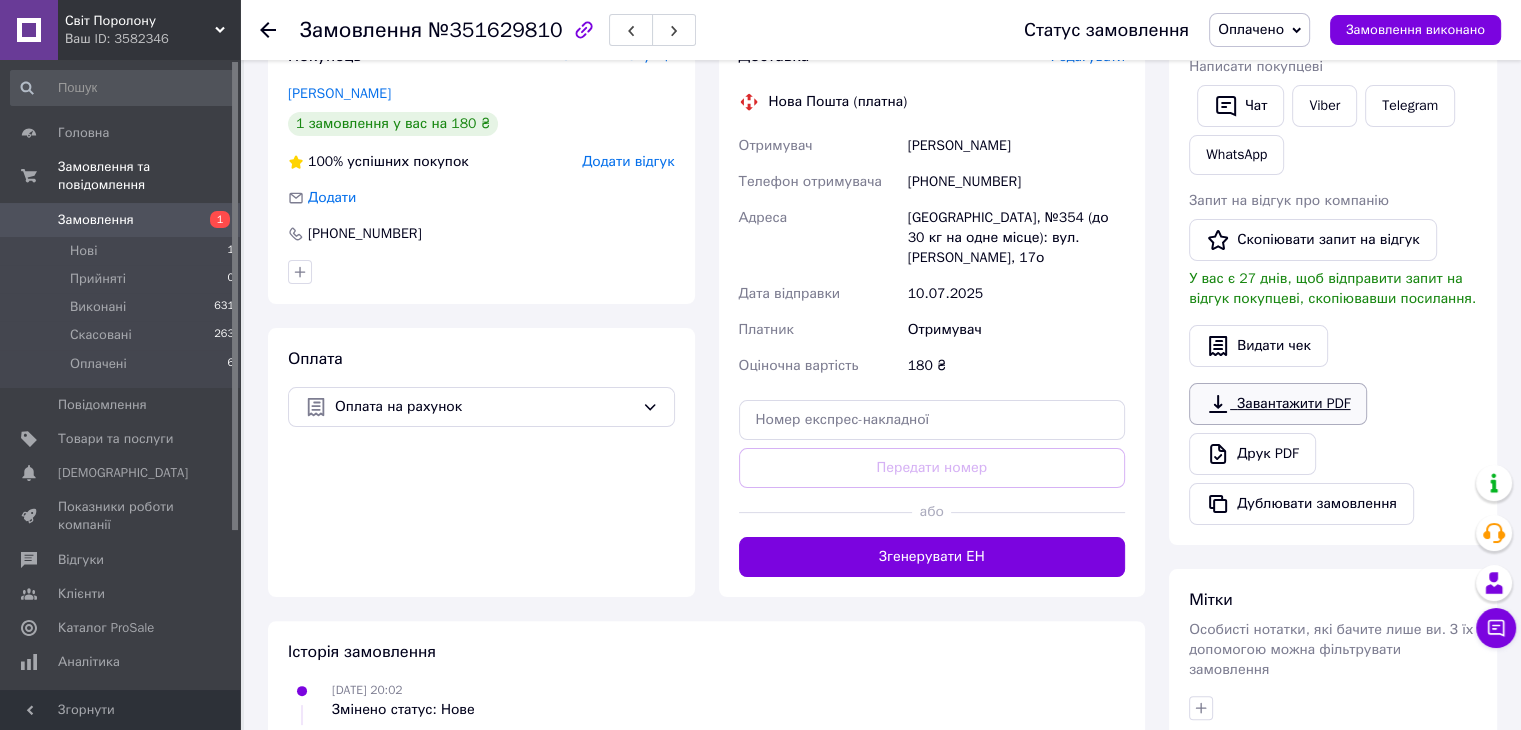 scroll, scrollTop: 312, scrollLeft: 0, axis: vertical 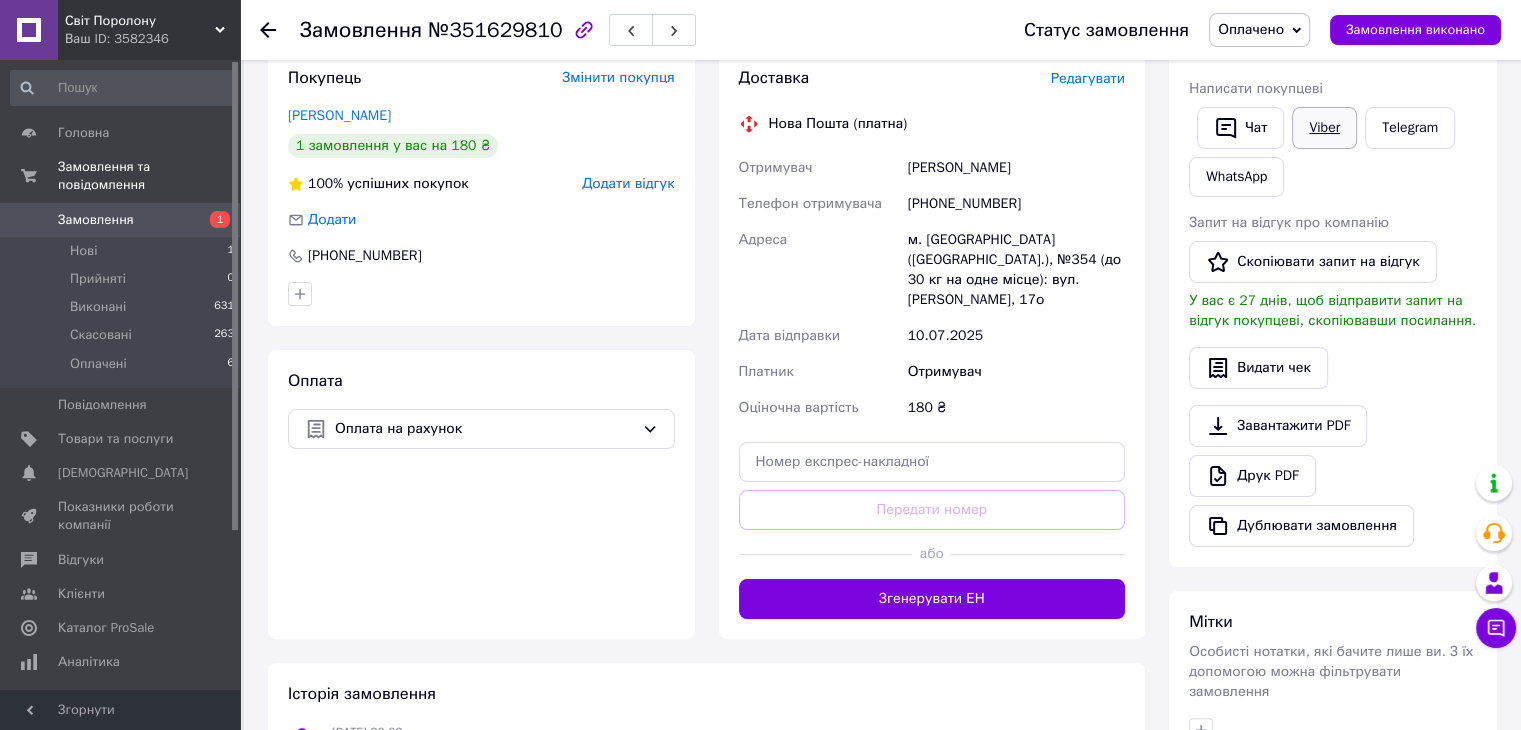 click on "Viber" at bounding box center (1324, 128) 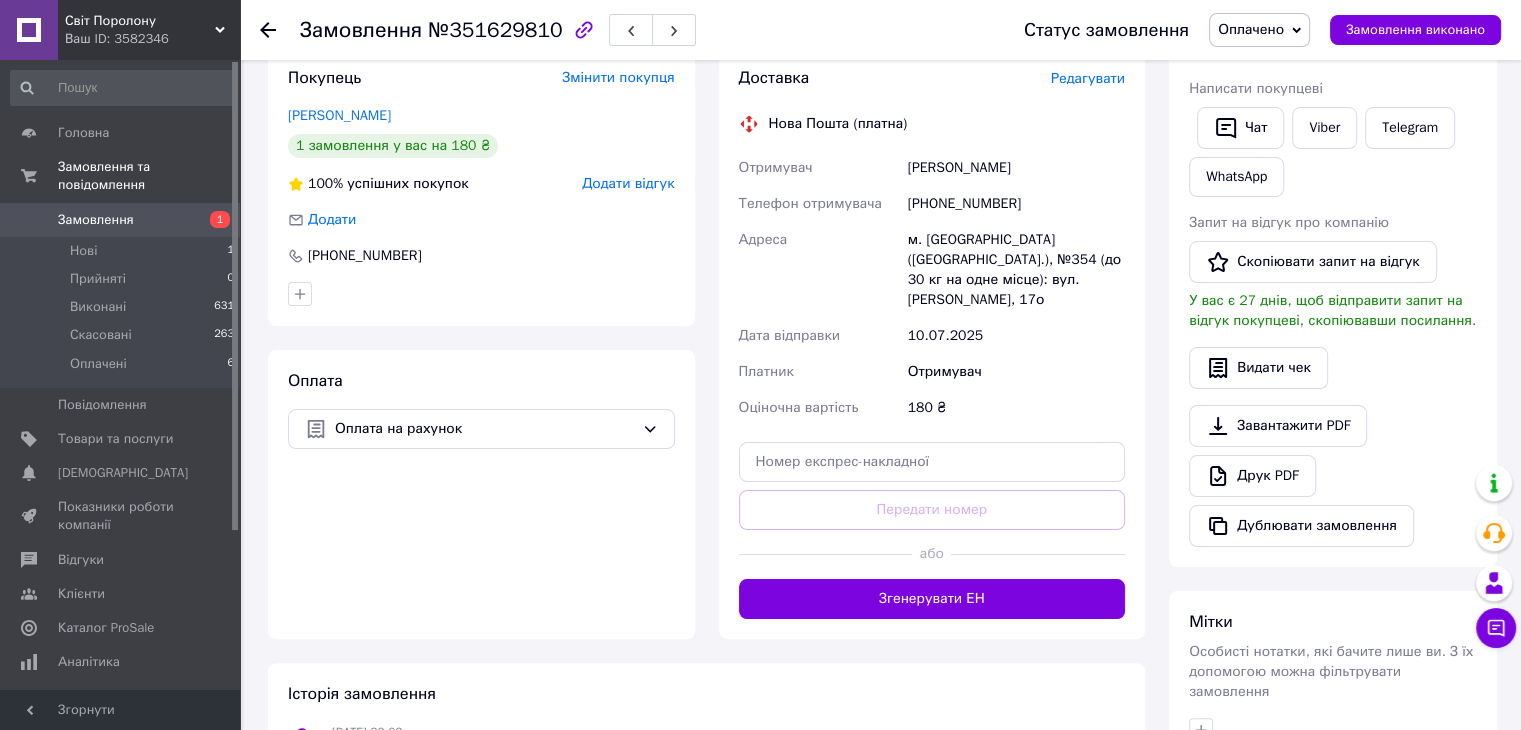click 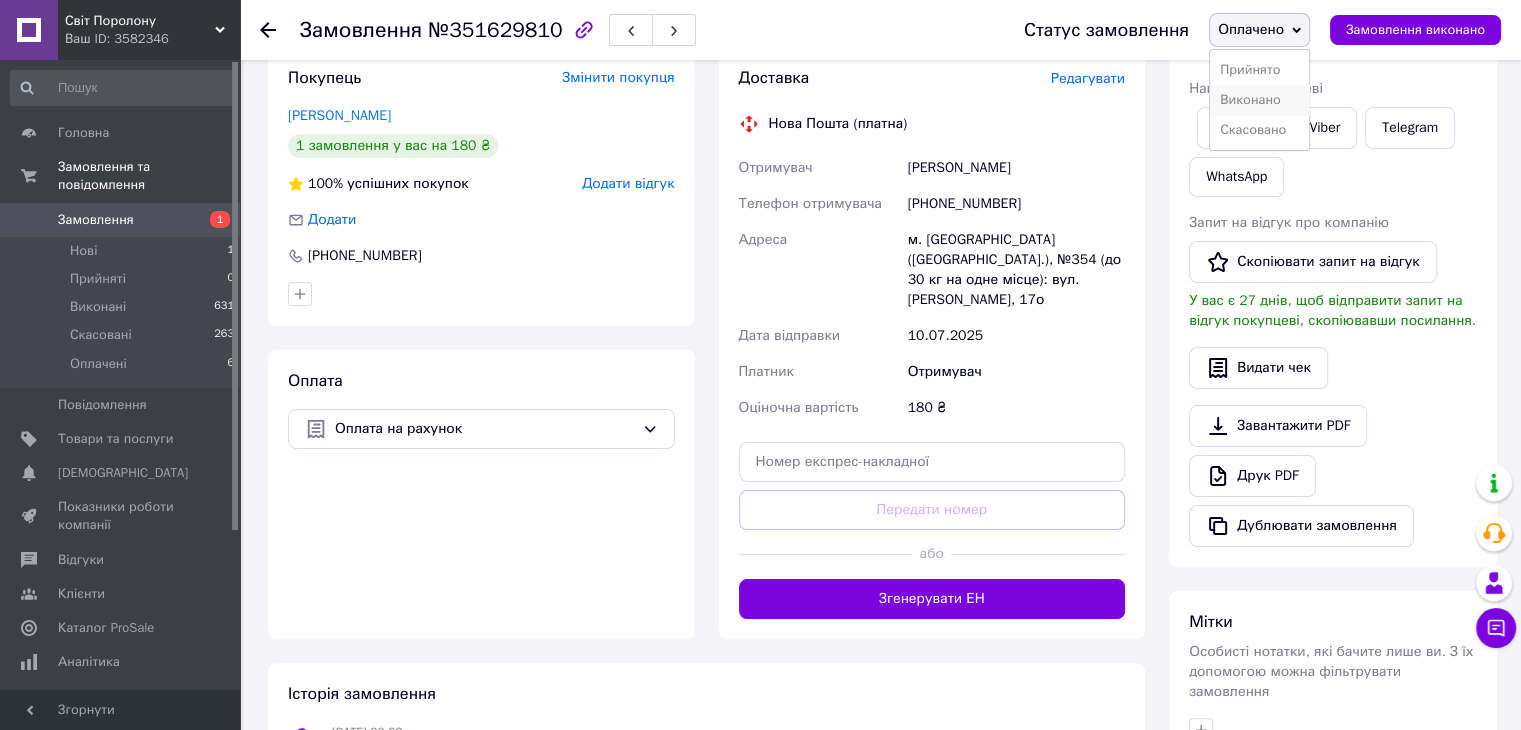 click on "Виконано" at bounding box center [1259, 100] 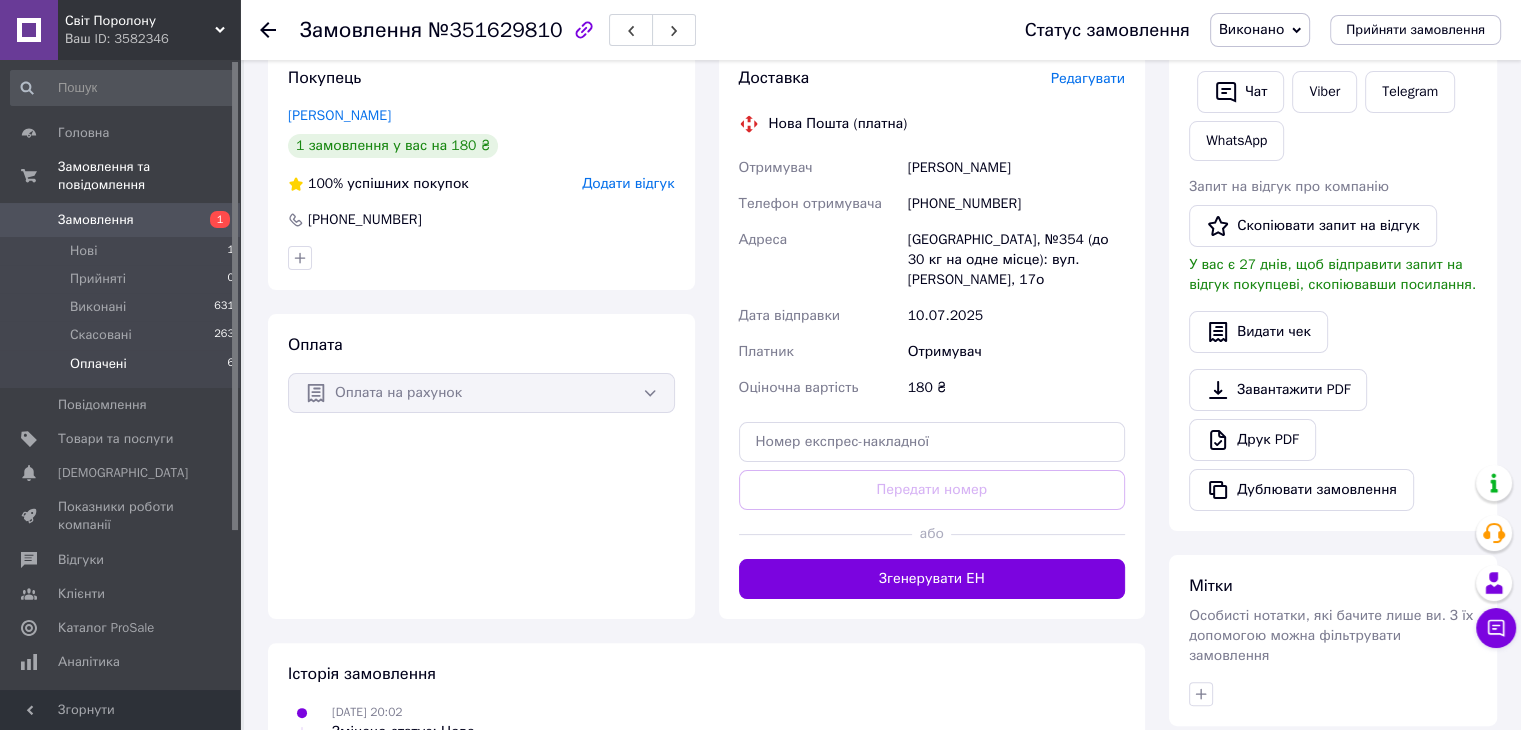 click on "Оплачені 6" at bounding box center [123, 369] 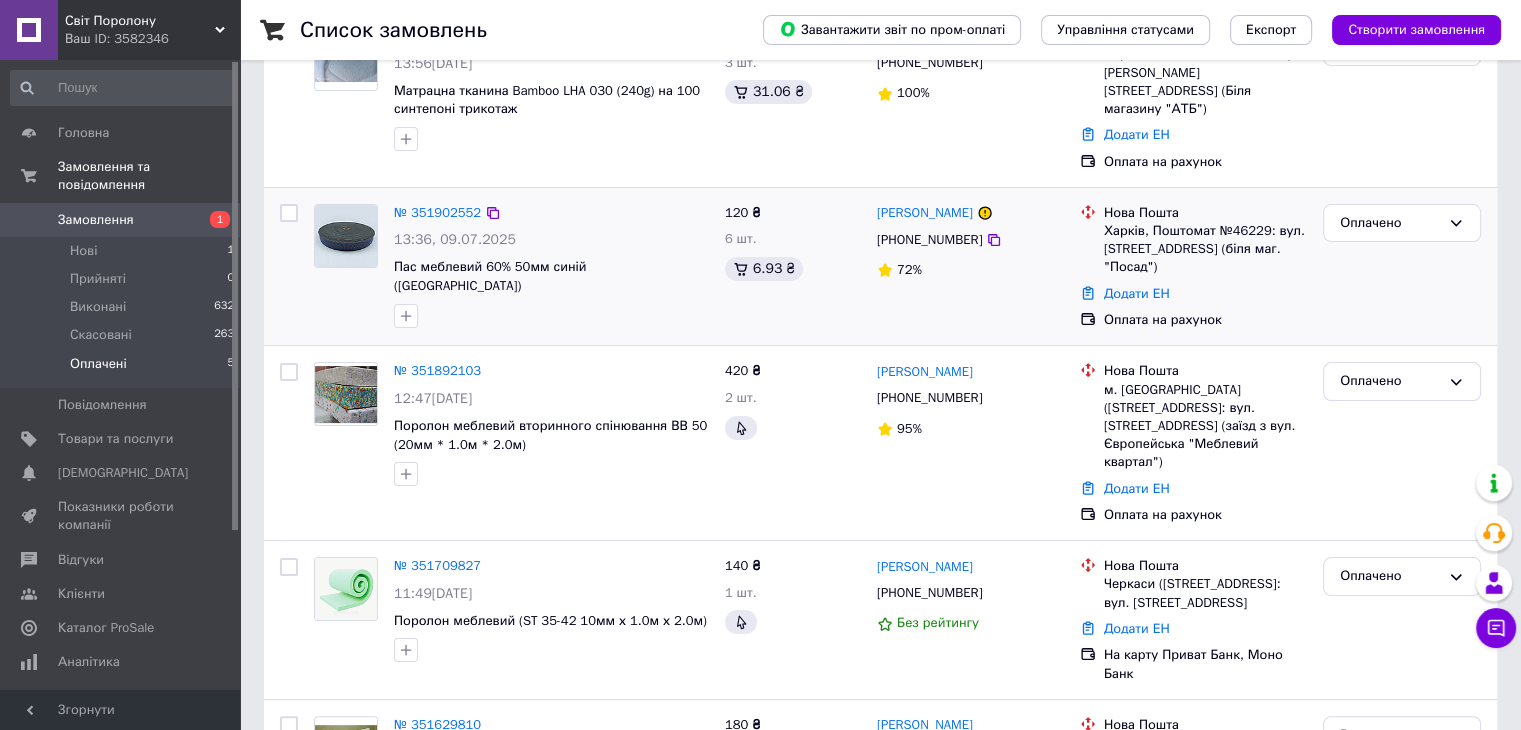 scroll, scrollTop: 300, scrollLeft: 0, axis: vertical 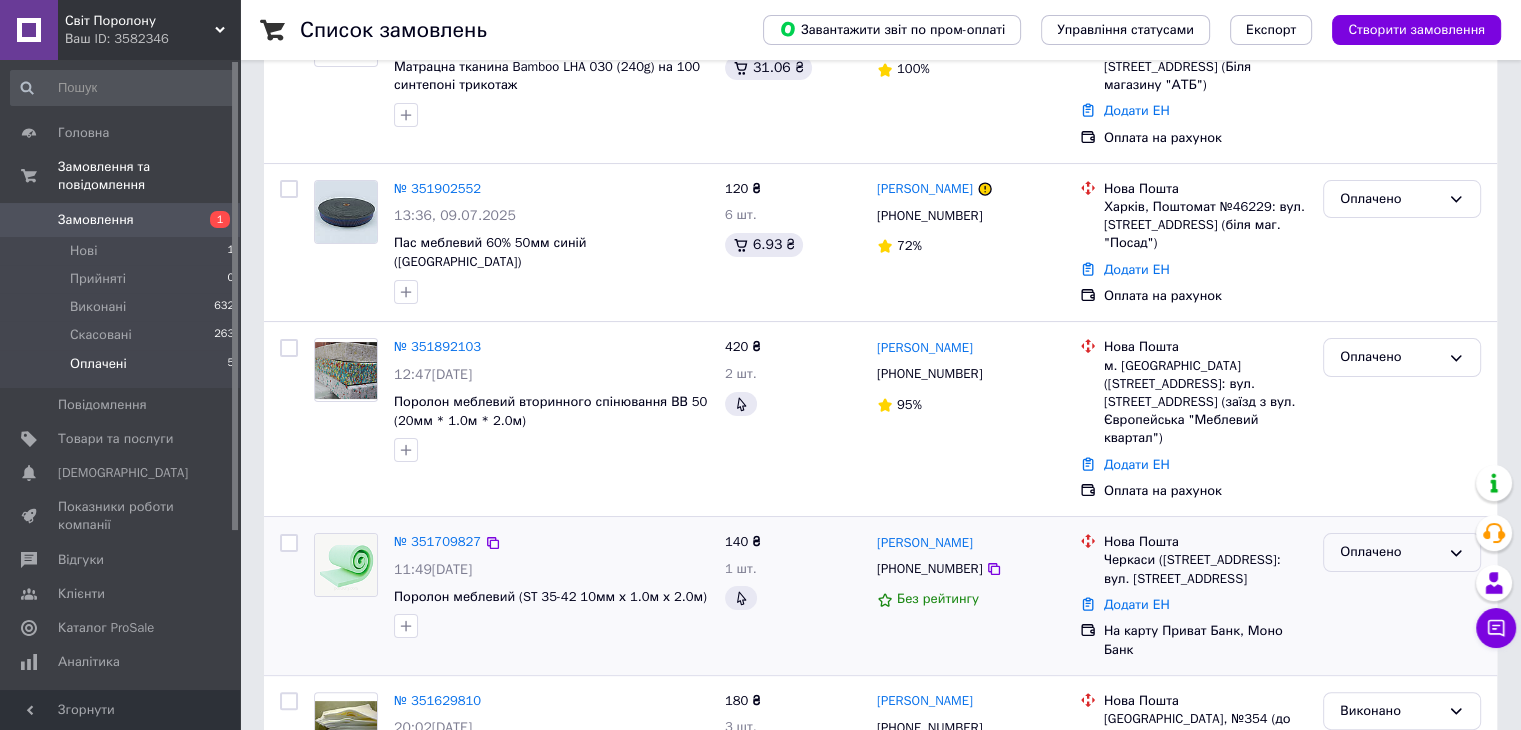 click on "Оплачено" at bounding box center [1390, 552] 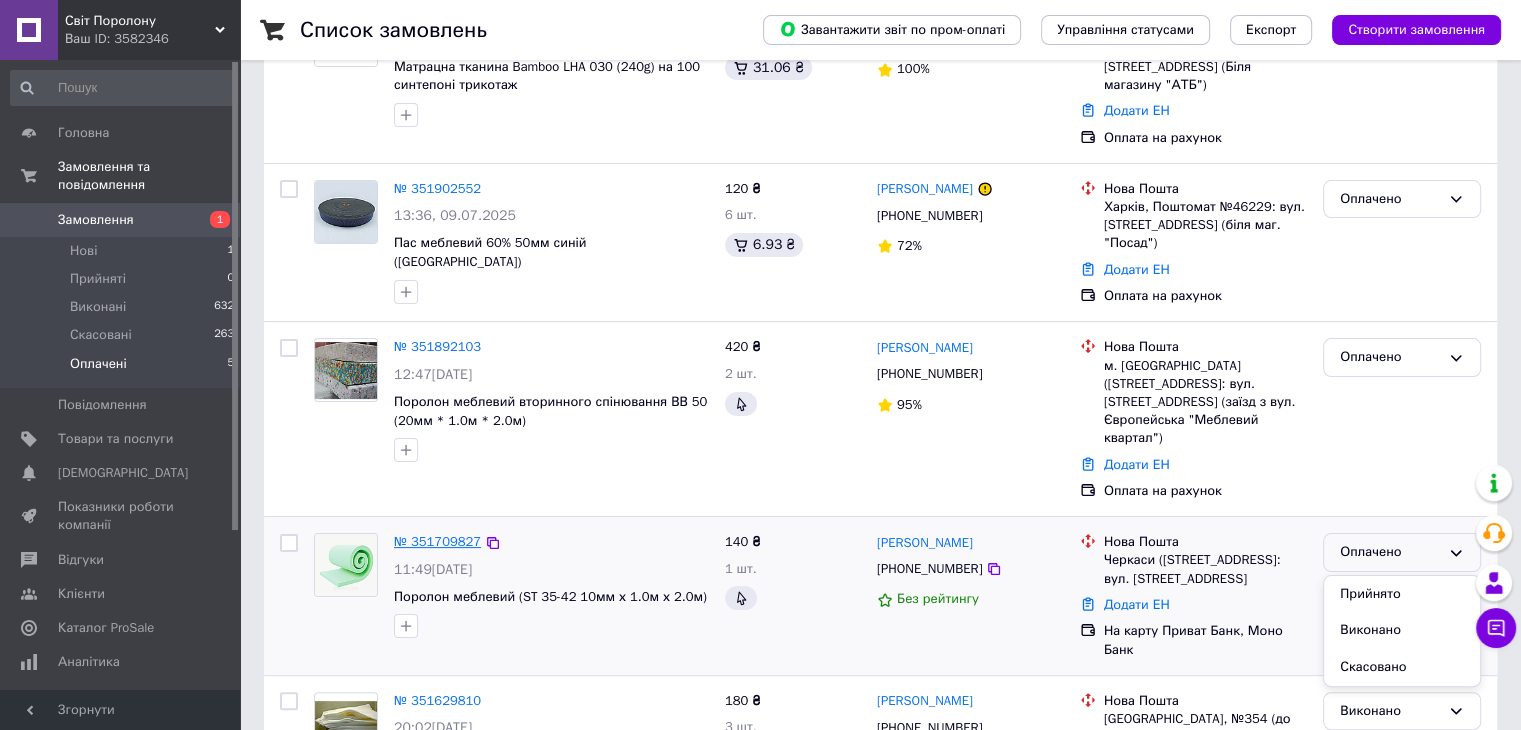 click on "№ 351709827" at bounding box center (437, 541) 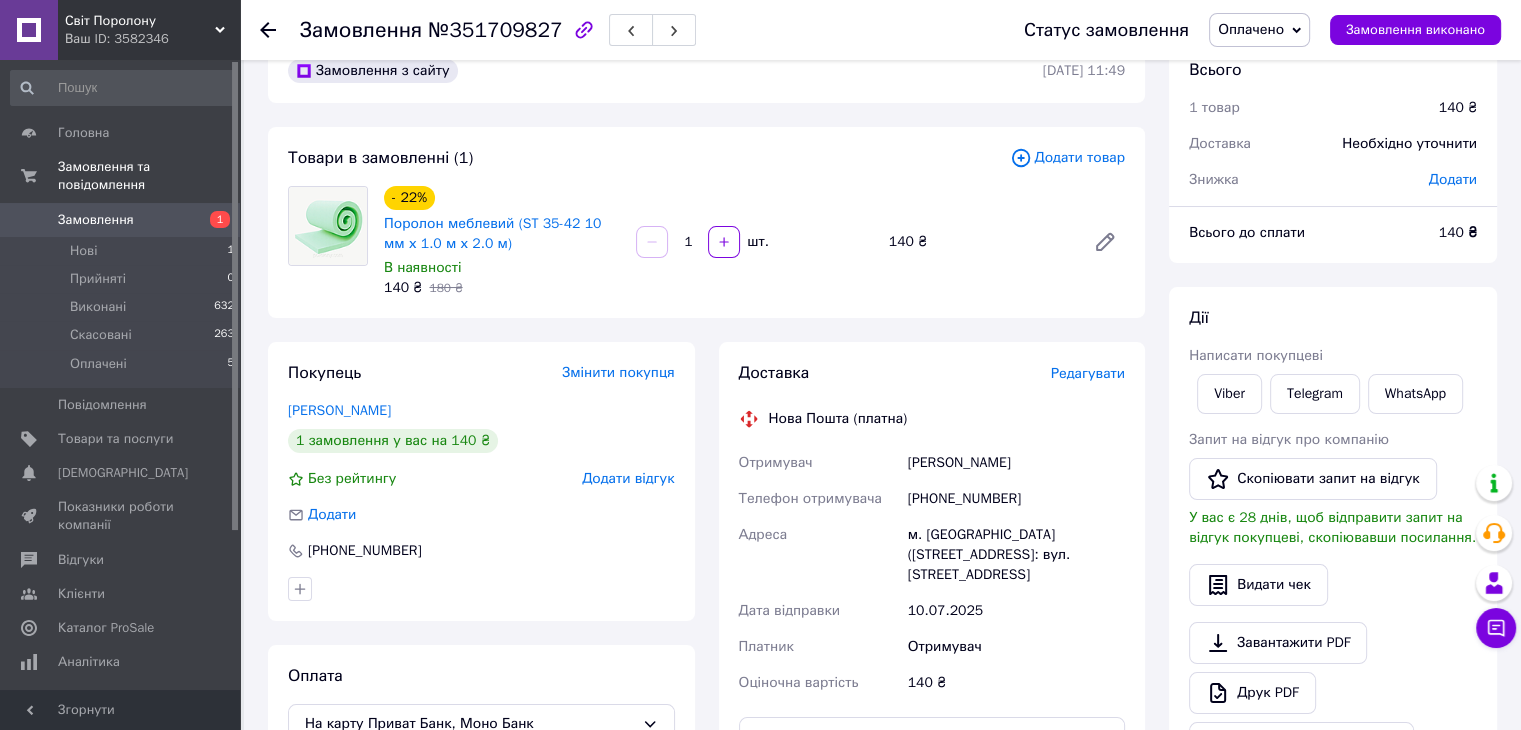 scroll, scrollTop: 0, scrollLeft: 0, axis: both 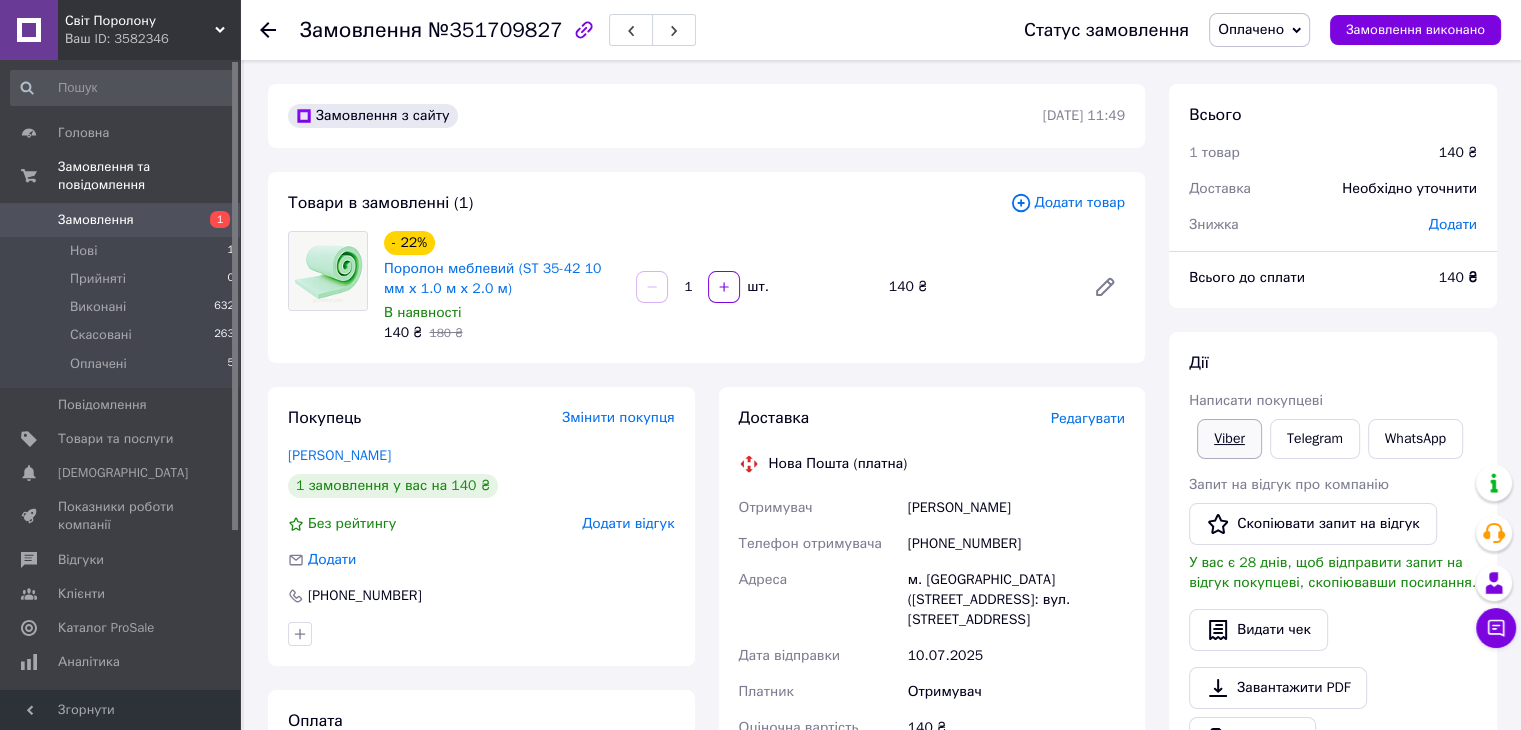 click on "Viber" at bounding box center [1229, 439] 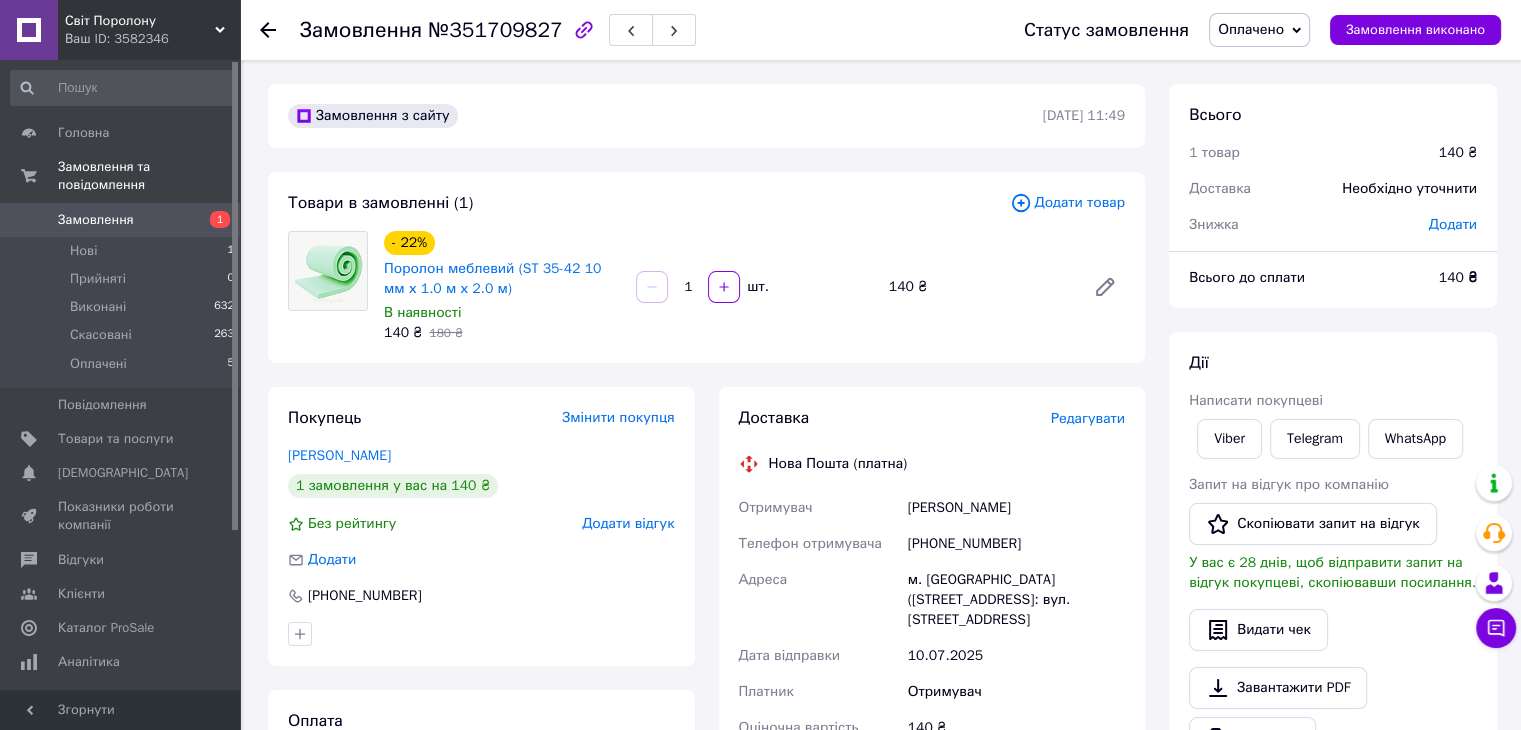 click on "Оплачено" at bounding box center [1251, 29] 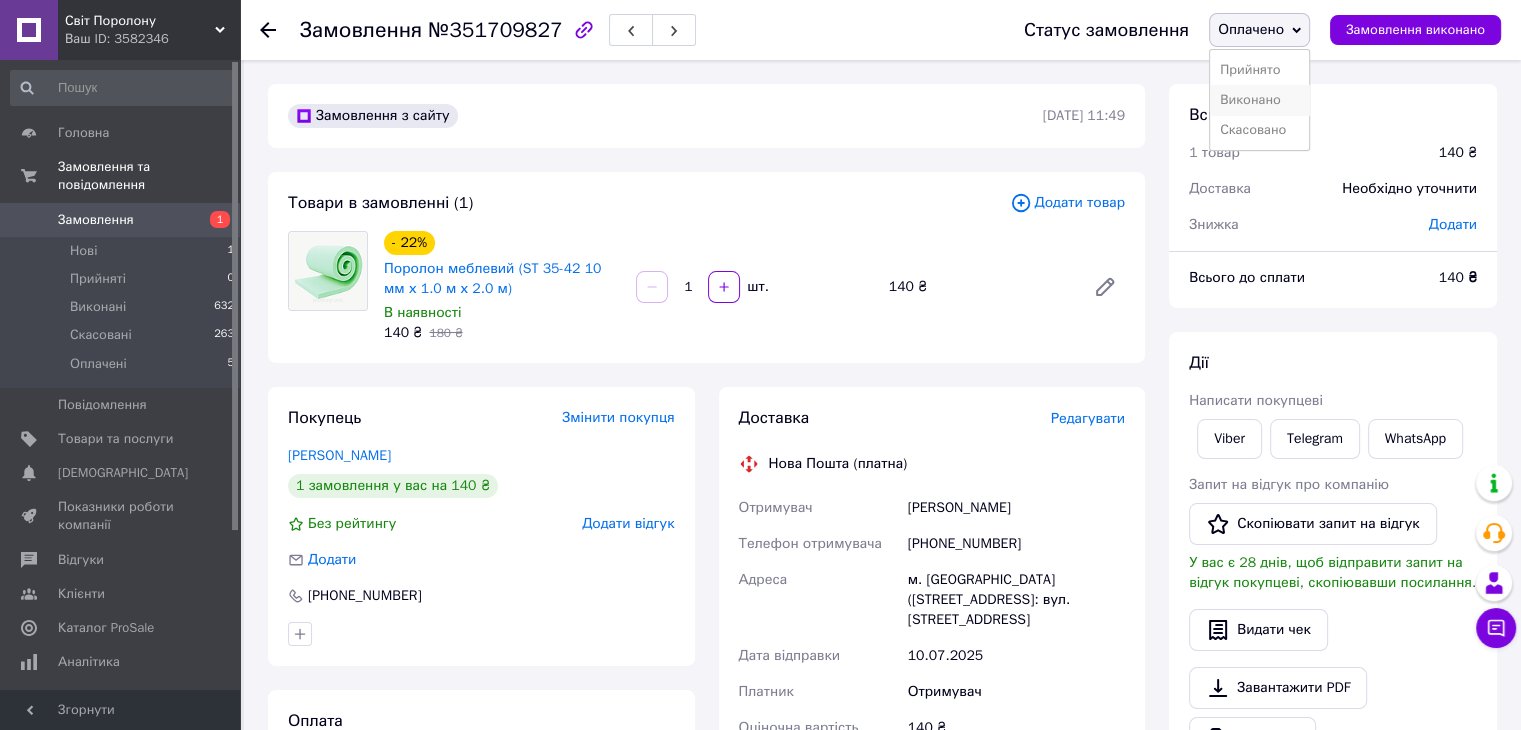 click on "Виконано" at bounding box center (1259, 100) 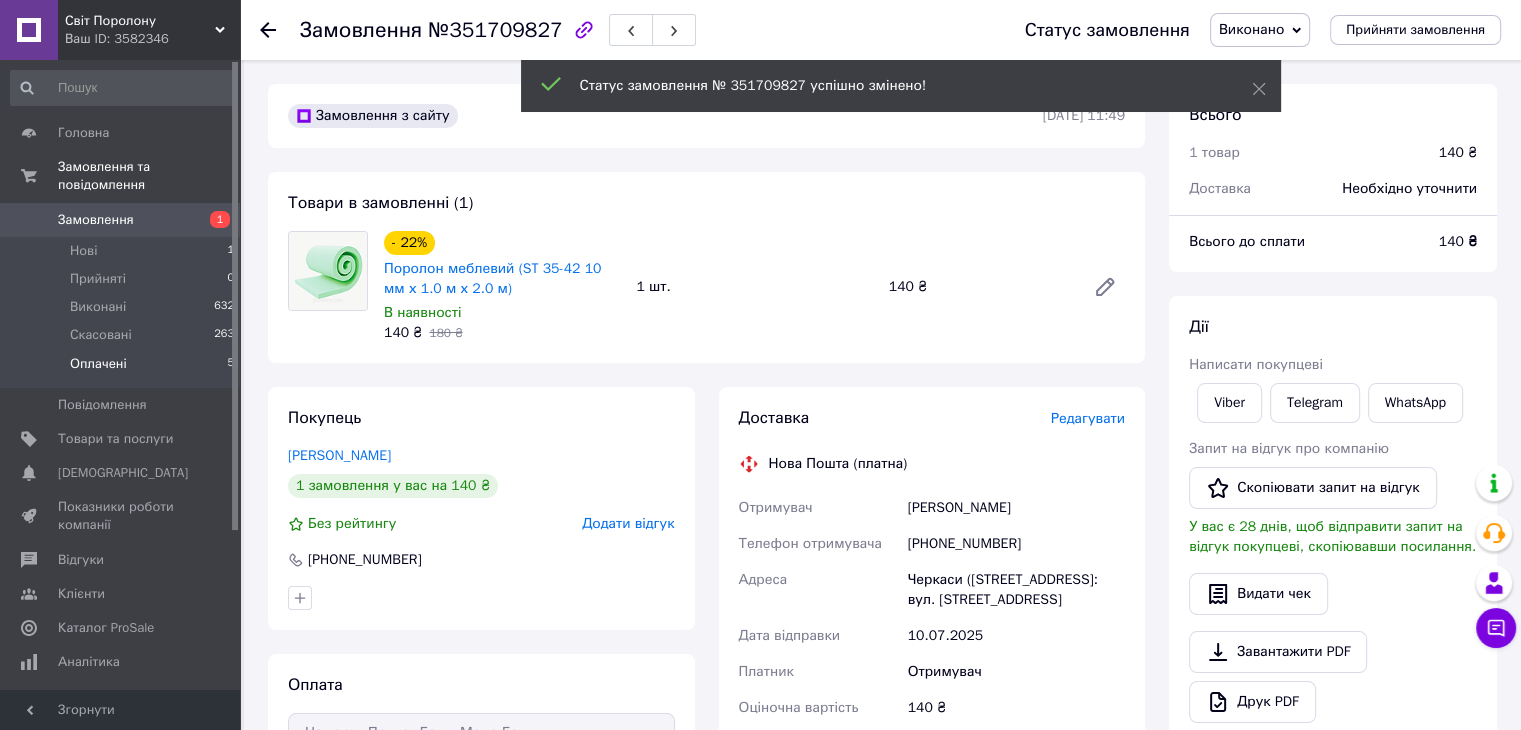 click on "Оплачені" at bounding box center (98, 364) 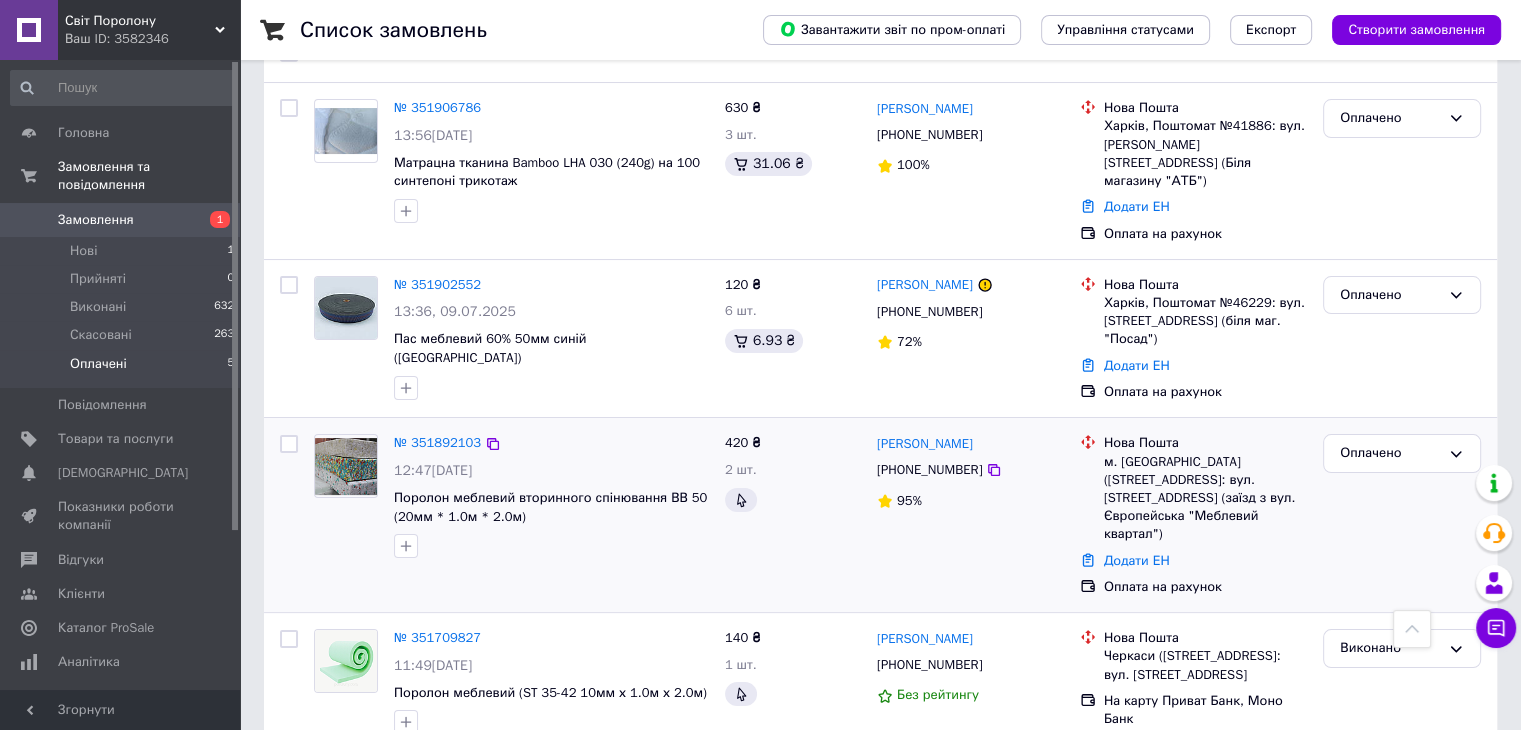scroll, scrollTop: 169, scrollLeft: 0, axis: vertical 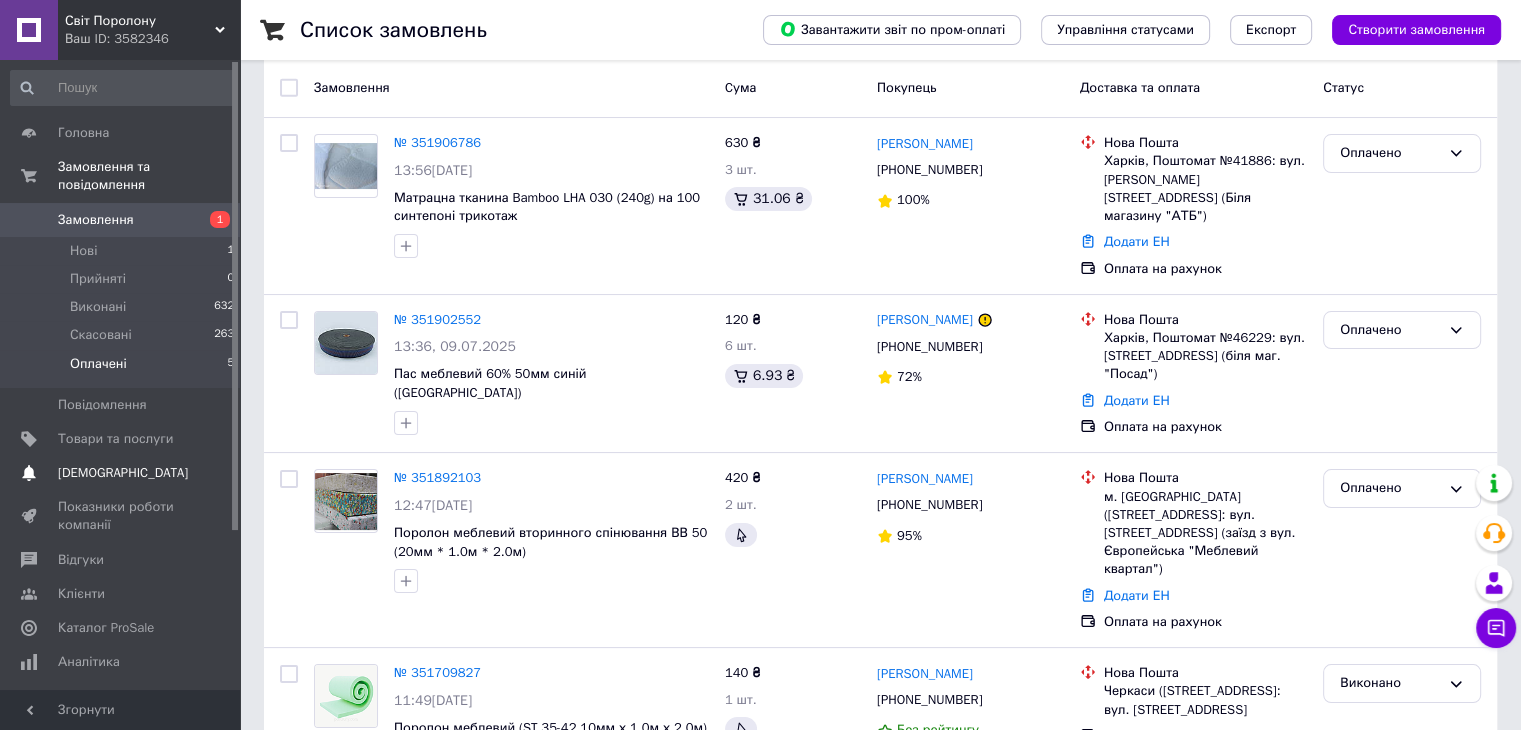 click on "[DEMOGRAPHIC_DATA]" at bounding box center (123, 473) 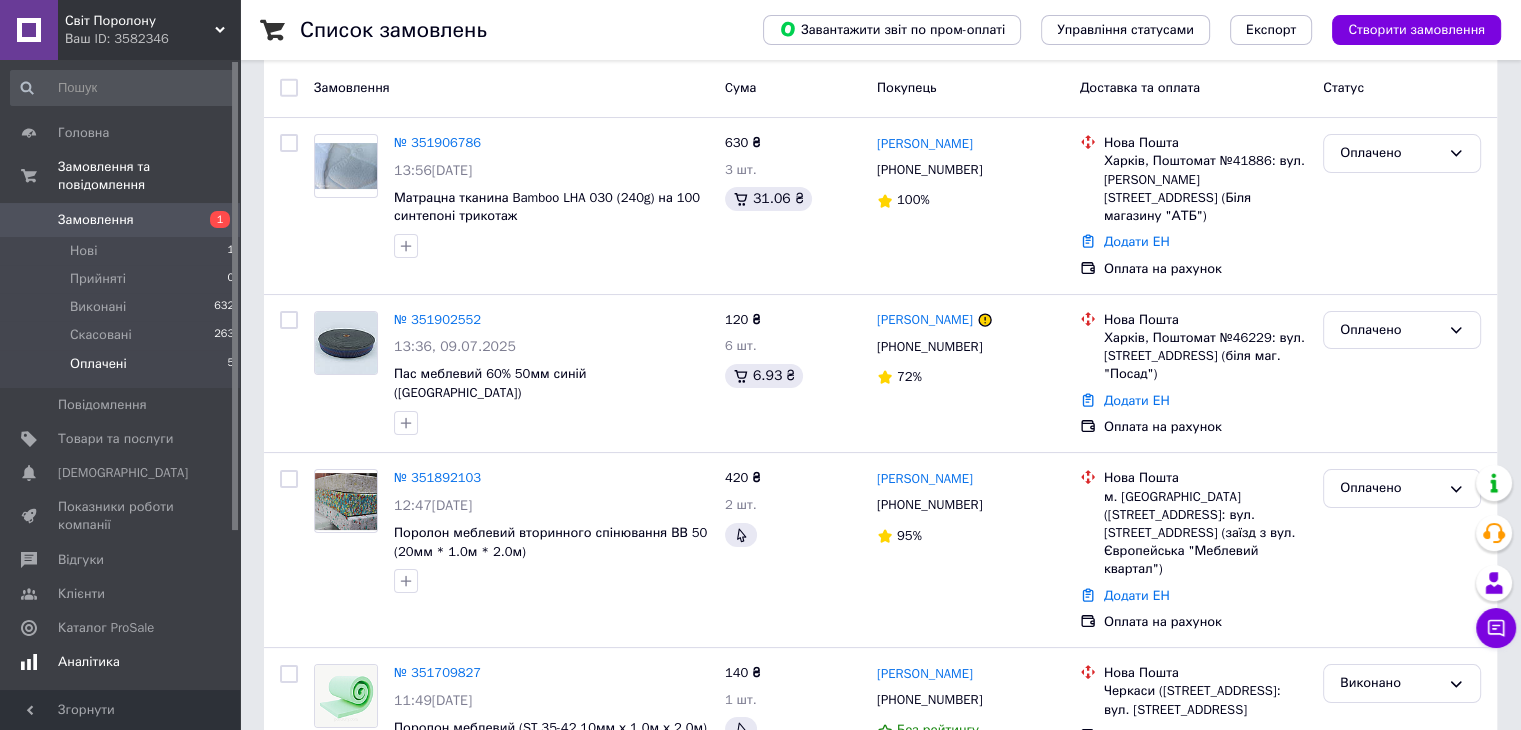 scroll, scrollTop: 0, scrollLeft: 0, axis: both 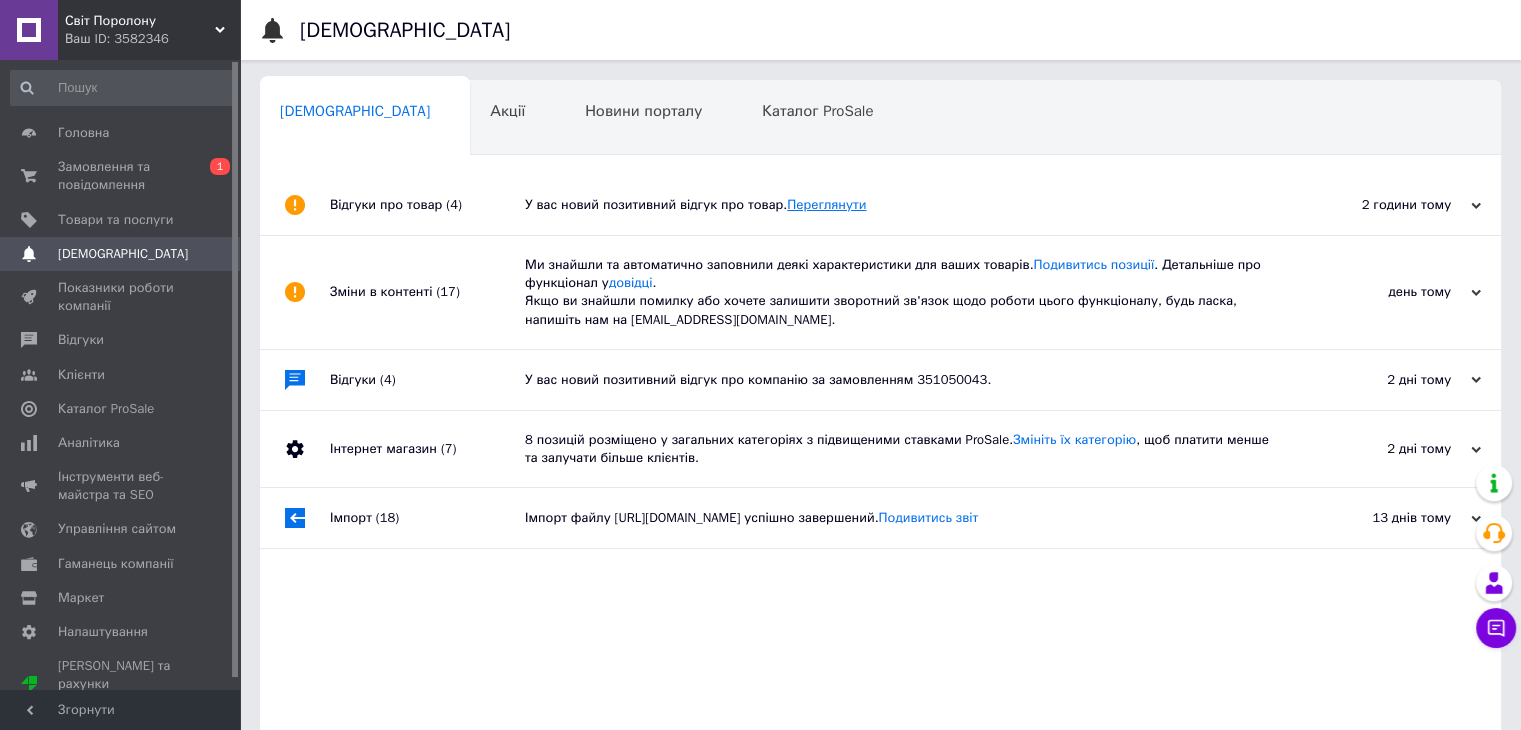 click on "Переглянути" at bounding box center (826, 204) 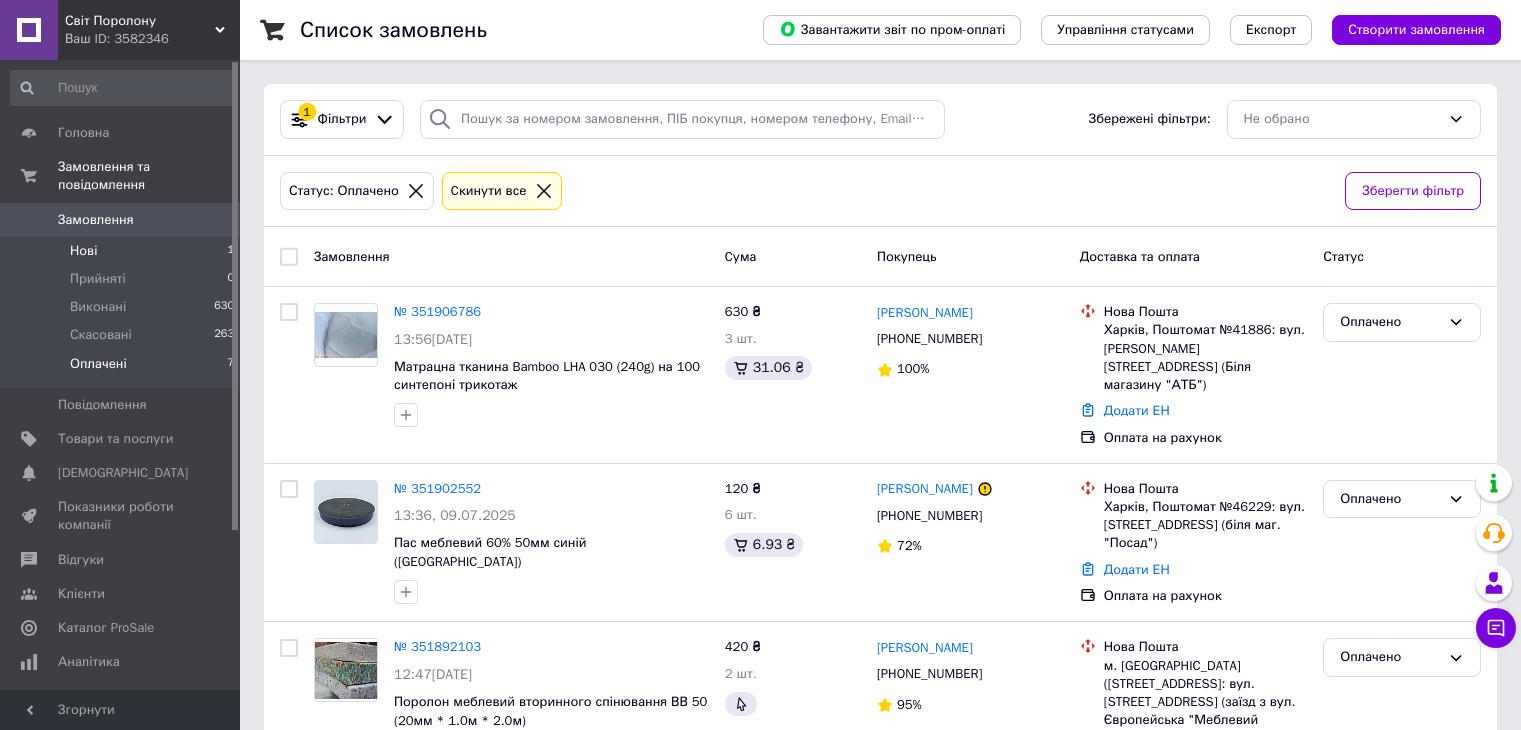 scroll, scrollTop: 52, scrollLeft: 0, axis: vertical 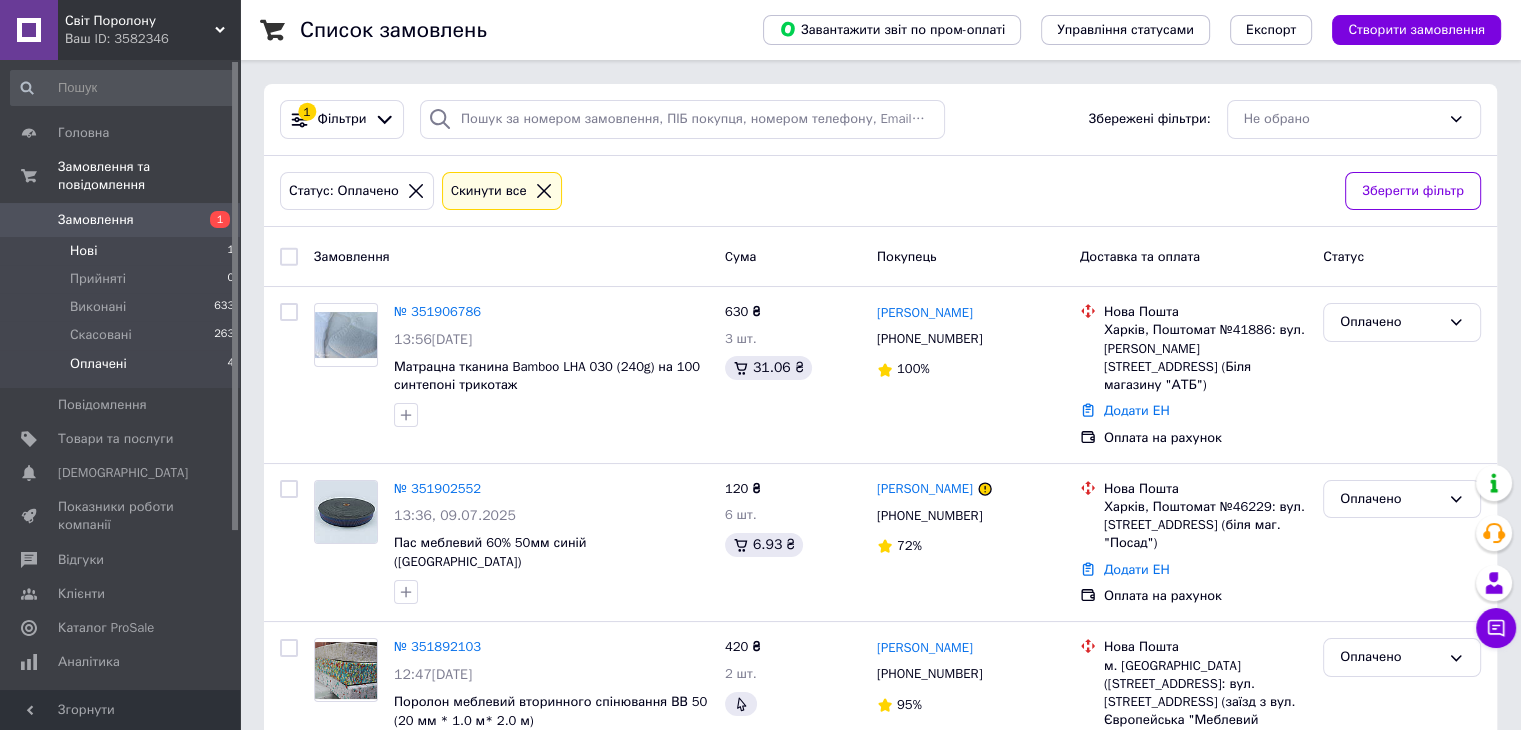 click on "Нові" at bounding box center [83, 251] 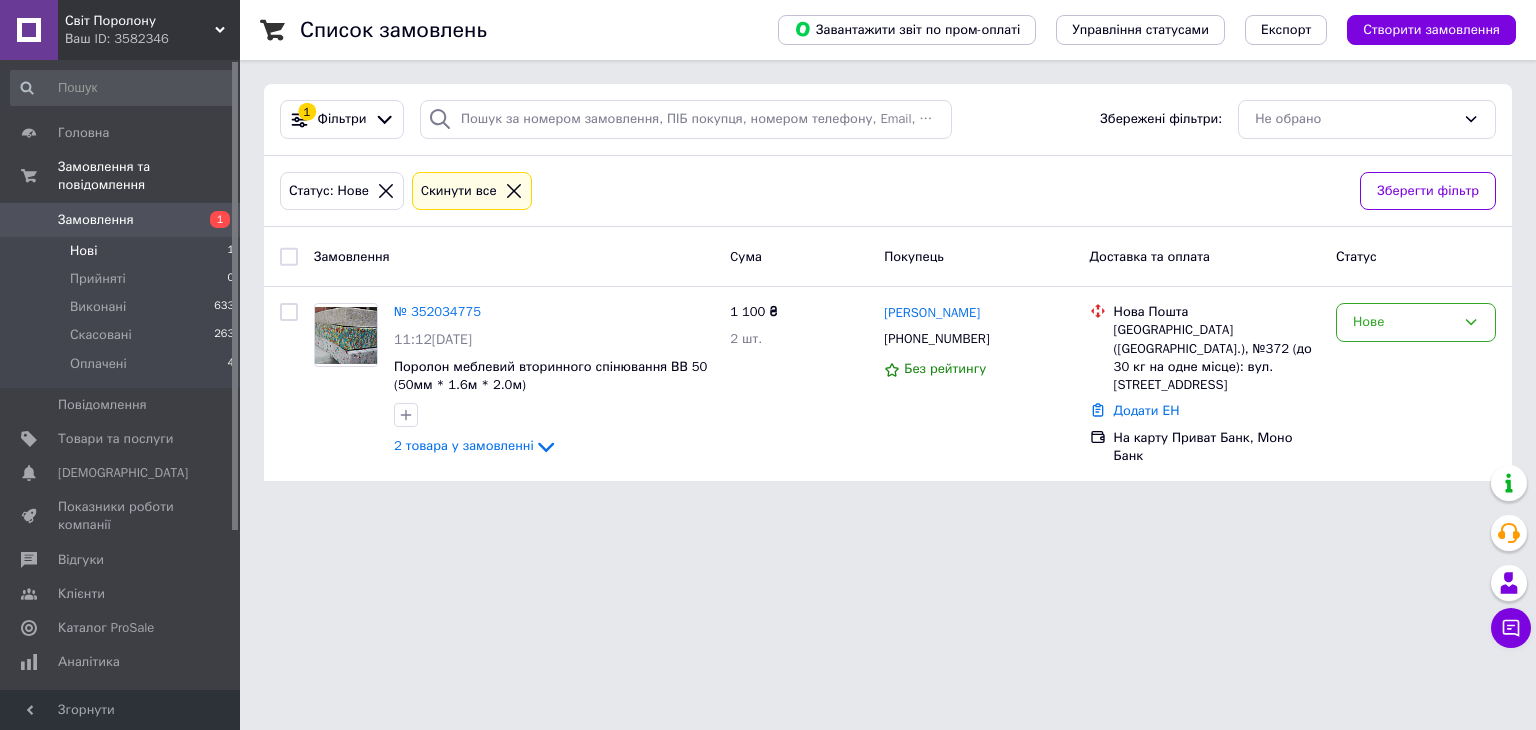 click on "Нові" at bounding box center [83, 251] 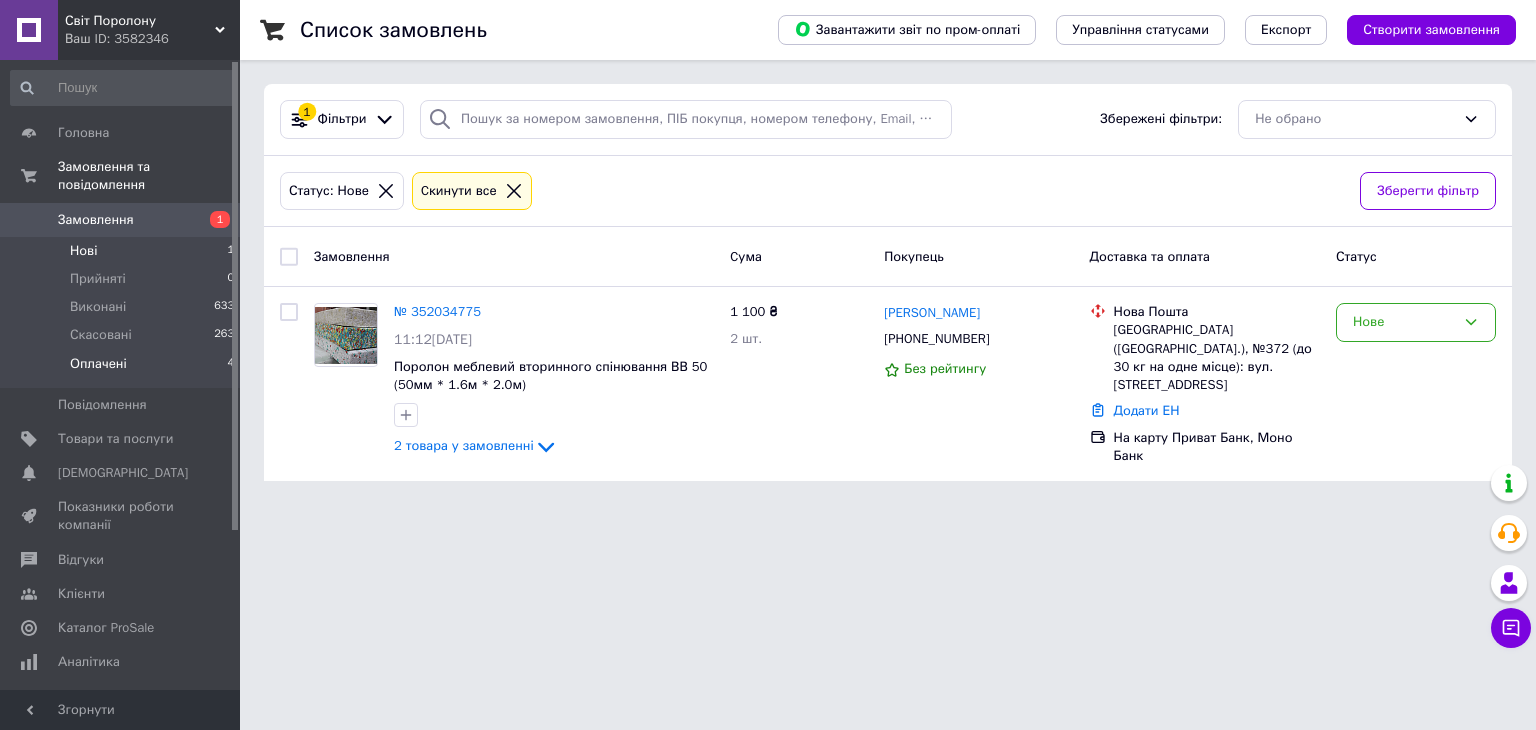 click on "Оплачені" at bounding box center [98, 364] 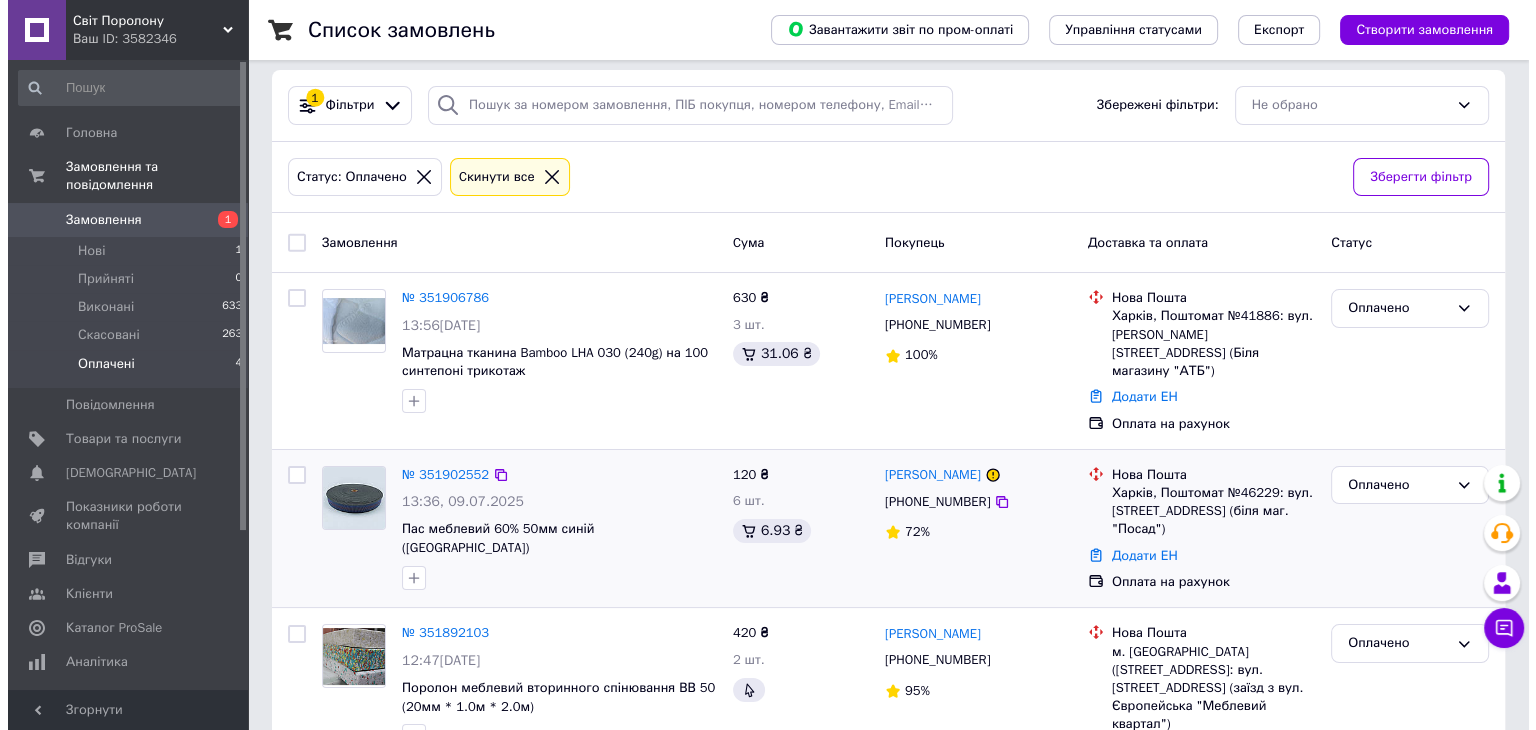 scroll, scrollTop: 0, scrollLeft: 0, axis: both 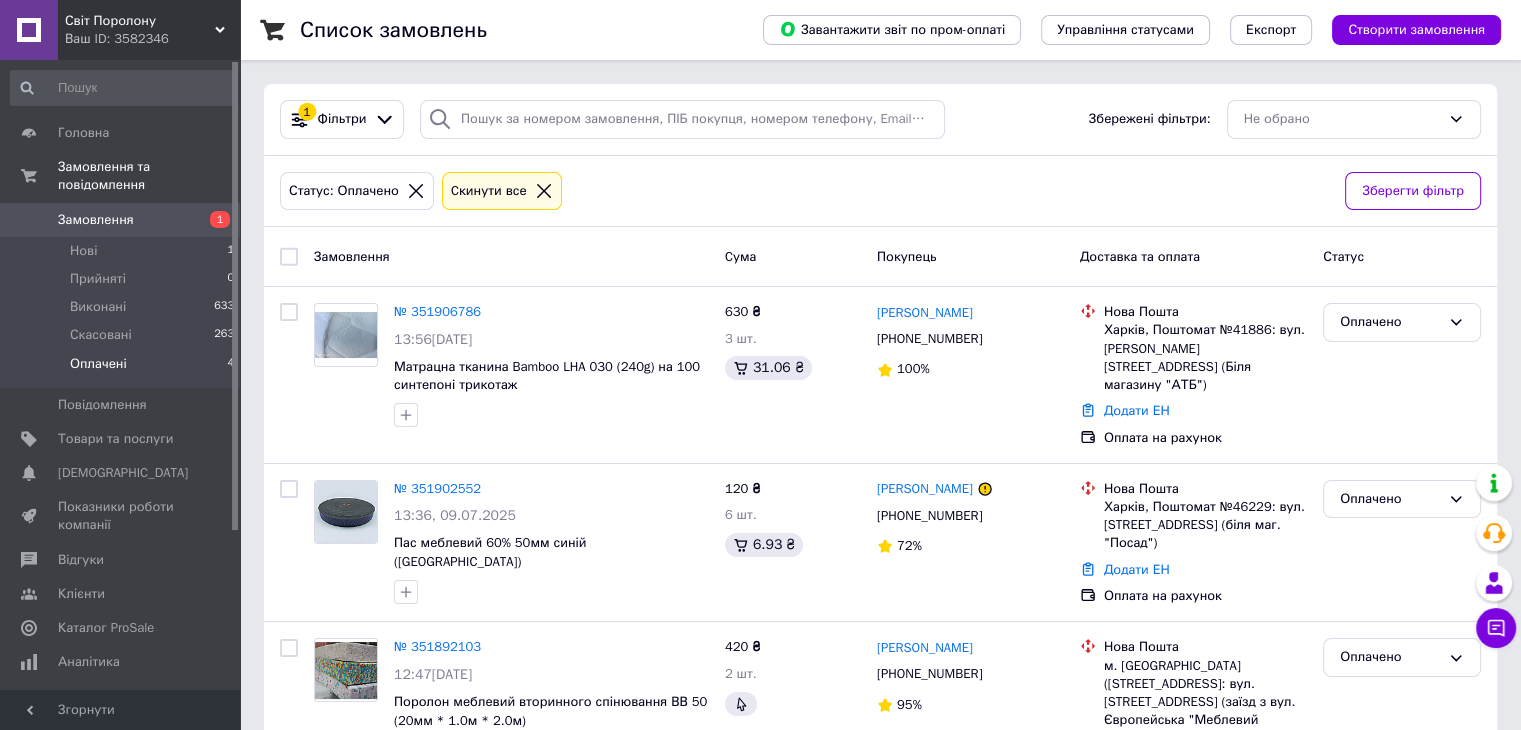 click on "Замовлення" at bounding box center [96, 220] 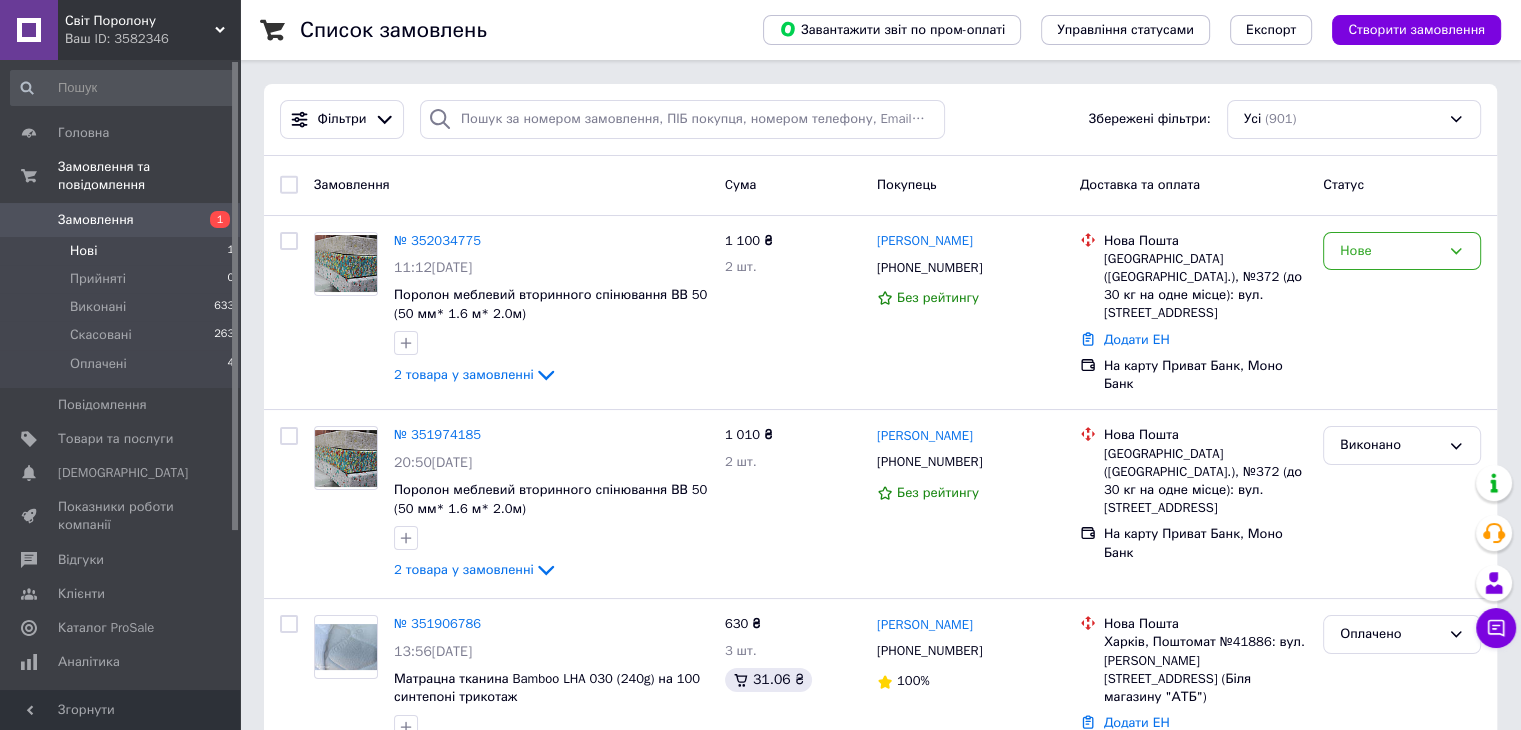click on "Нові" at bounding box center [83, 251] 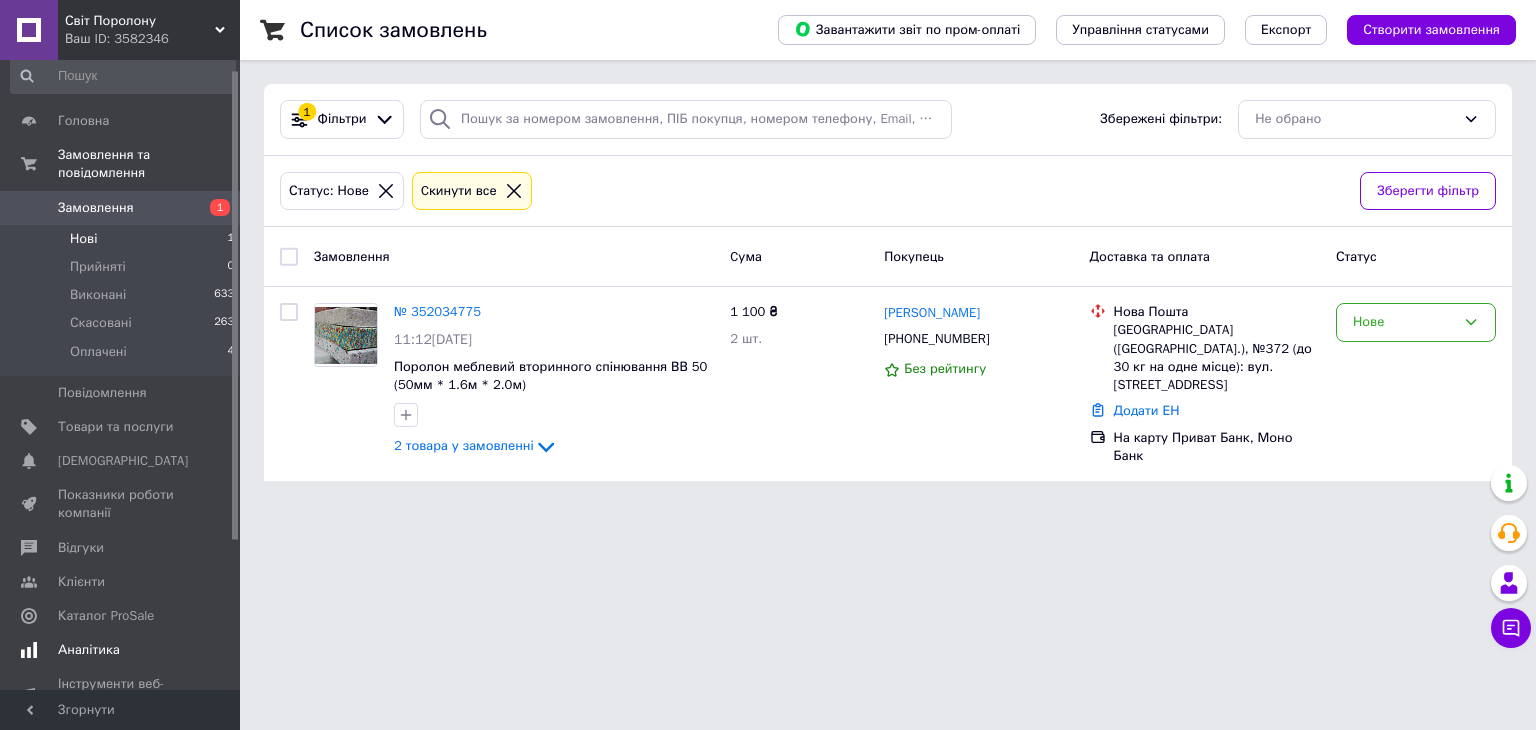 scroll, scrollTop: 0, scrollLeft: 0, axis: both 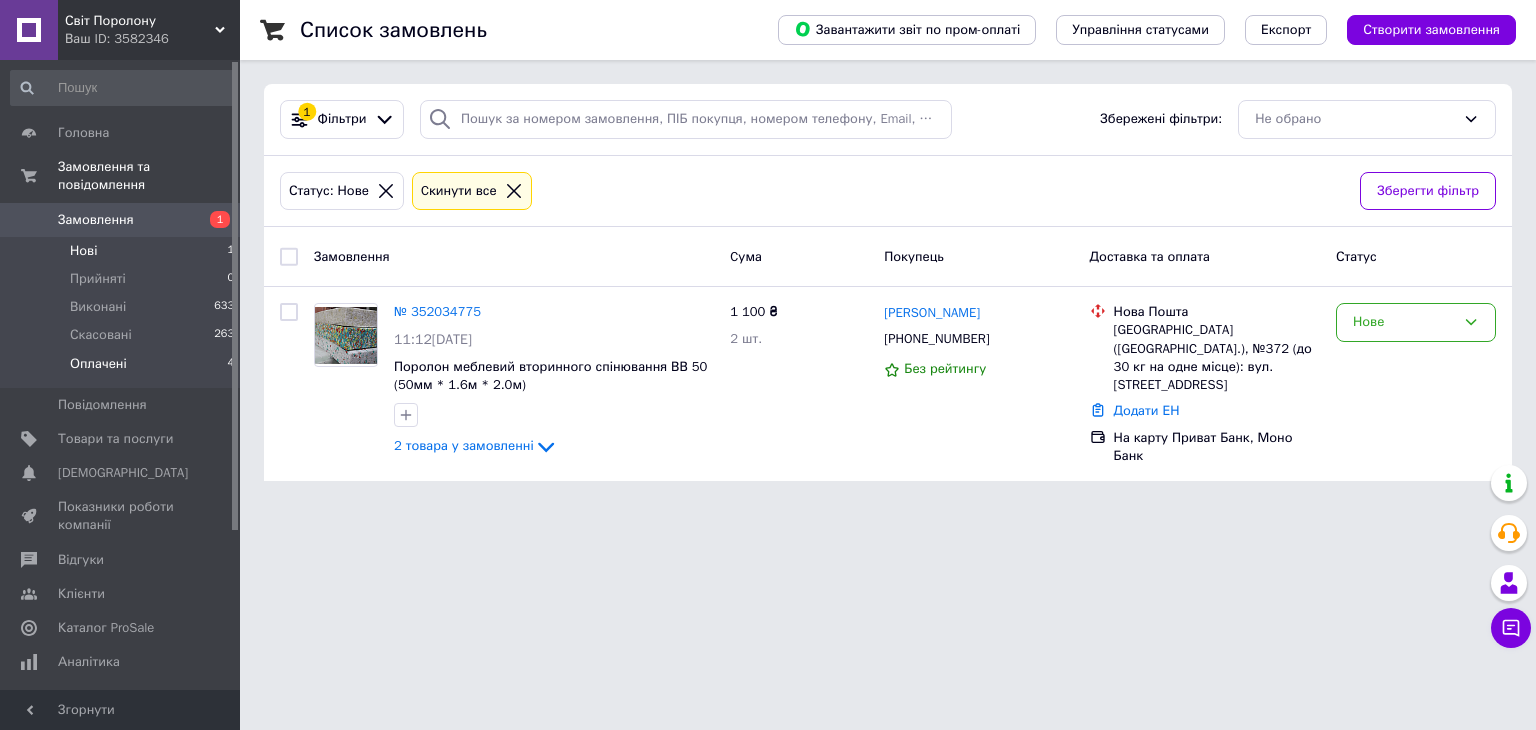 click on "Оплачені" at bounding box center (98, 364) 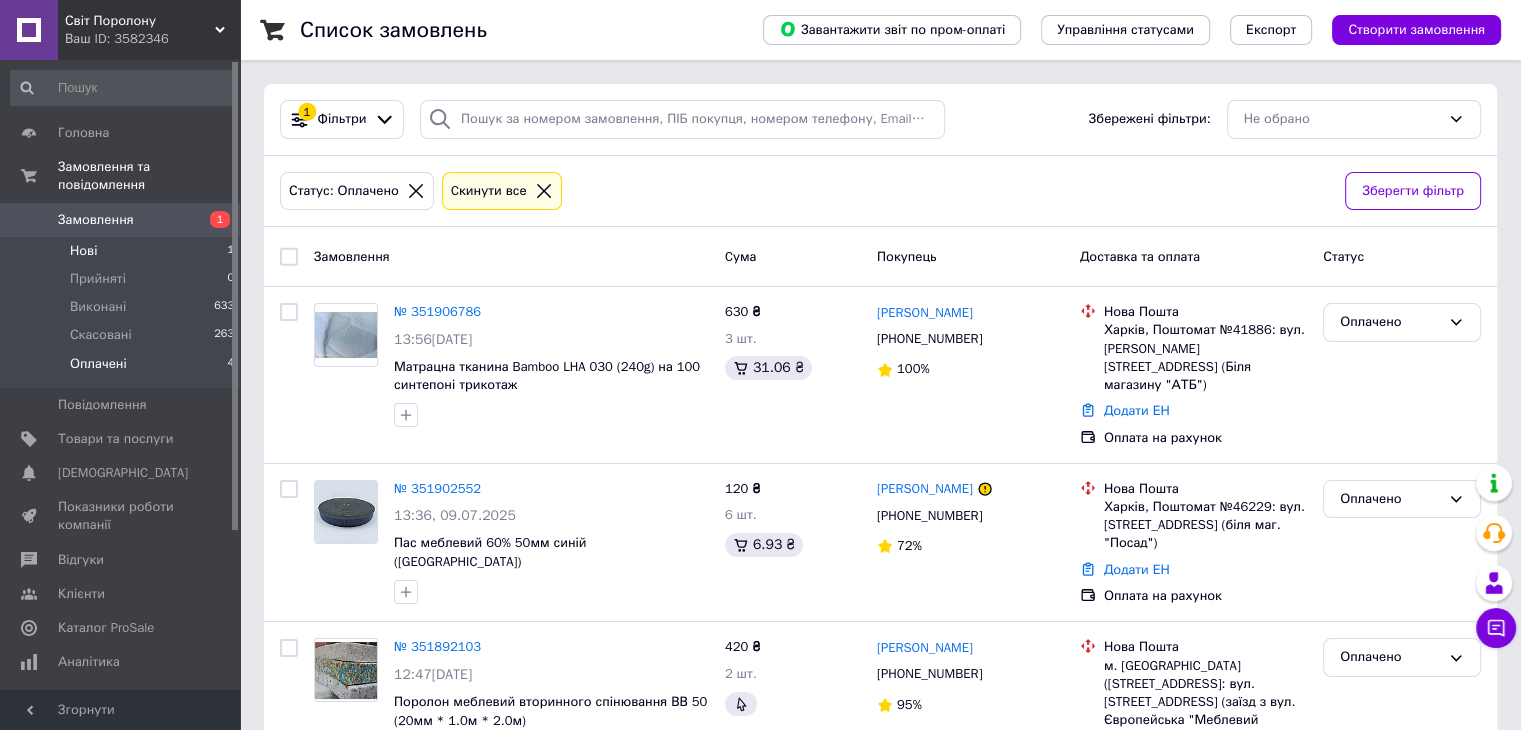 click on "Нові" at bounding box center [83, 251] 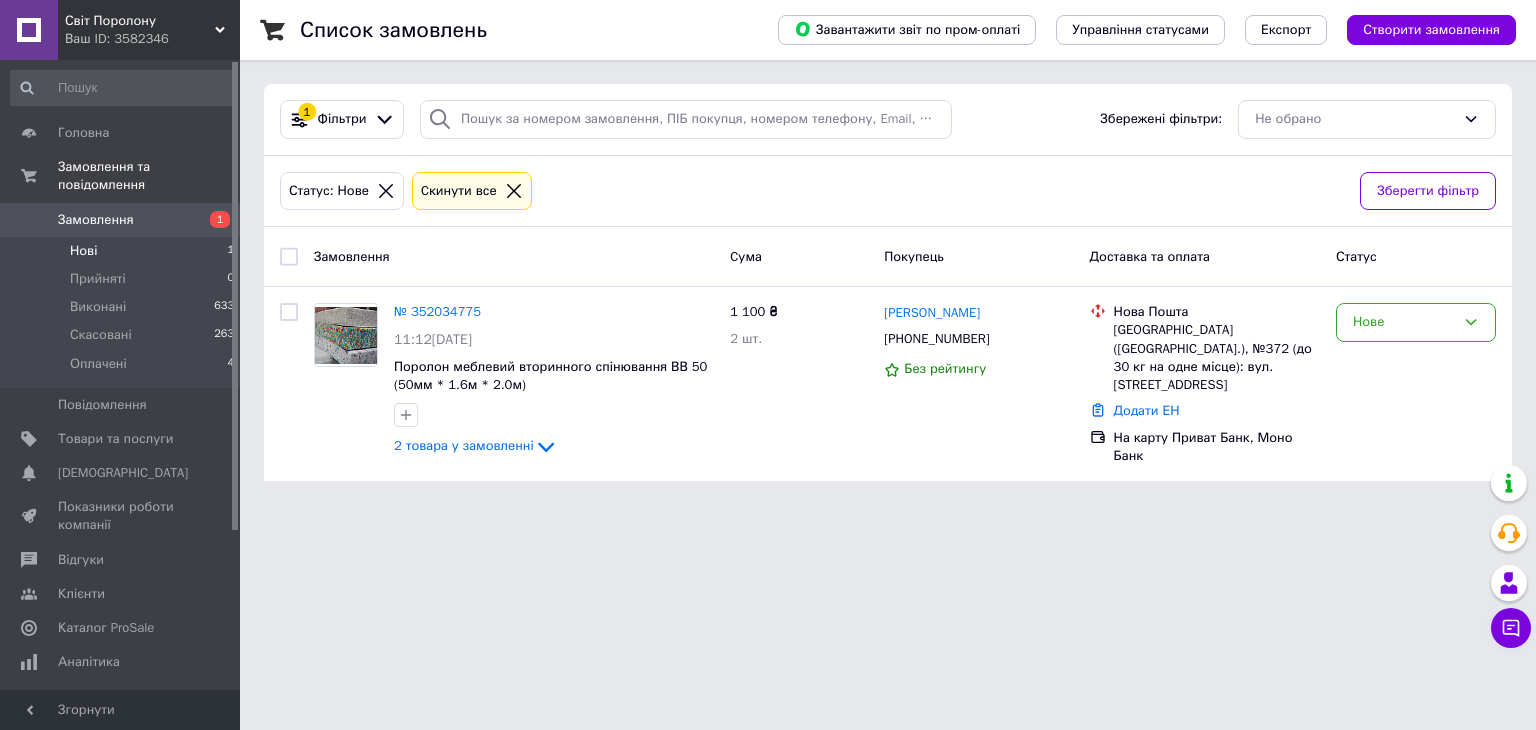 click on "Нові" at bounding box center (83, 251) 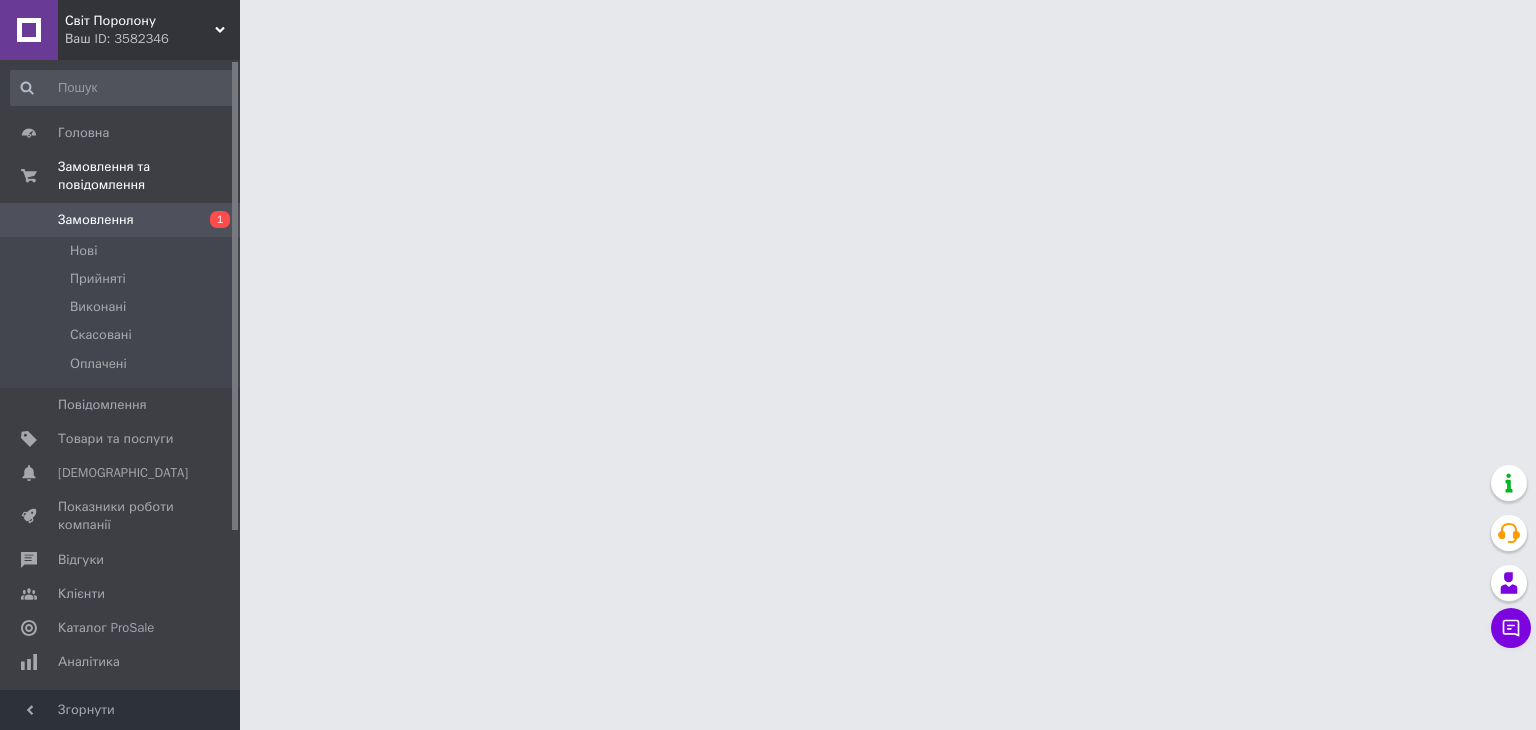 scroll, scrollTop: 0, scrollLeft: 0, axis: both 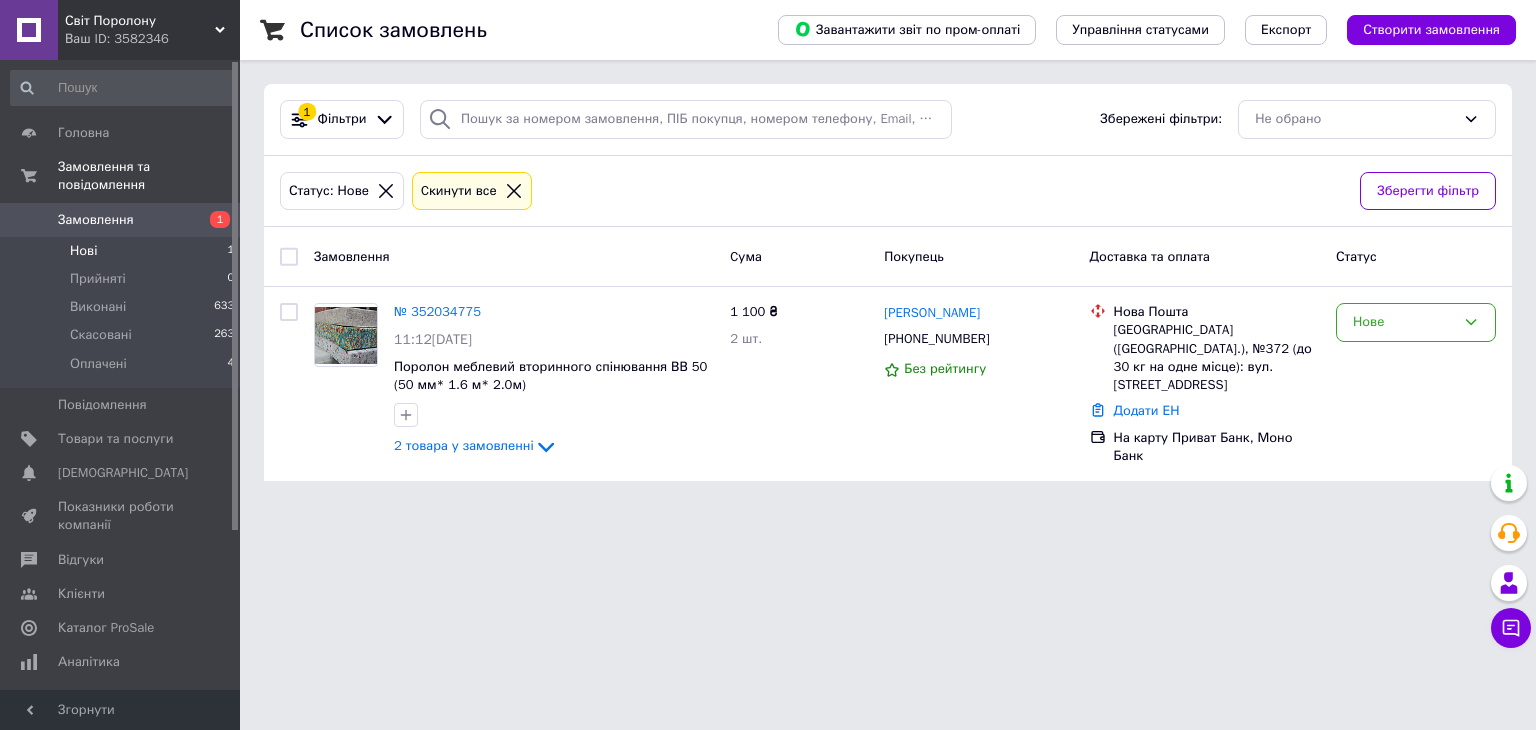 click on "Нові" at bounding box center [83, 251] 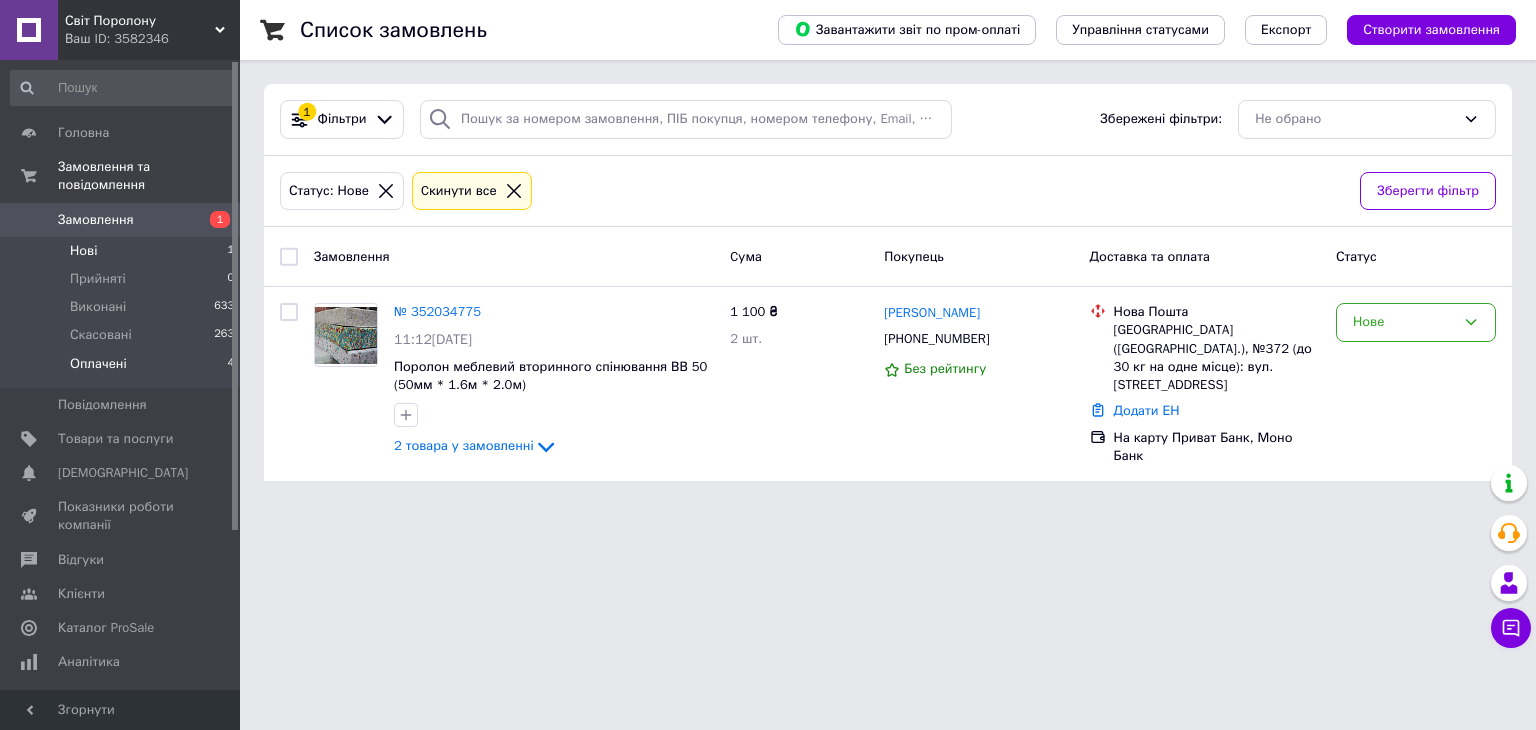 click on "Оплачені" at bounding box center [98, 364] 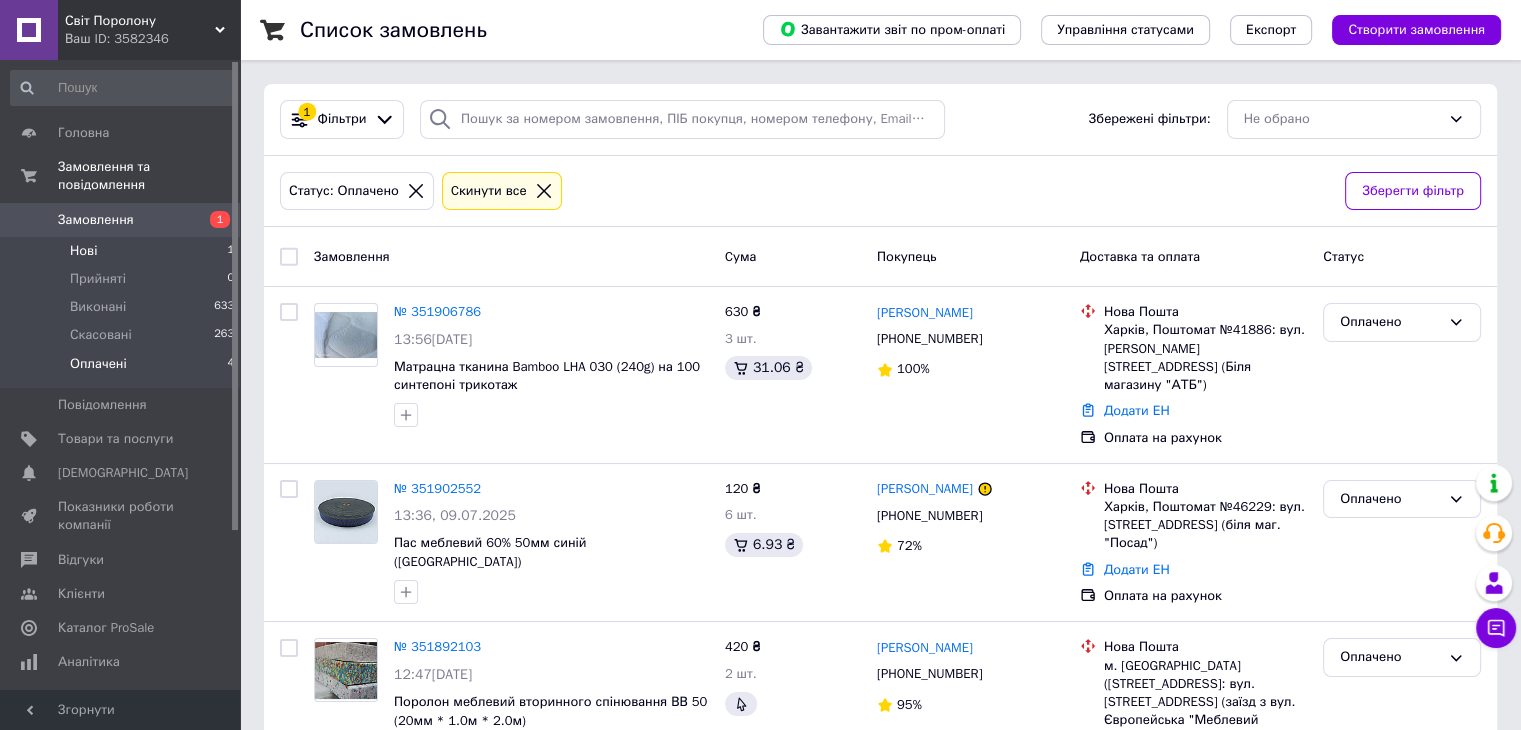 click on "Нові" at bounding box center [83, 251] 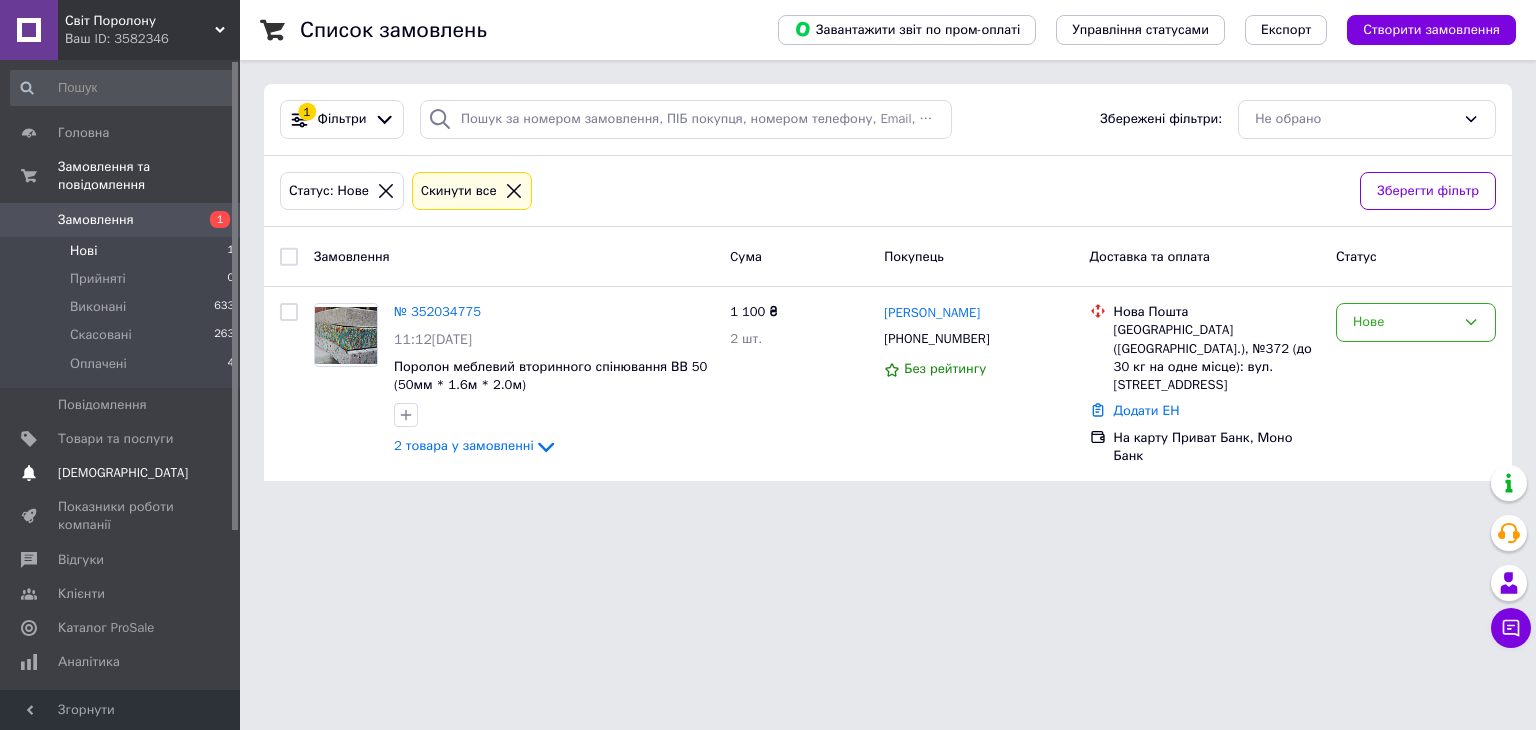 click on "[DEMOGRAPHIC_DATA]" at bounding box center [123, 473] 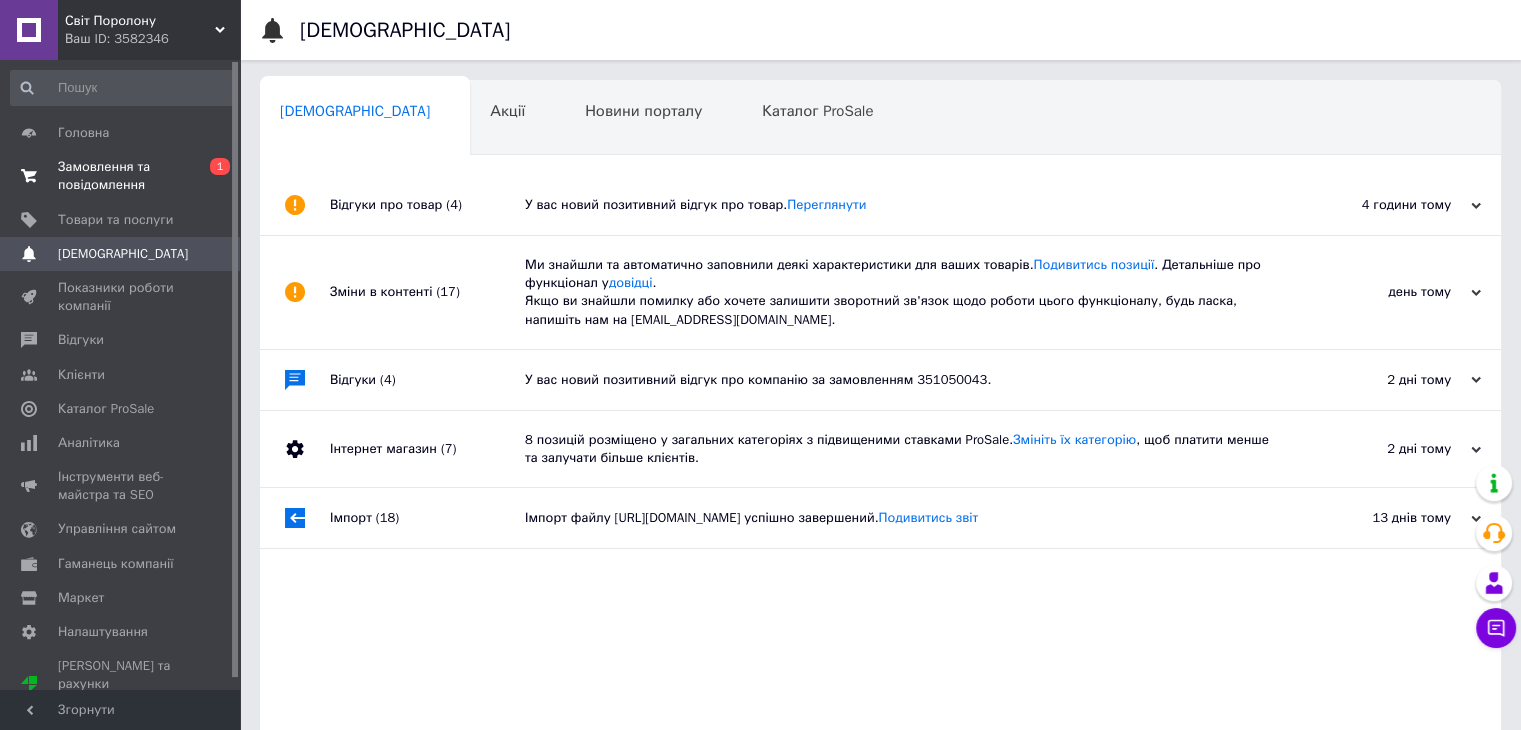 click on "Замовлення та повідомлення" at bounding box center (121, 176) 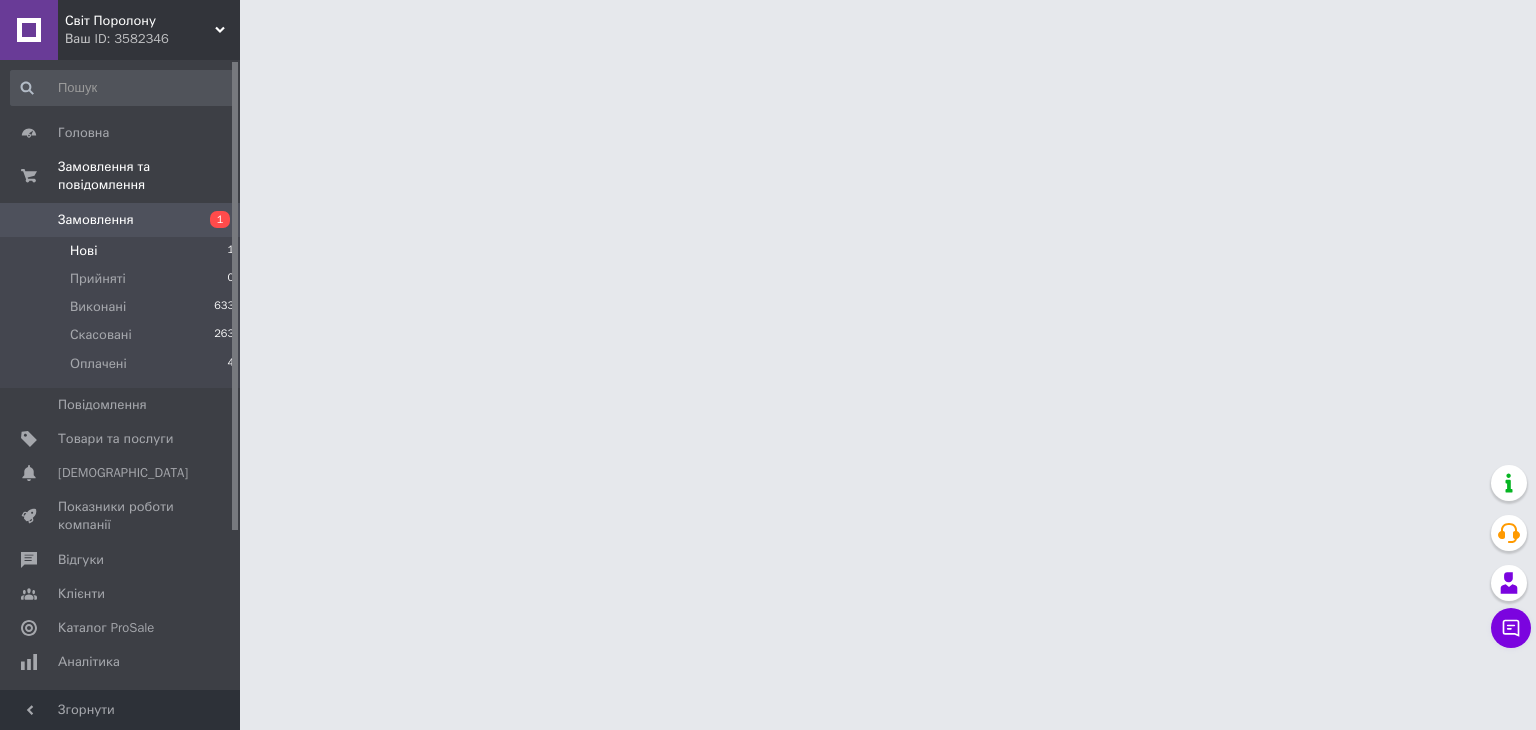 click on "Нові 1" at bounding box center (123, 251) 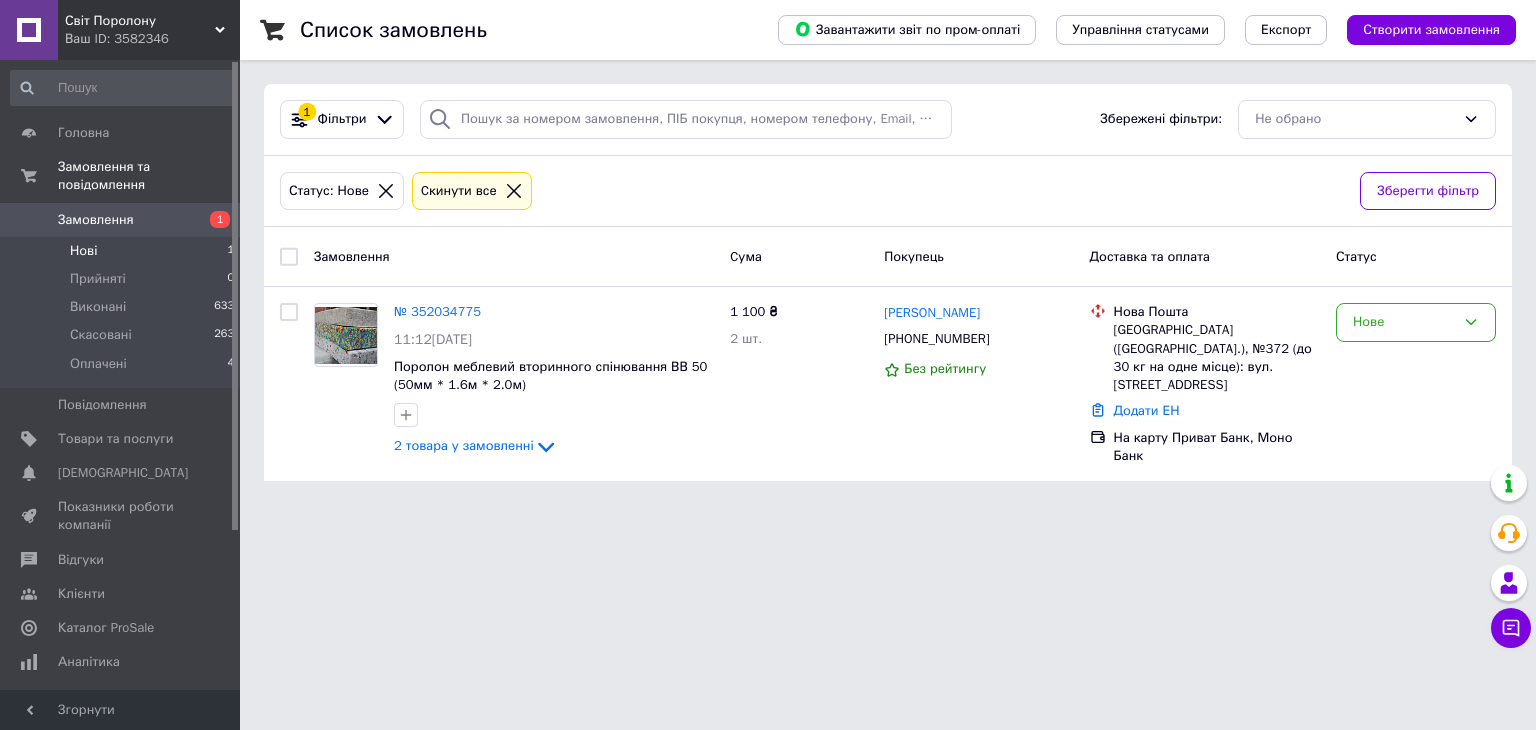 click on "Нові" at bounding box center [83, 251] 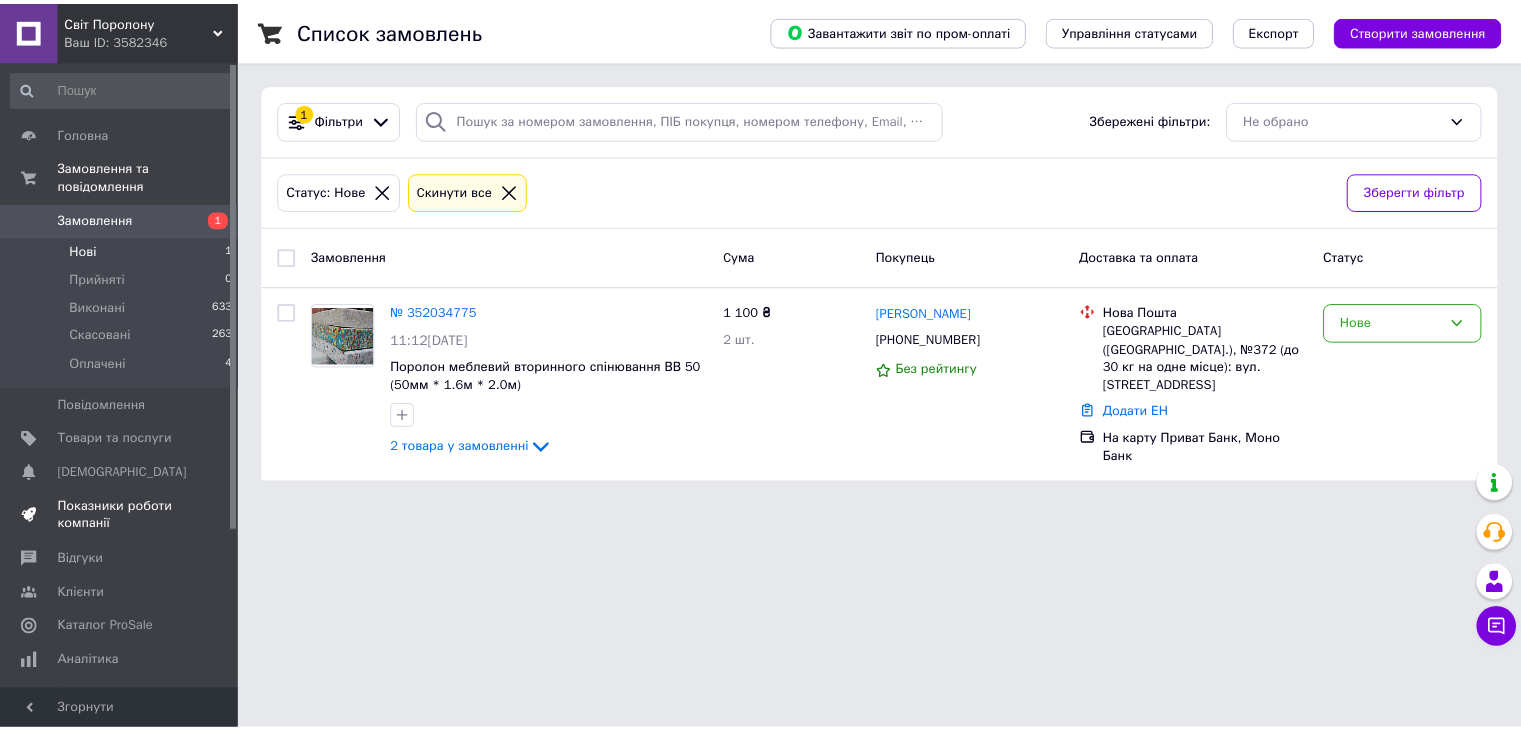 scroll, scrollTop: 200, scrollLeft: 0, axis: vertical 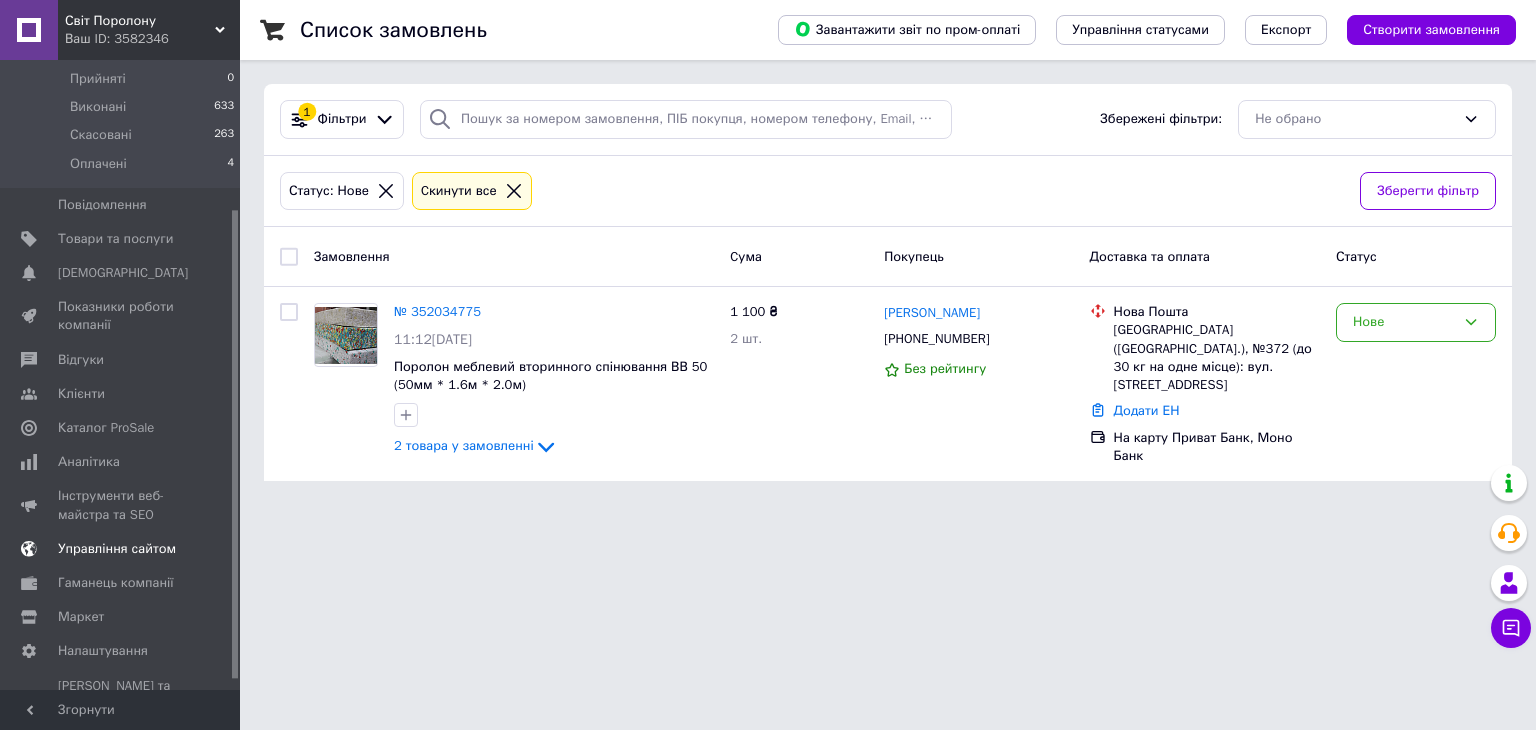 click on "Управління сайтом" at bounding box center (117, 549) 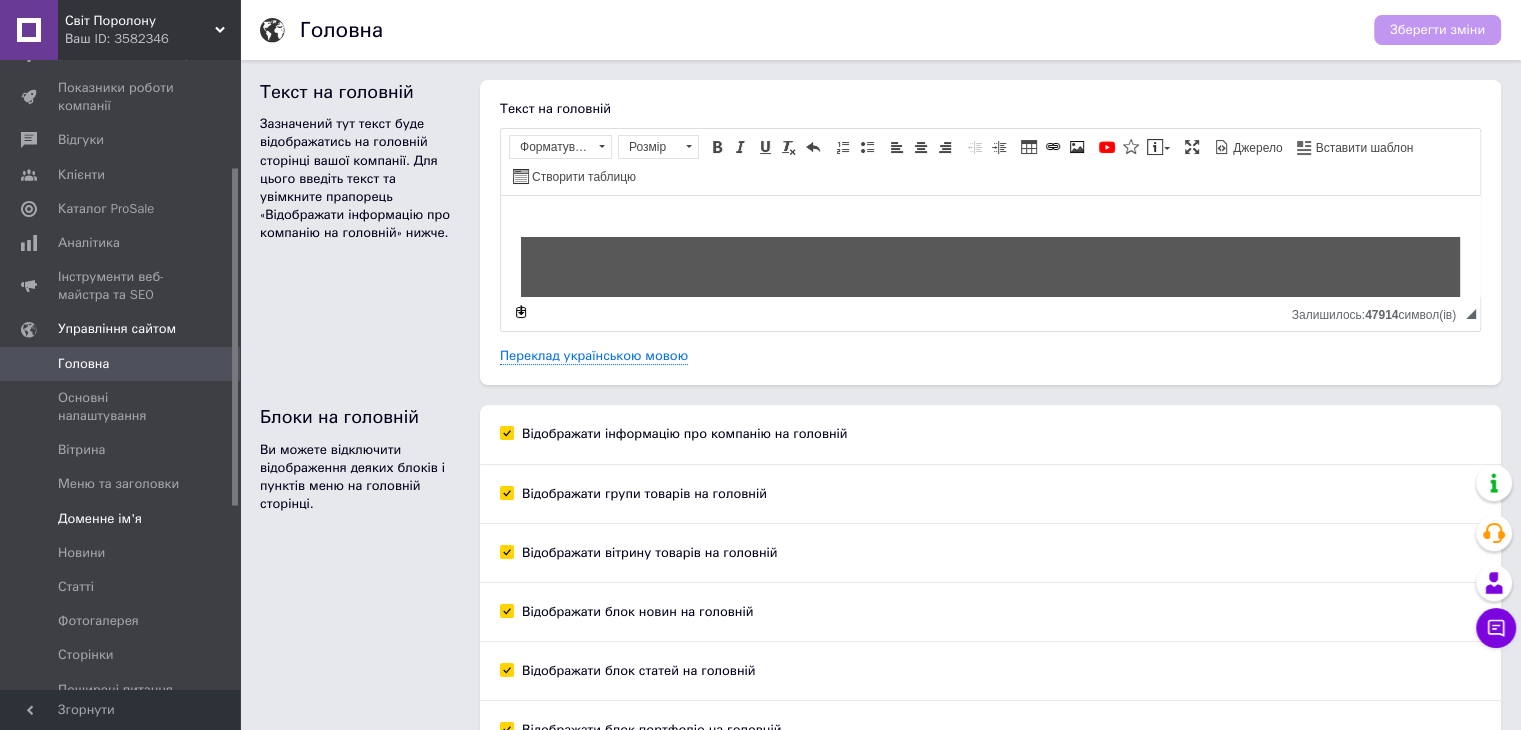 scroll, scrollTop: 0, scrollLeft: 0, axis: both 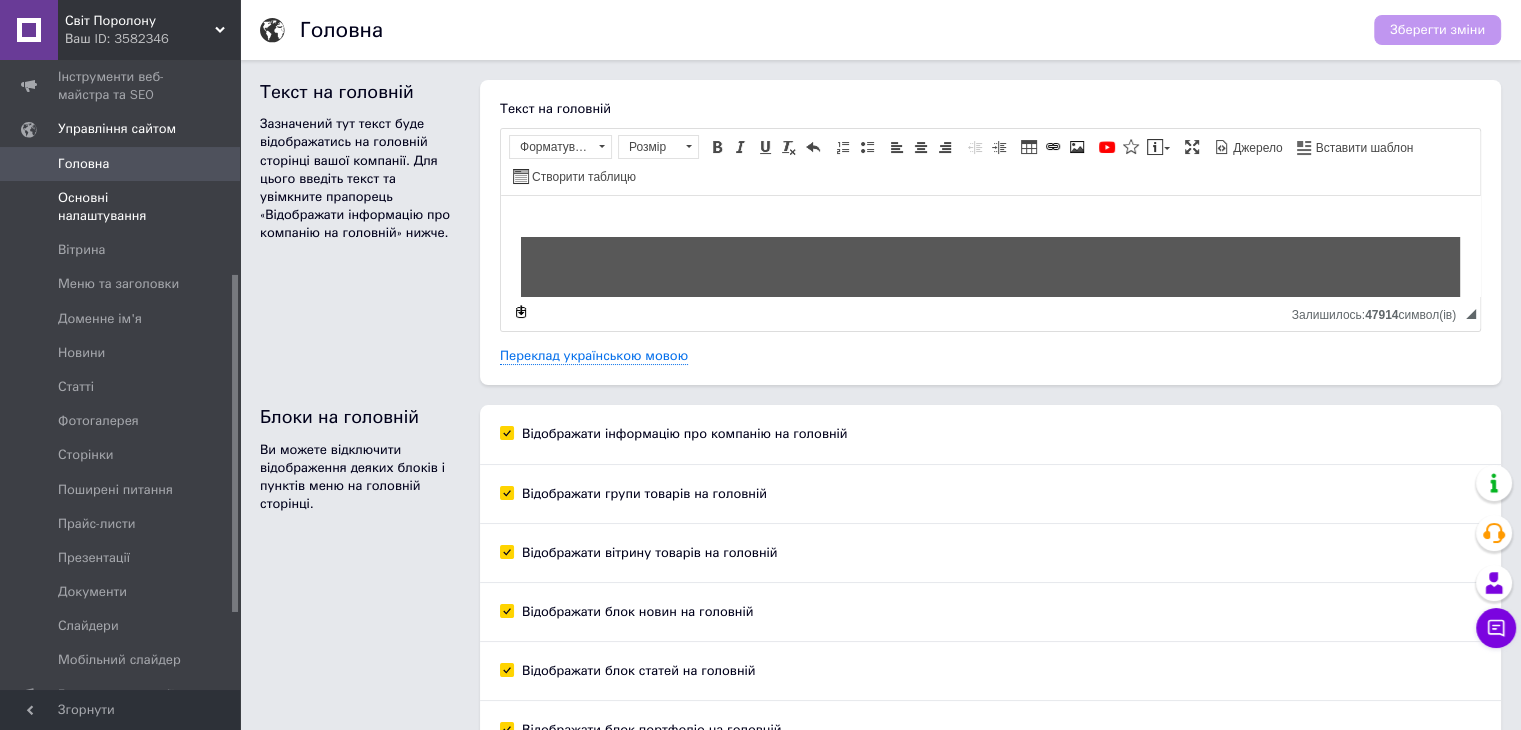 click on "Основні налаштування" at bounding box center (121, 207) 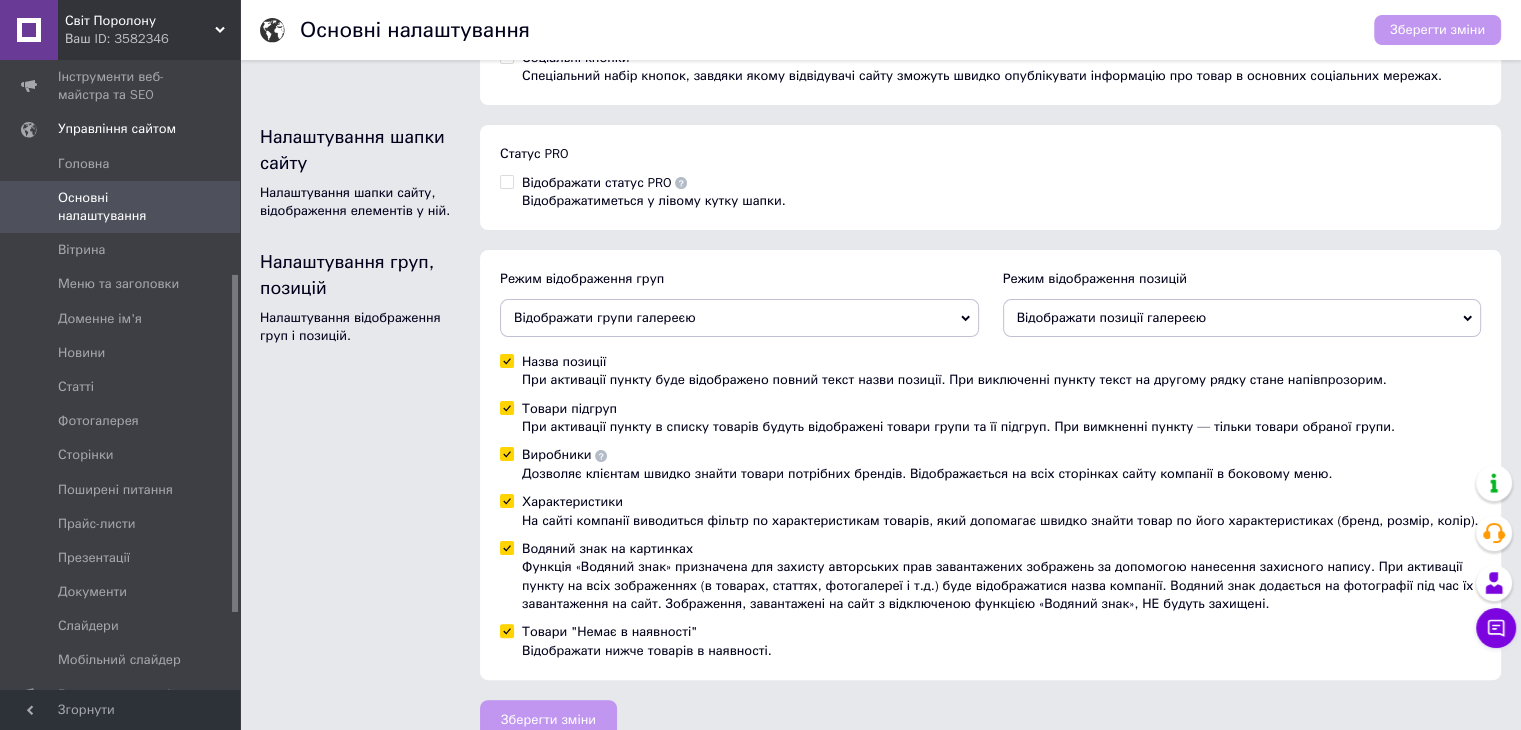 scroll, scrollTop: 383, scrollLeft: 0, axis: vertical 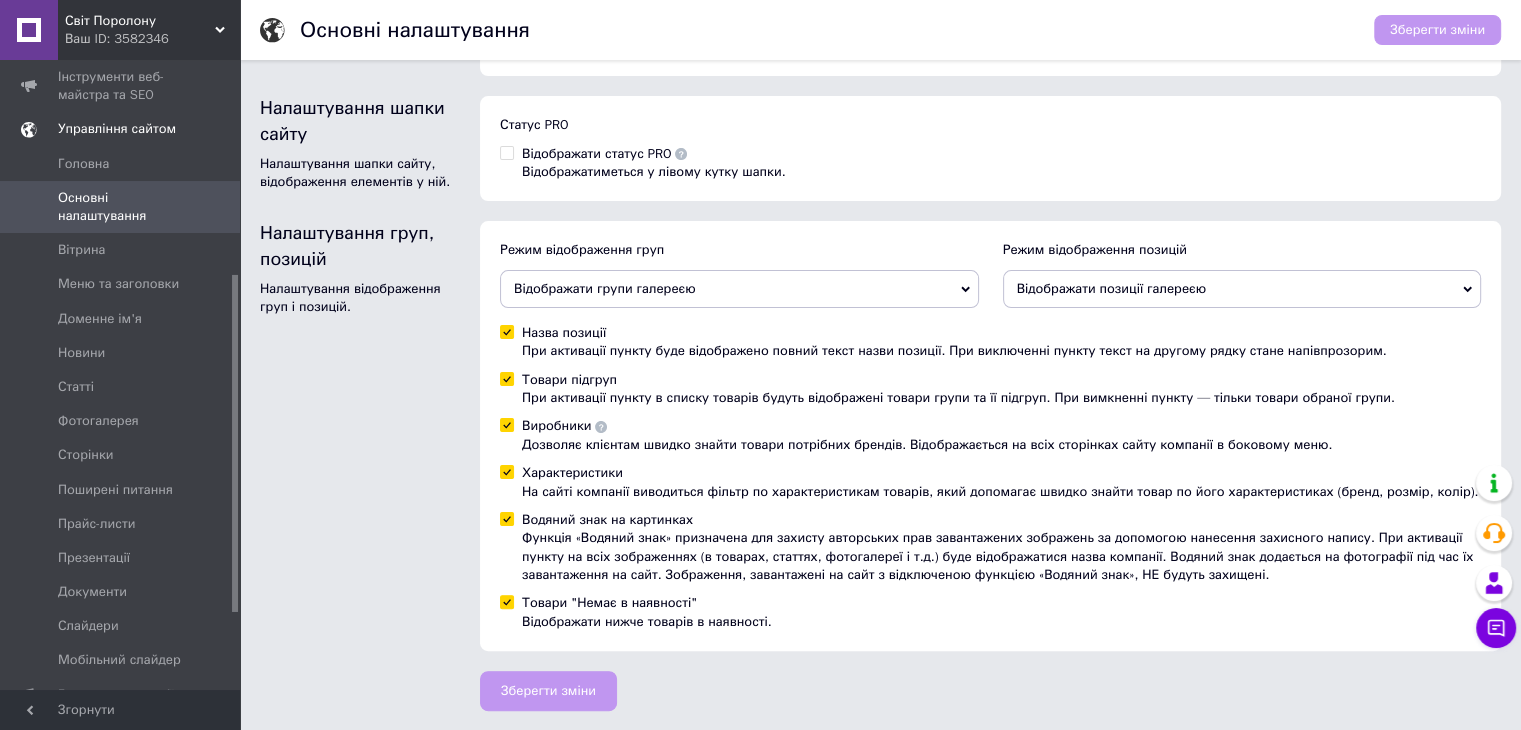 click on "Управління сайтом" at bounding box center [117, 129] 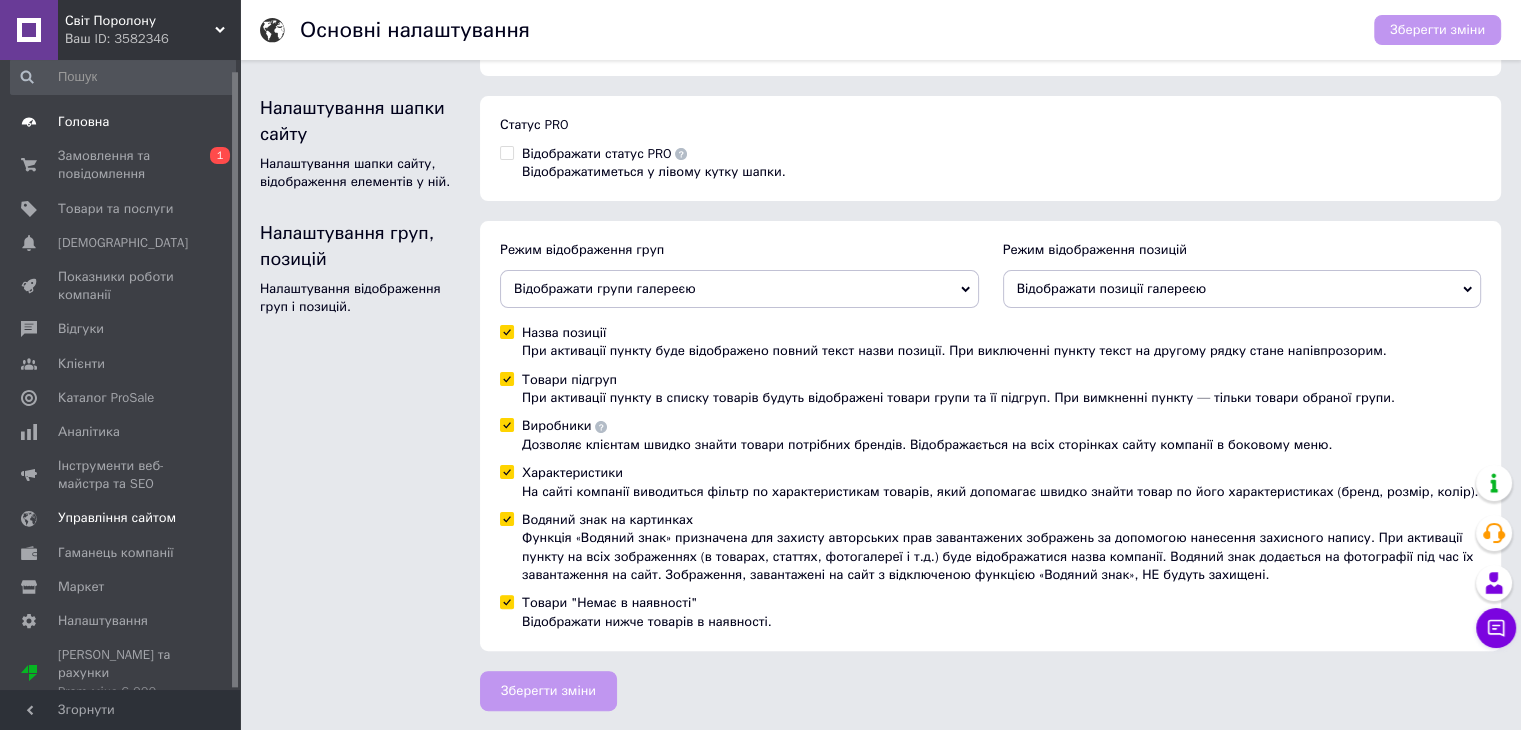 click on "Головна" at bounding box center [83, 122] 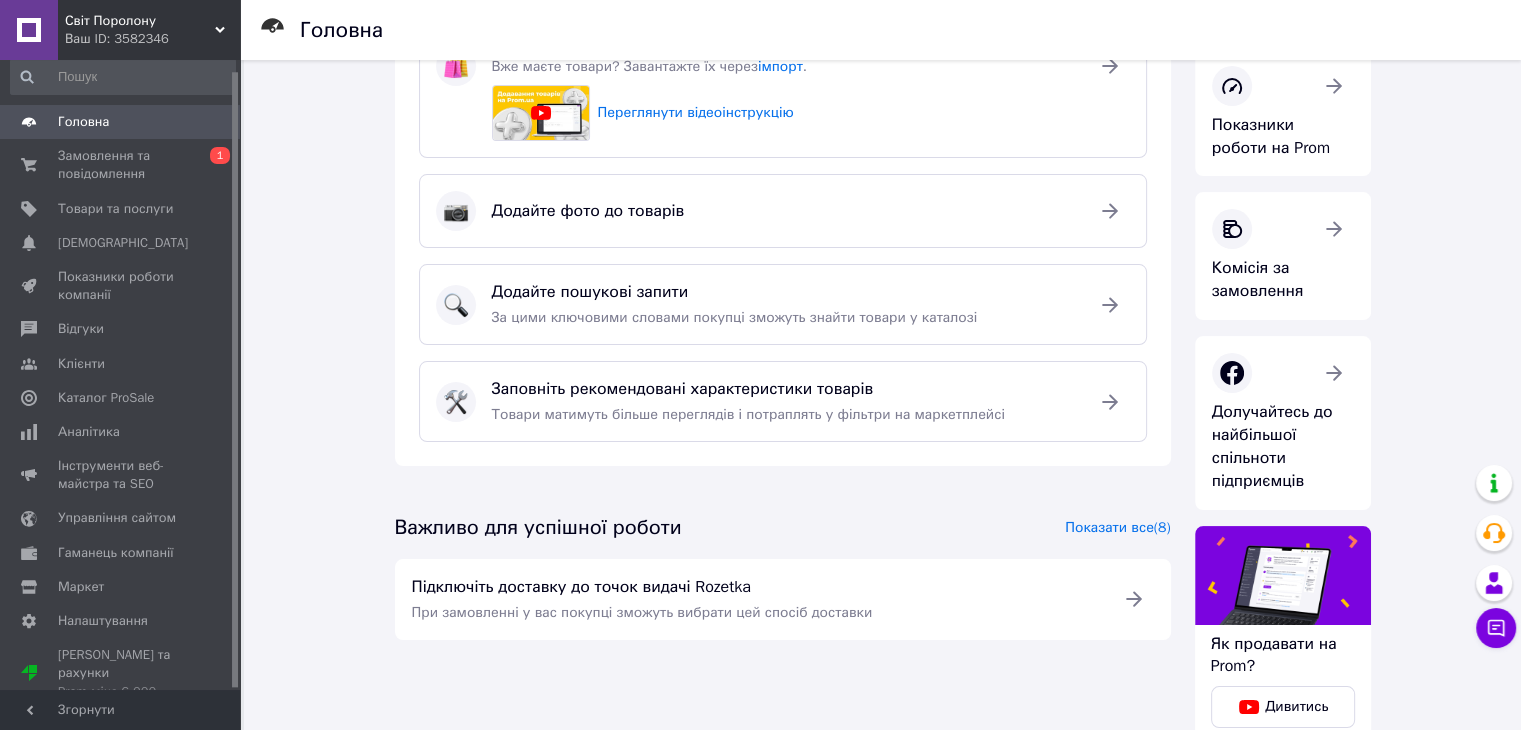 scroll, scrollTop: 248, scrollLeft: 0, axis: vertical 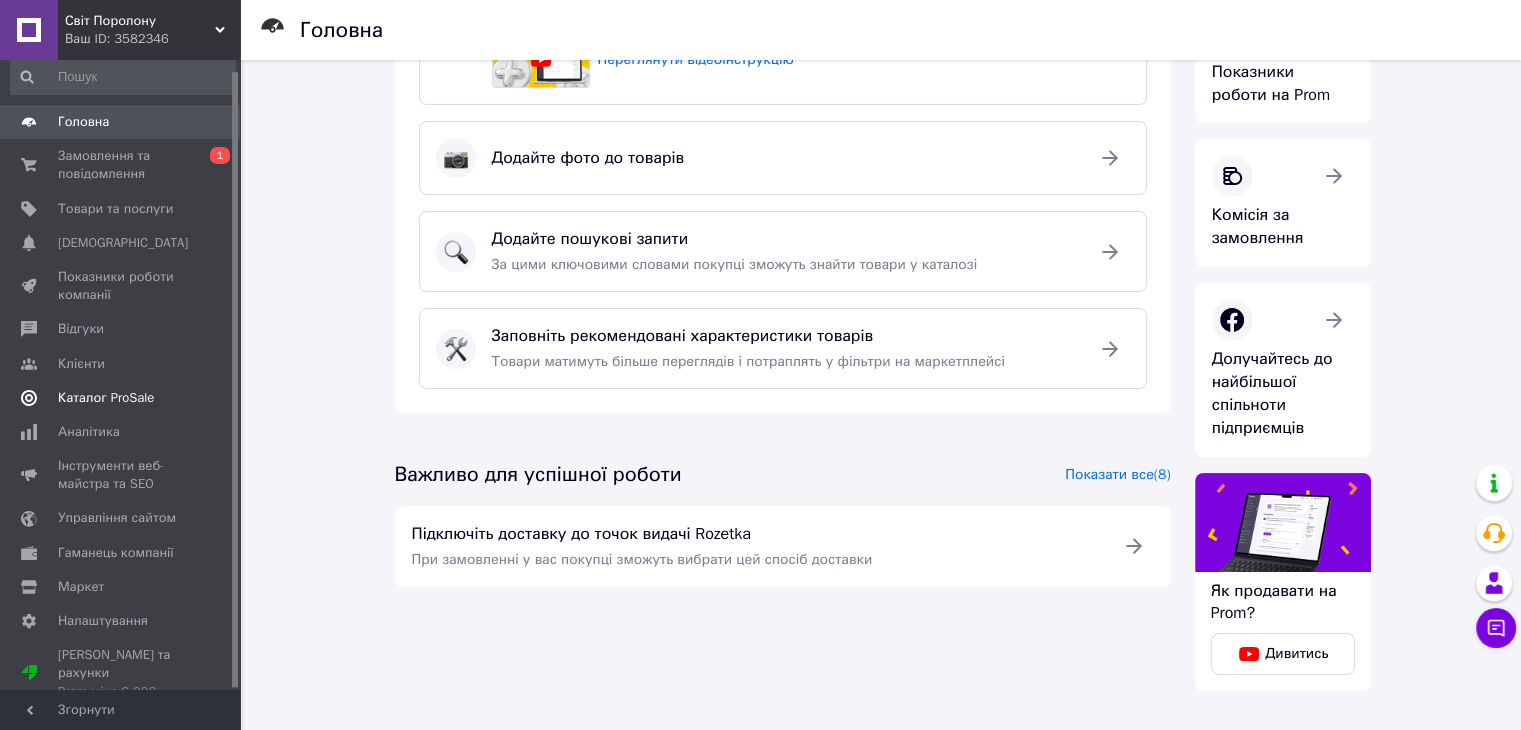 click on "Каталог ProSale" at bounding box center (106, 398) 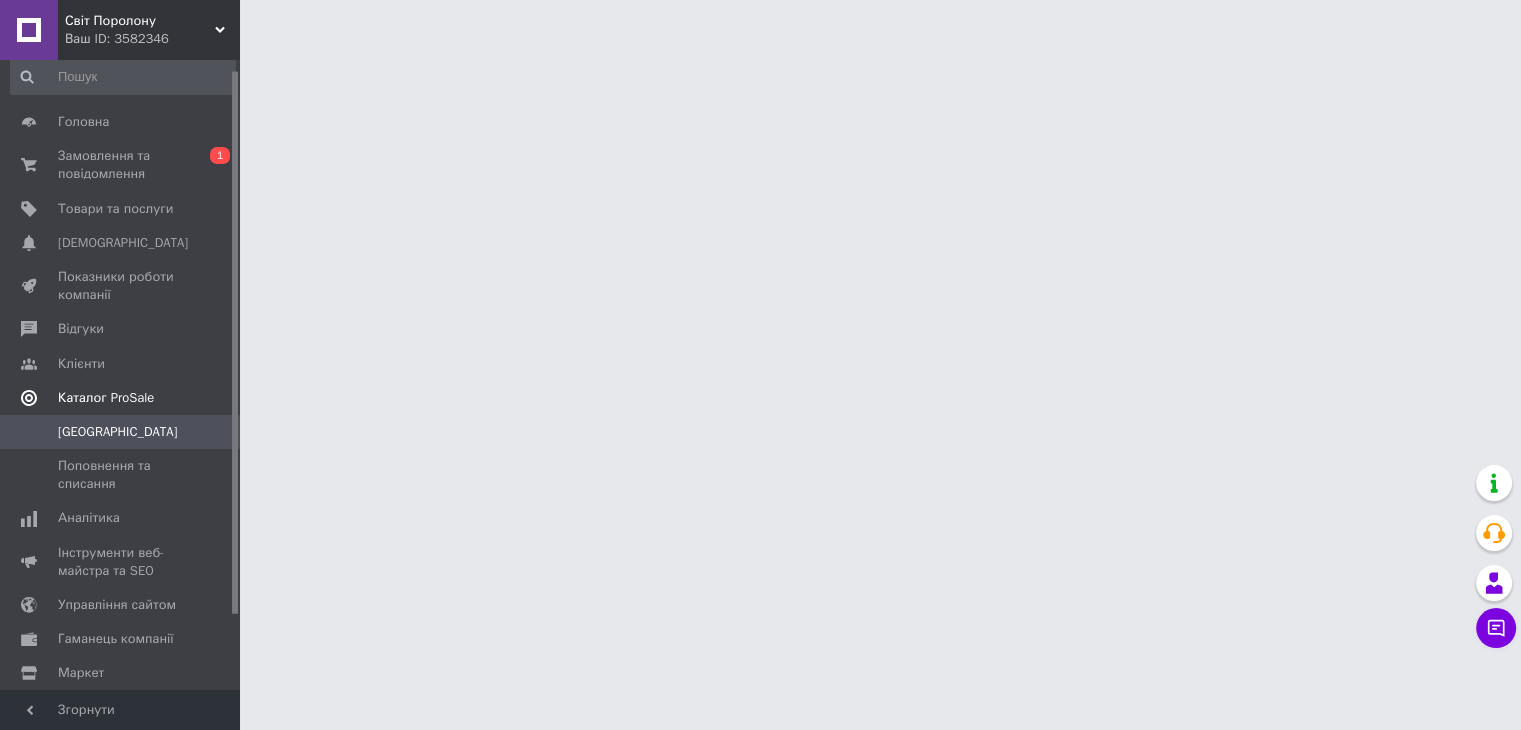 scroll, scrollTop: 0, scrollLeft: 0, axis: both 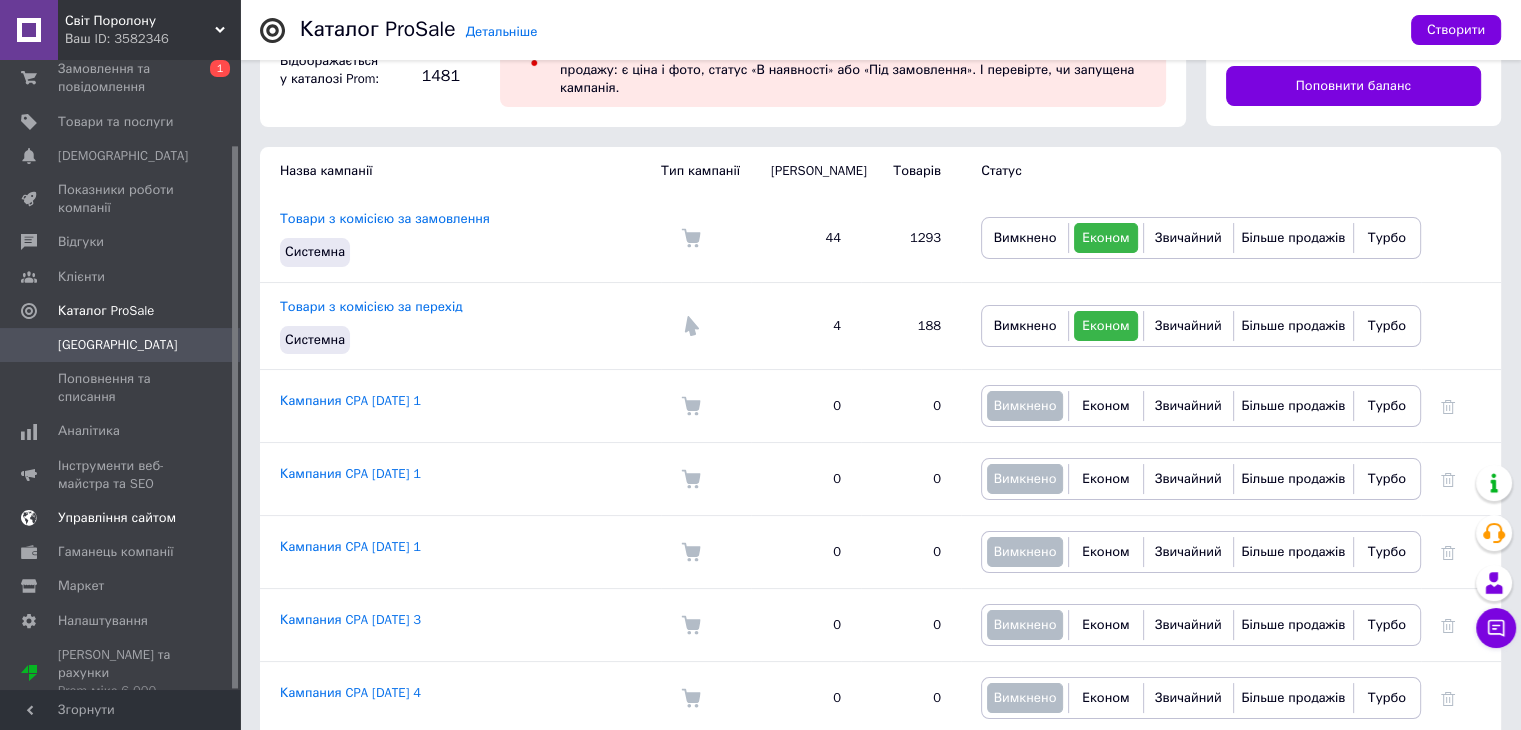 click on "Управління сайтом" at bounding box center (117, 518) 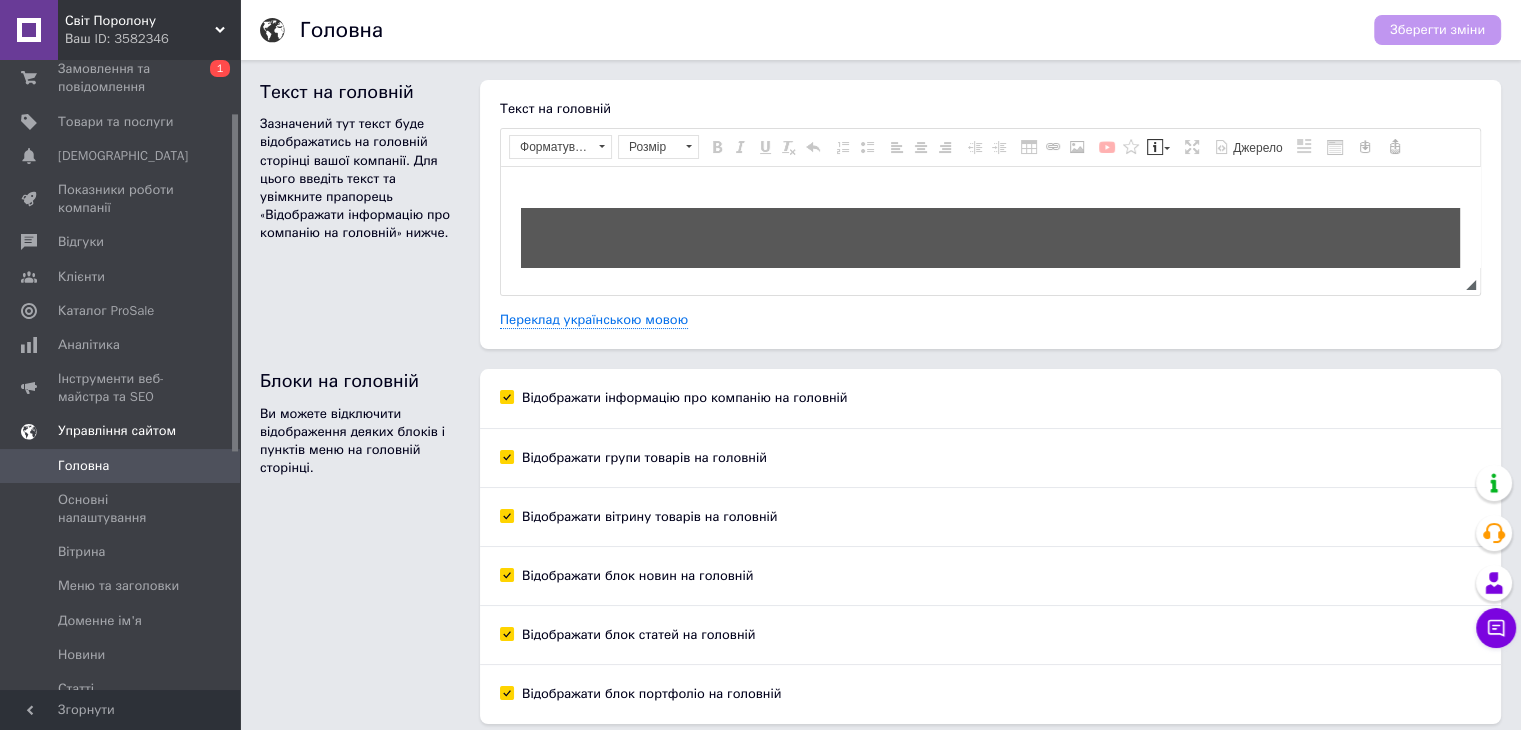 scroll, scrollTop: 0, scrollLeft: 0, axis: both 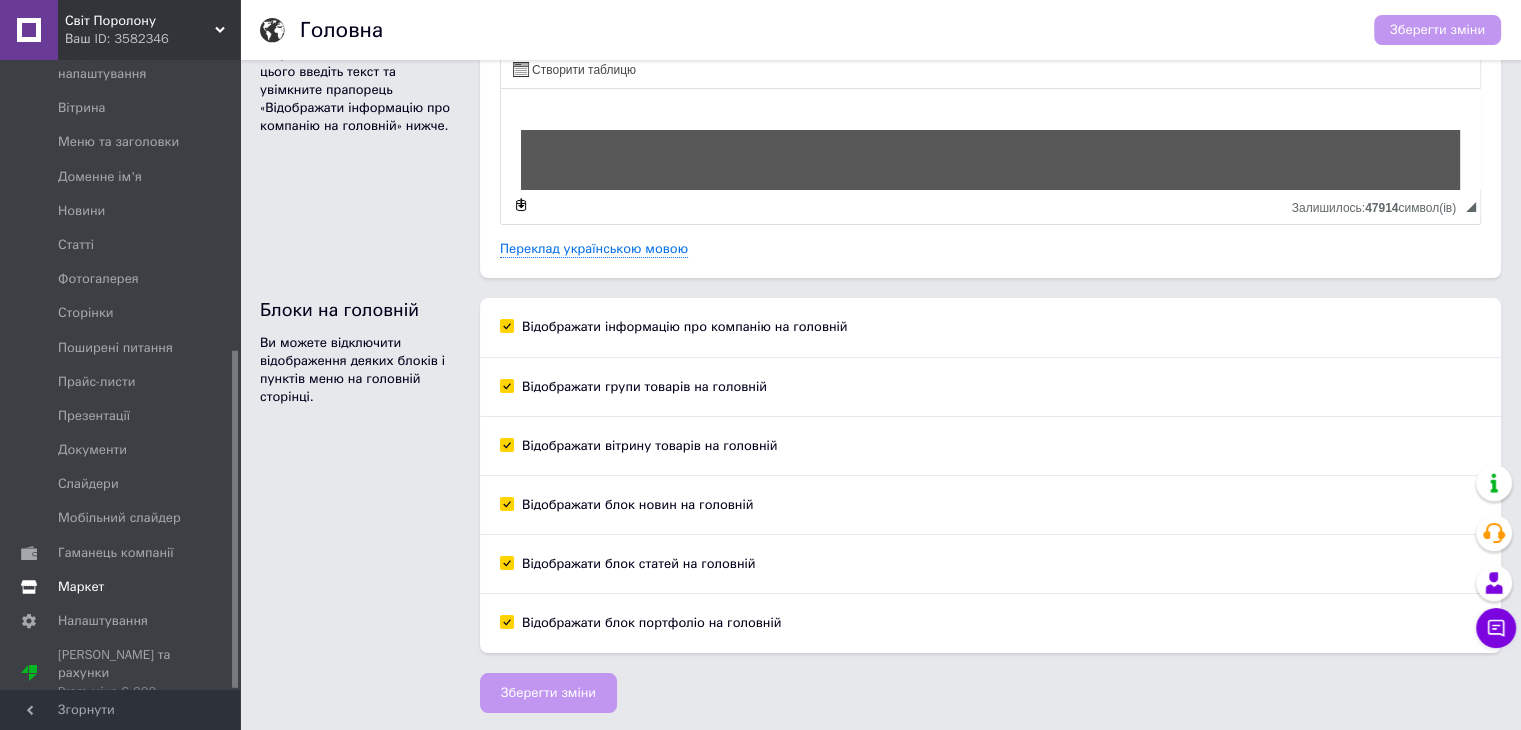 click on "Маркет" at bounding box center [81, 587] 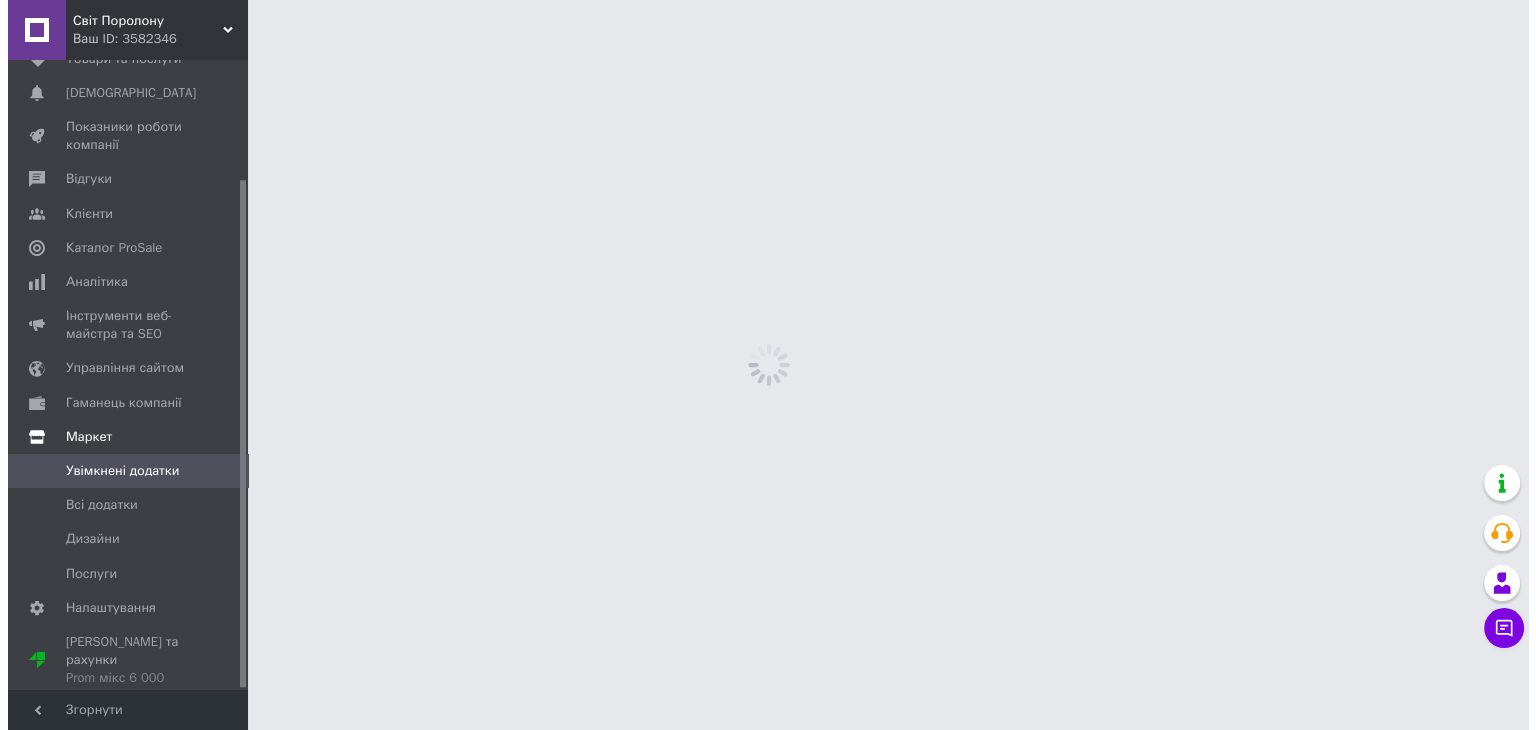 scroll, scrollTop: 0, scrollLeft: 0, axis: both 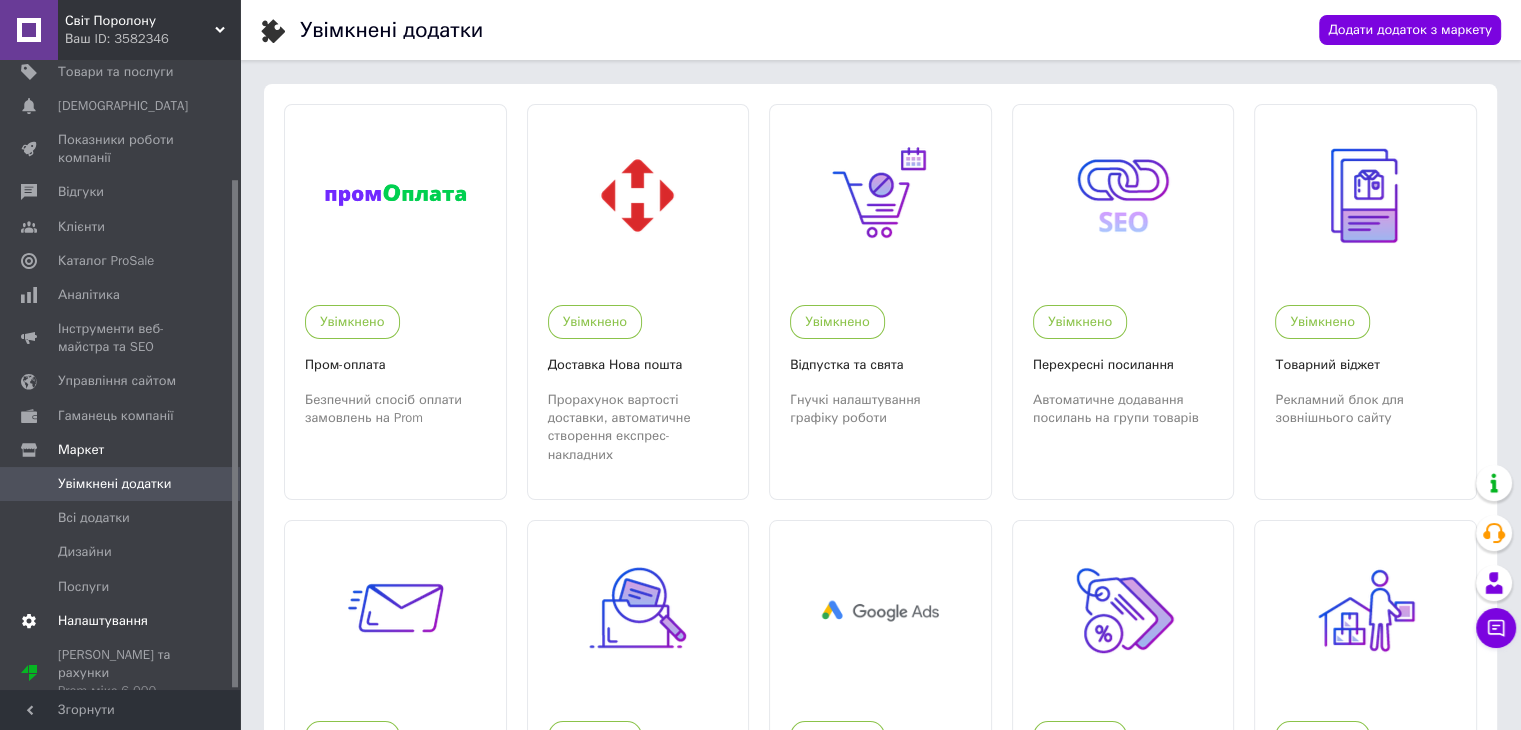 click on "Налаштування" at bounding box center [103, 621] 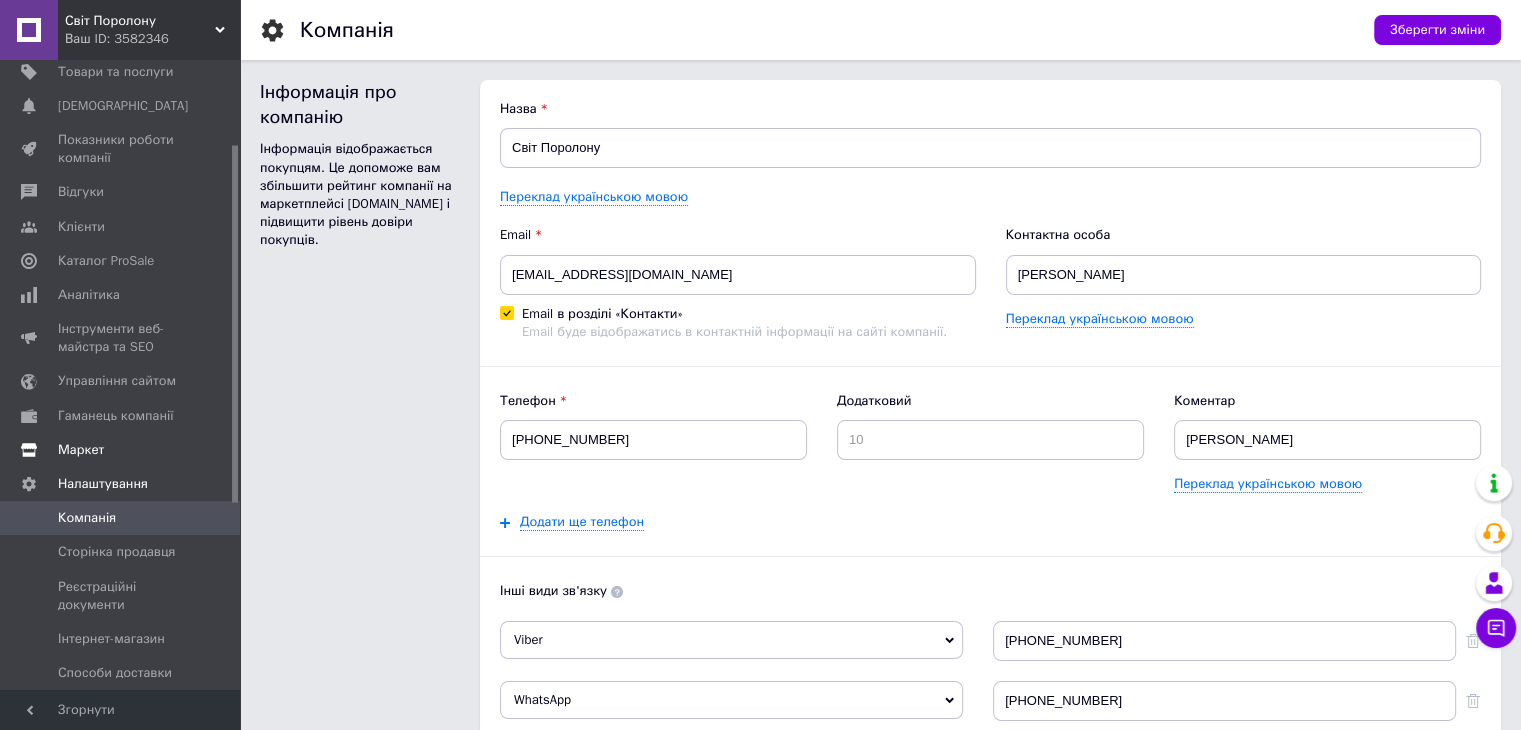 scroll, scrollTop: 0, scrollLeft: 0, axis: both 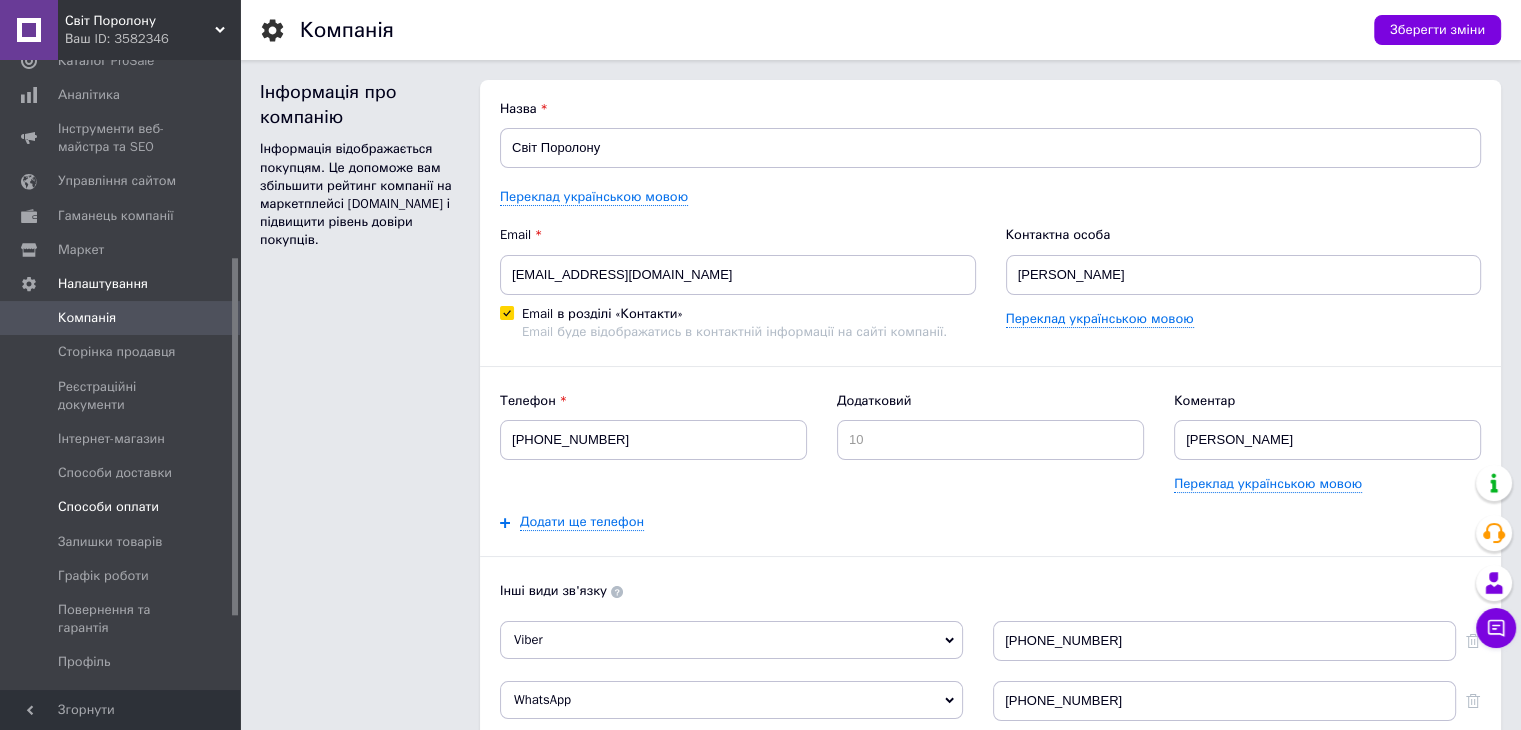 click on "Способи оплати" at bounding box center [108, 507] 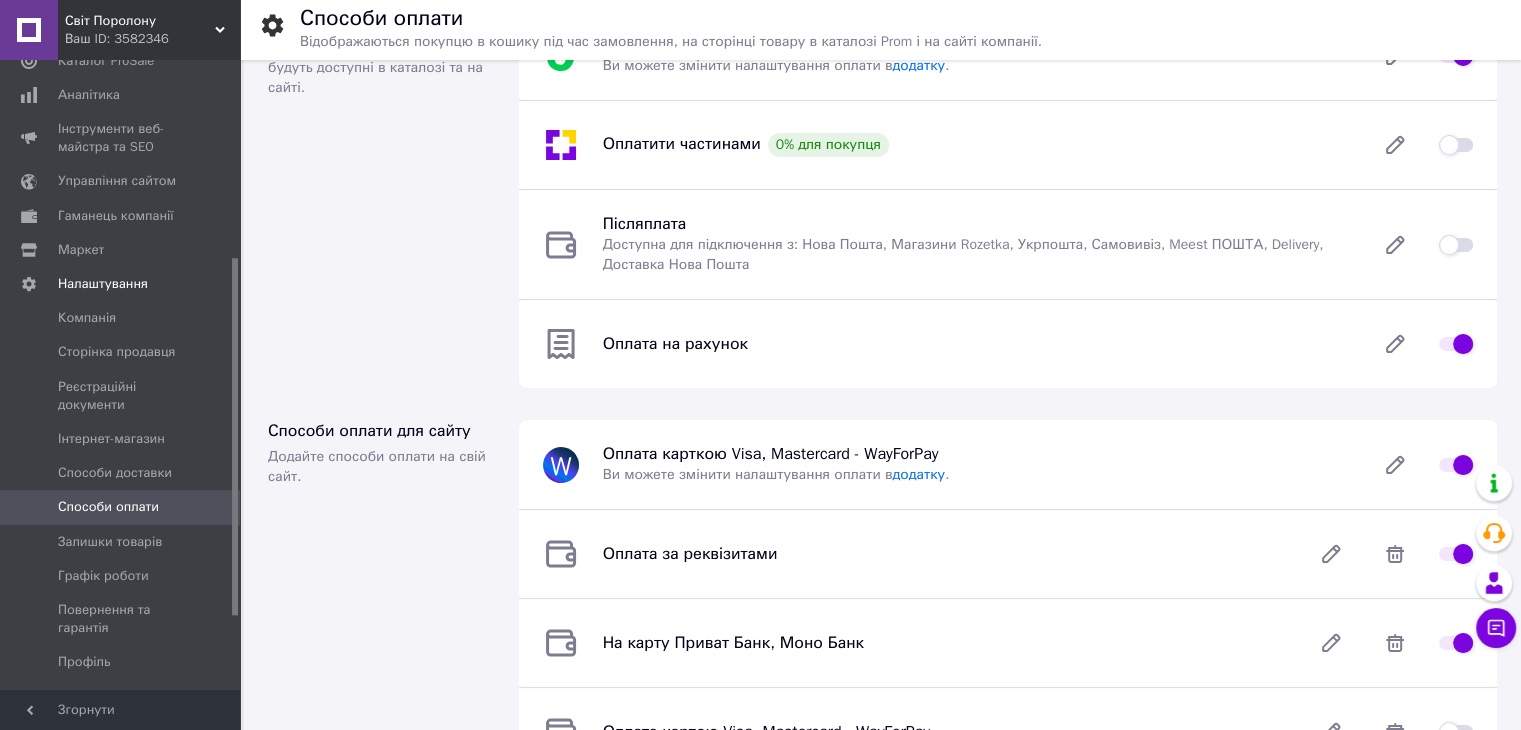scroll, scrollTop: 100, scrollLeft: 0, axis: vertical 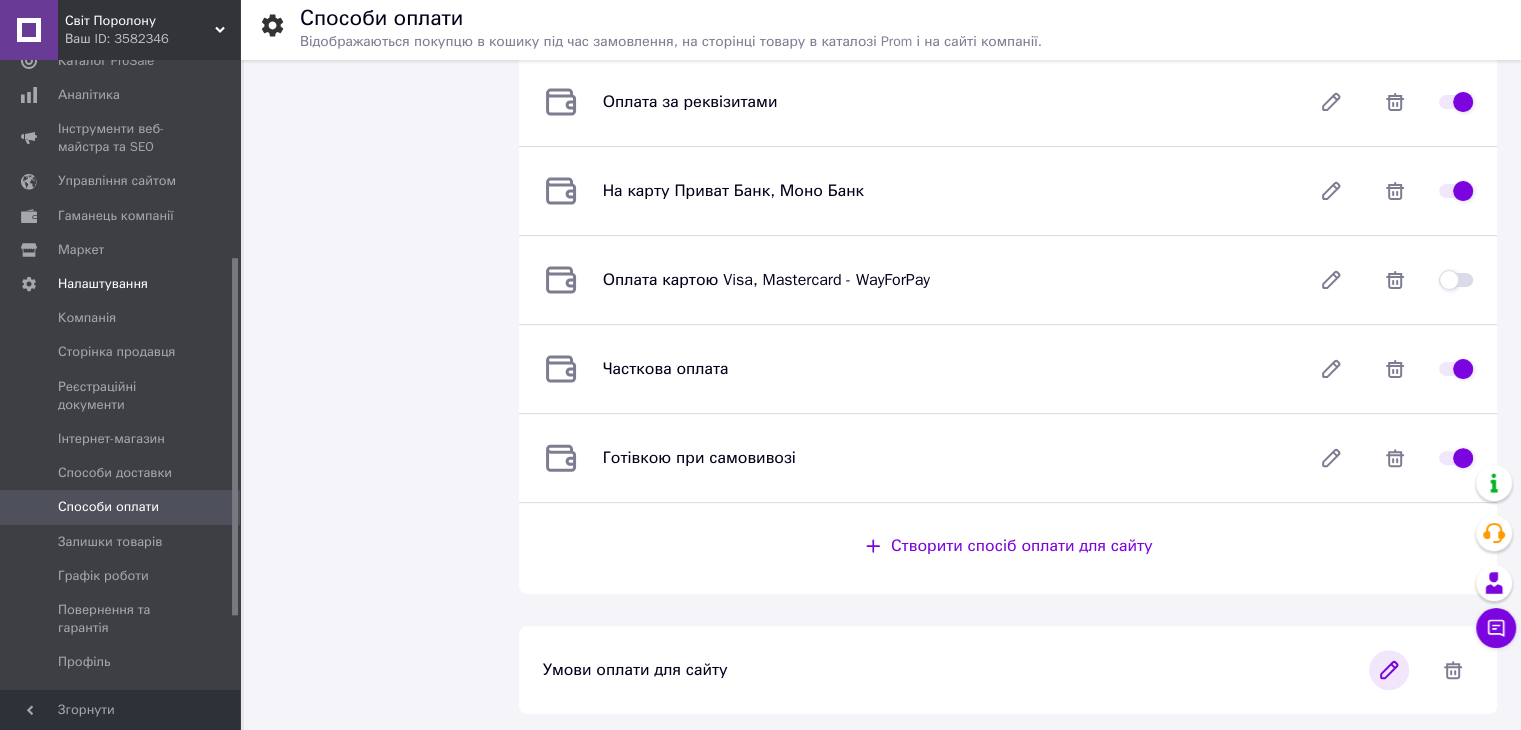 click 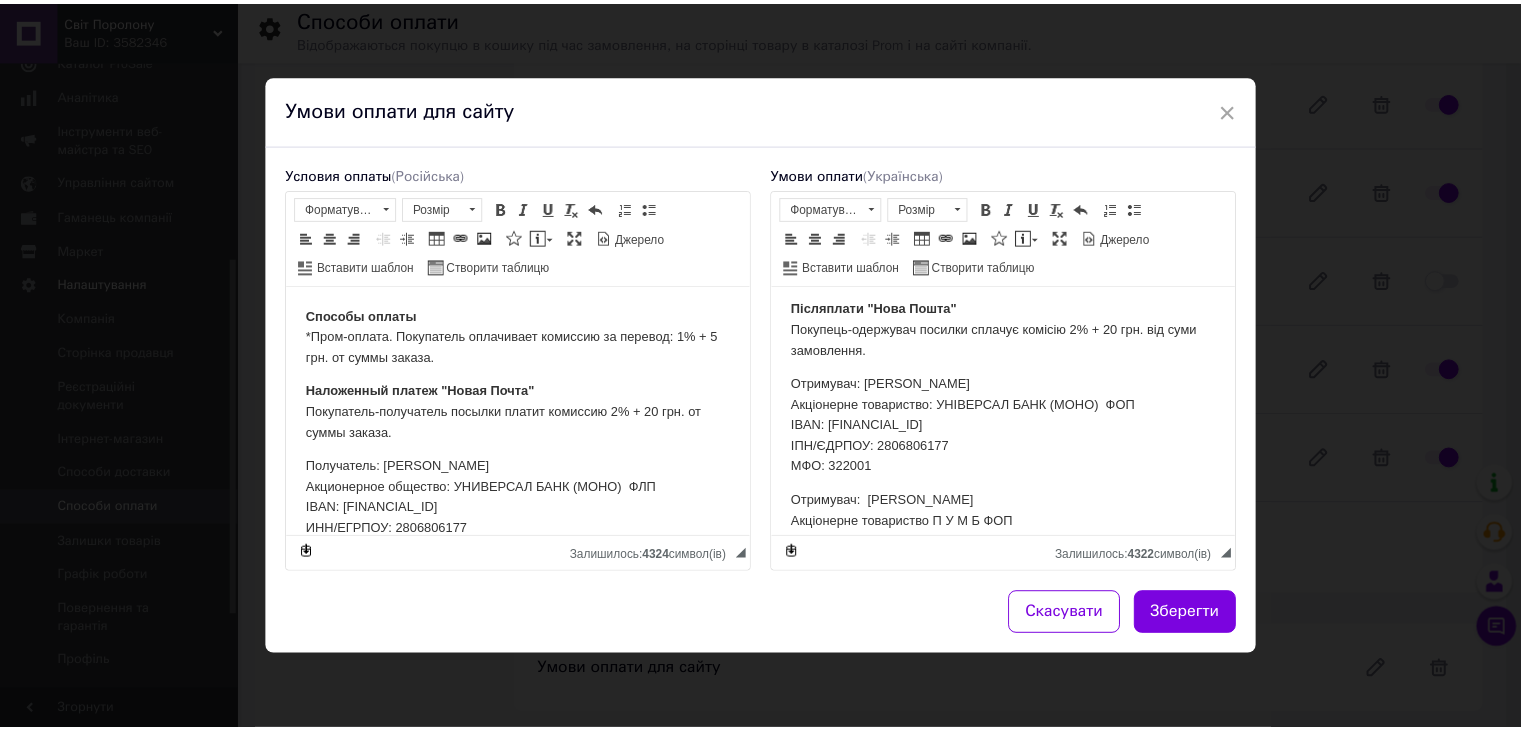 scroll, scrollTop: 0, scrollLeft: 0, axis: both 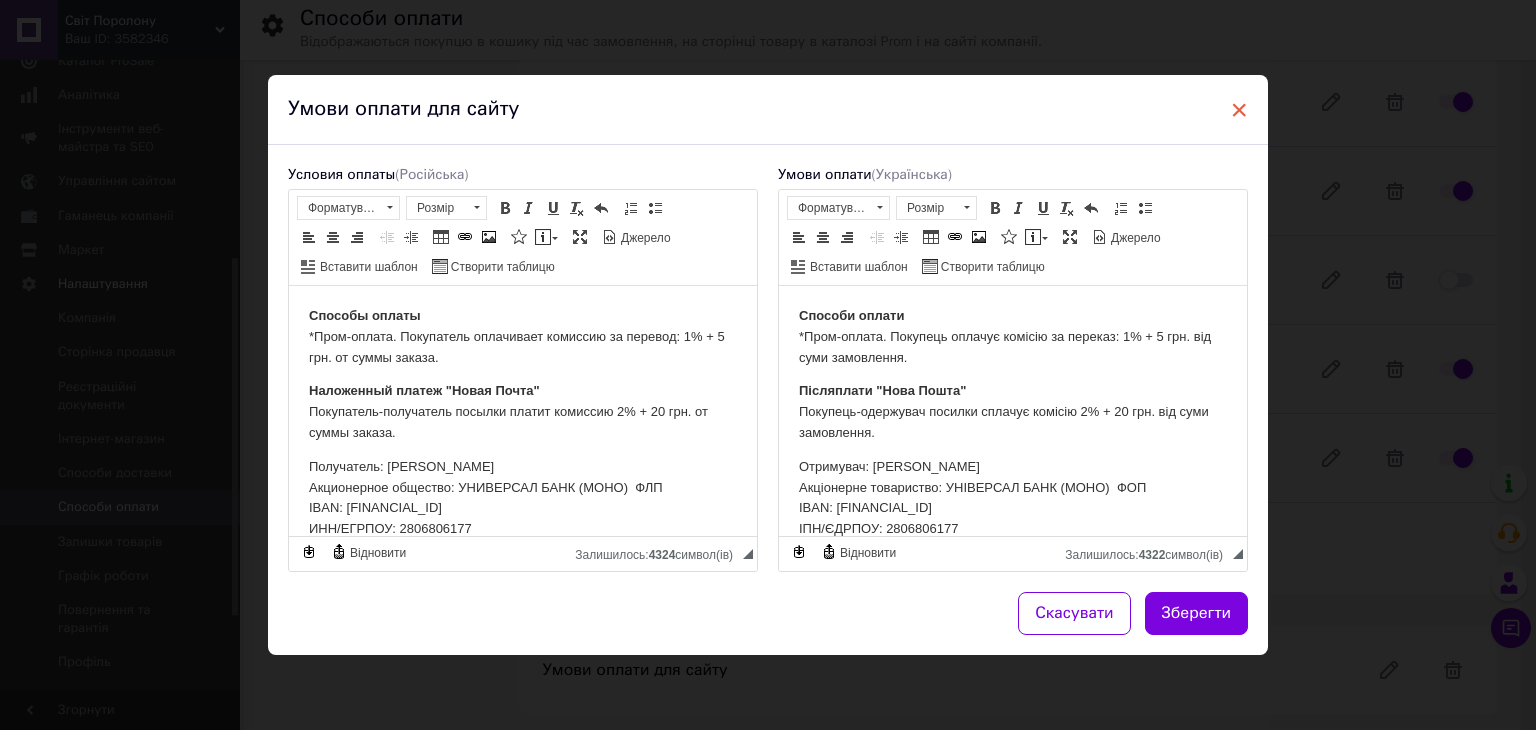 click on "×" at bounding box center (1239, 110) 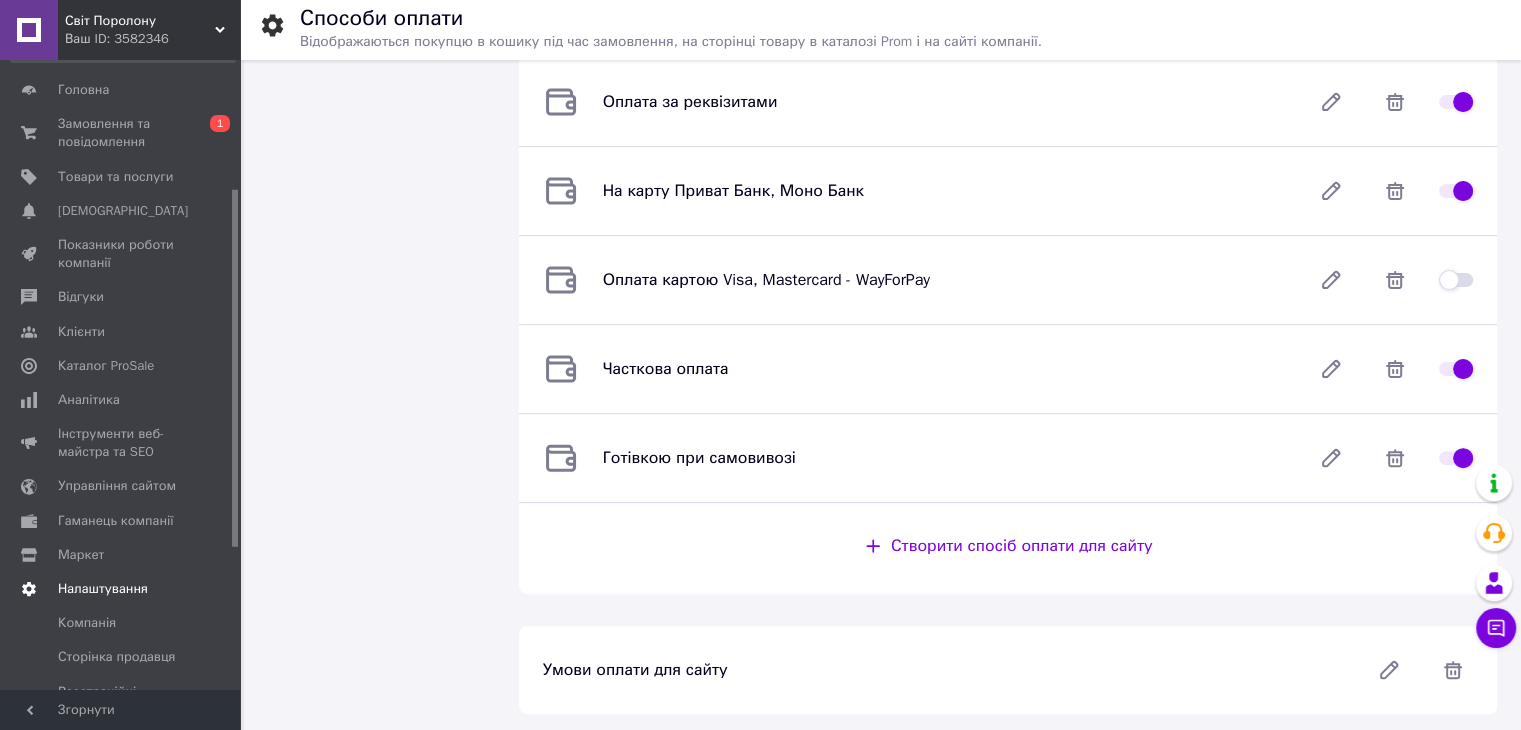 scroll, scrollTop: 0, scrollLeft: 0, axis: both 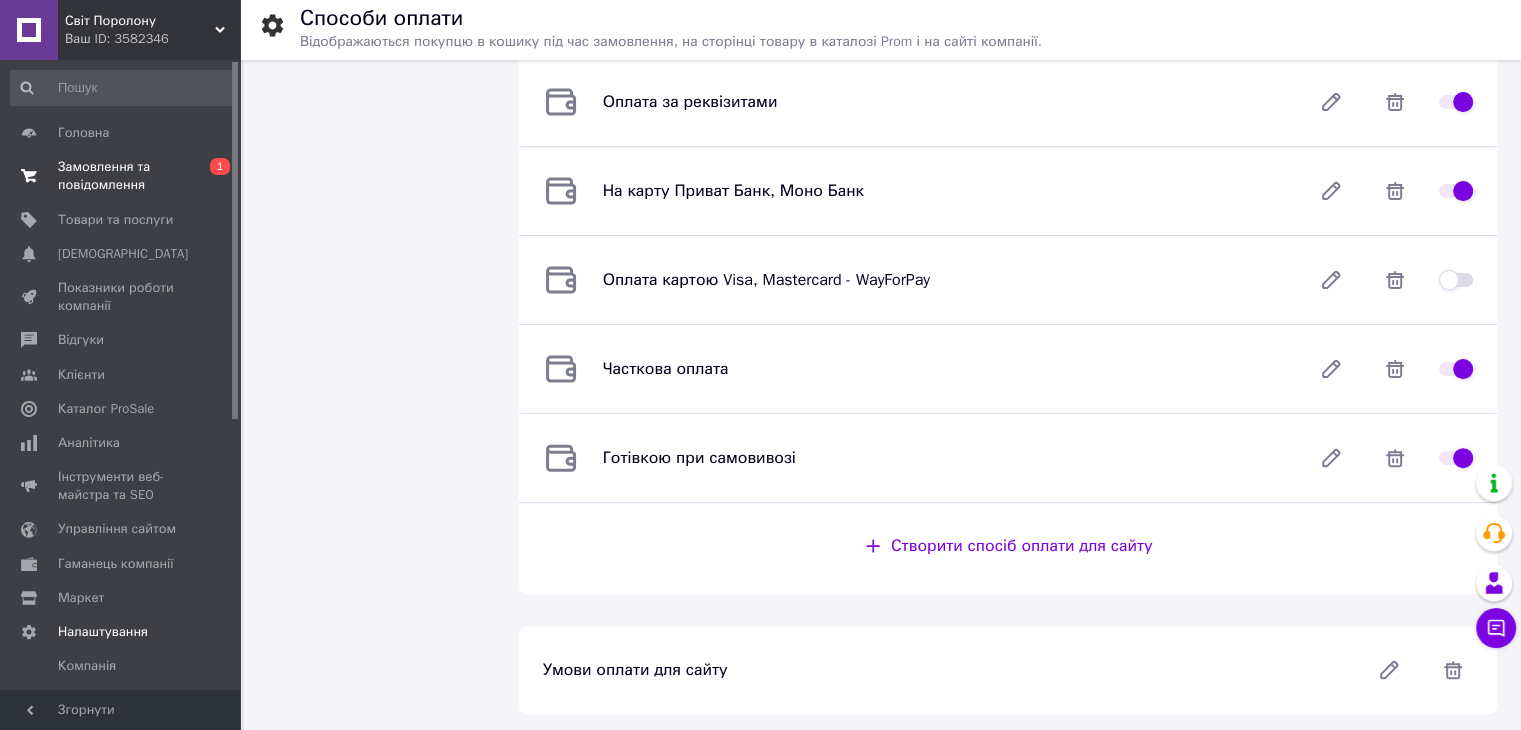click on "Замовлення та повідомлення" at bounding box center (121, 176) 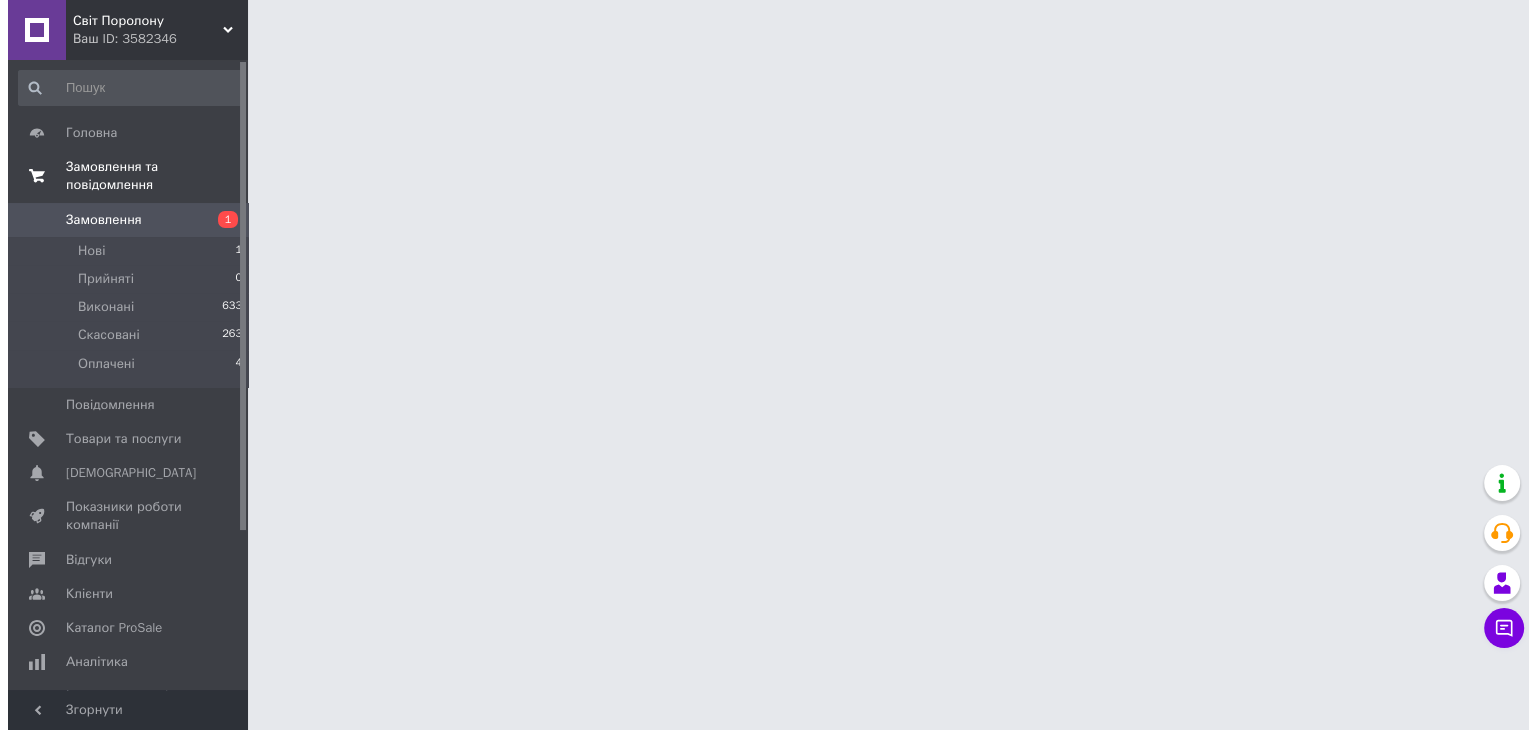 scroll, scrollTop: 0, scrollLeft: 0, axis: both 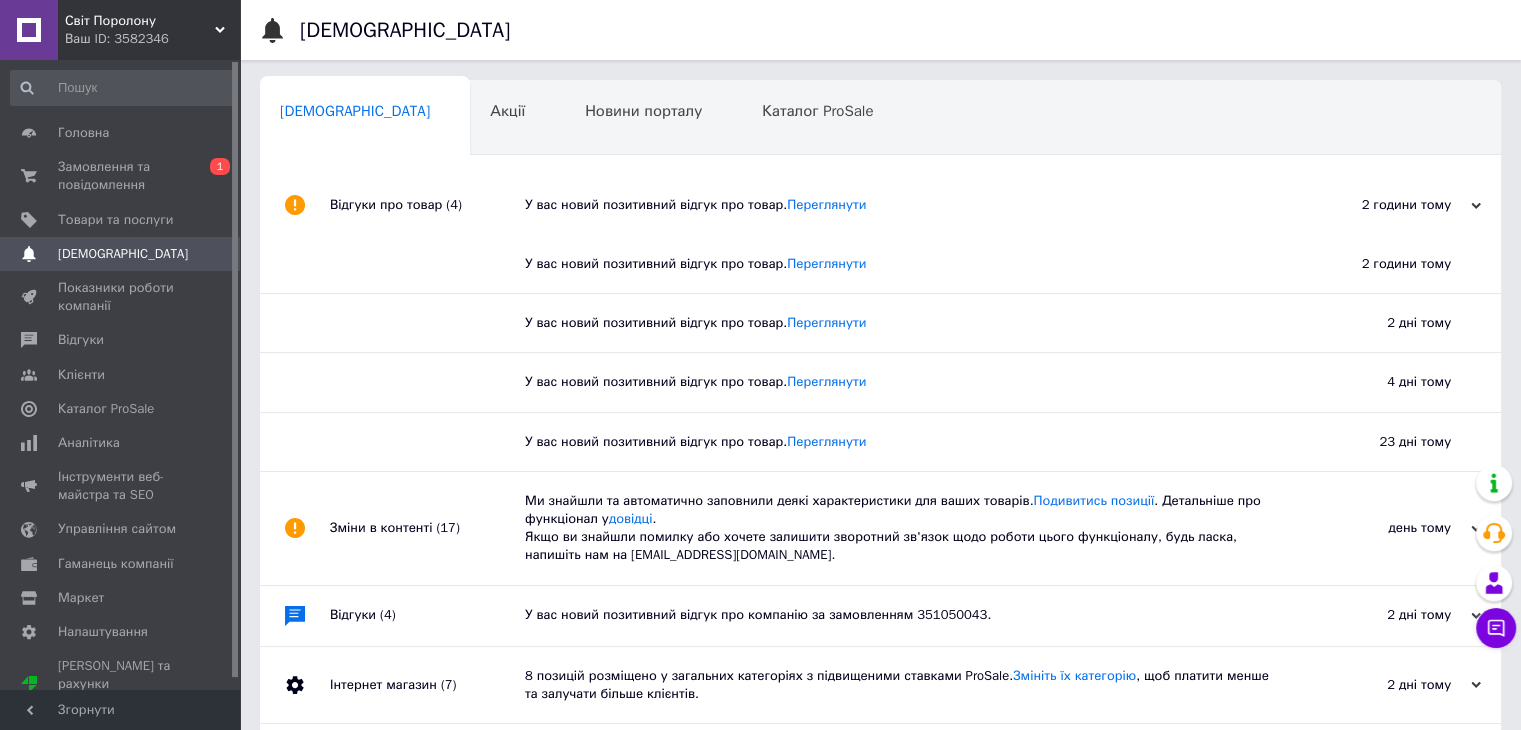 click on "2 години тому [DATE]" at bounding box center [1391, 205] 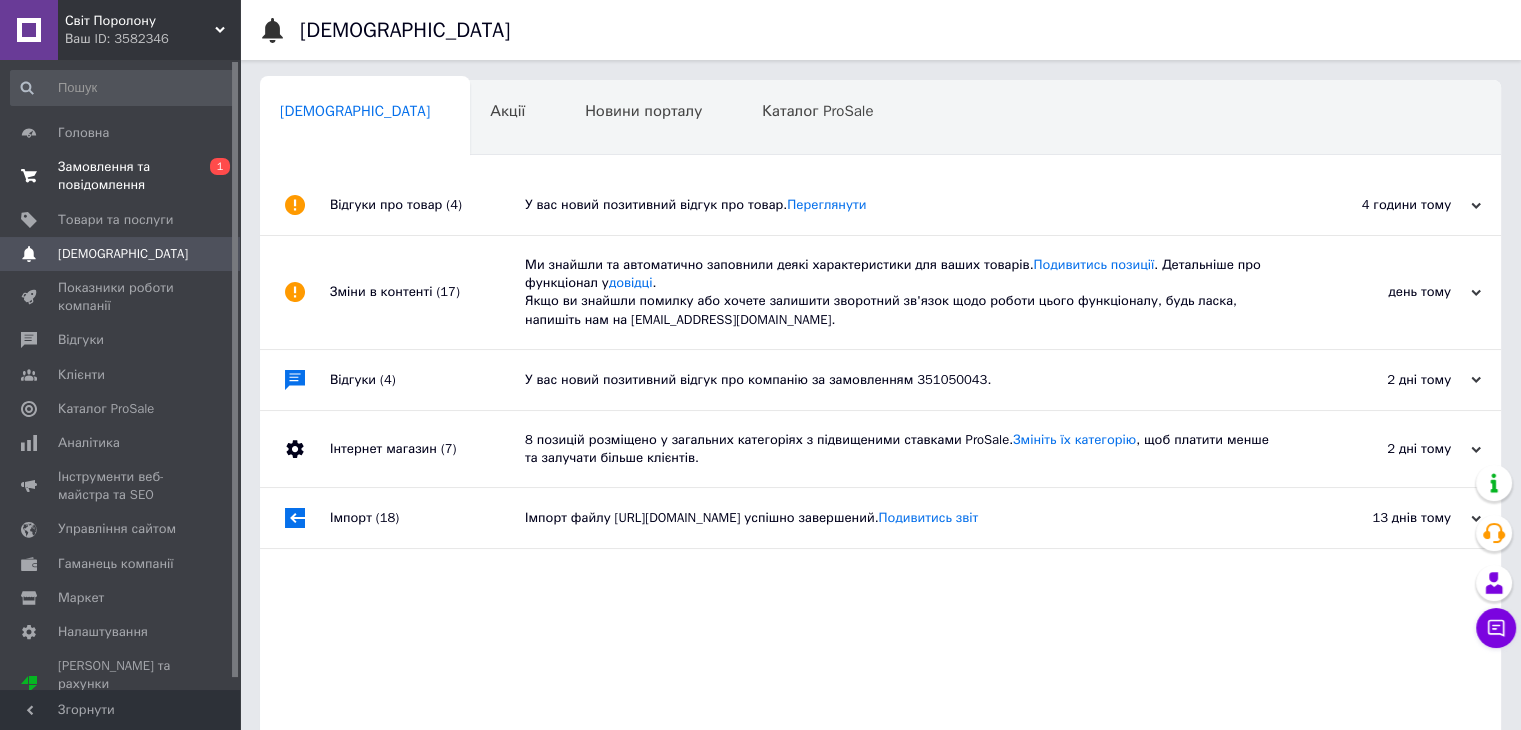 click on "Замовлення та повідомлення" at bounding box center [121, 176] 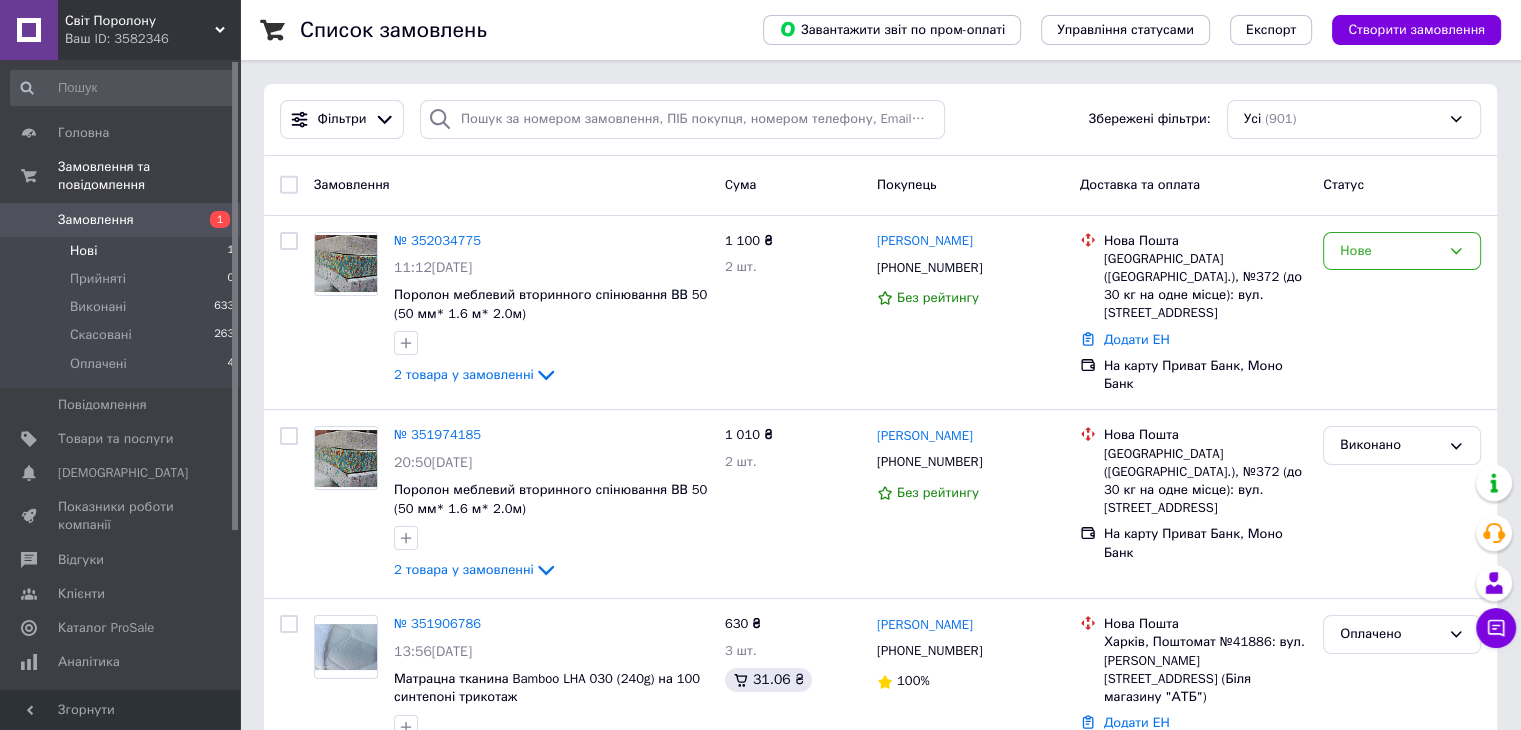 click on "Нові" at bounding box center [83, 251] 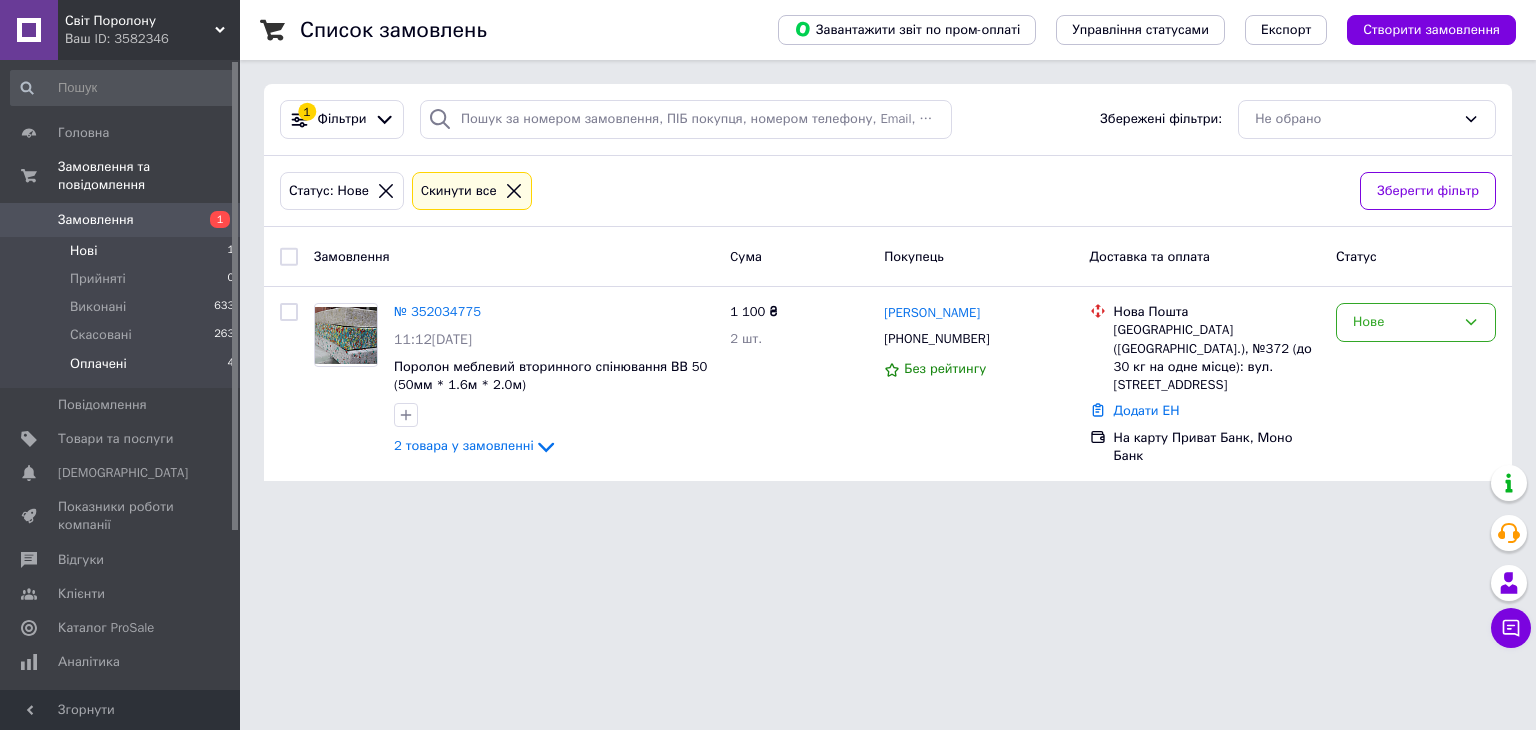 click on "Оплачені" at bounding box center (98, 364) 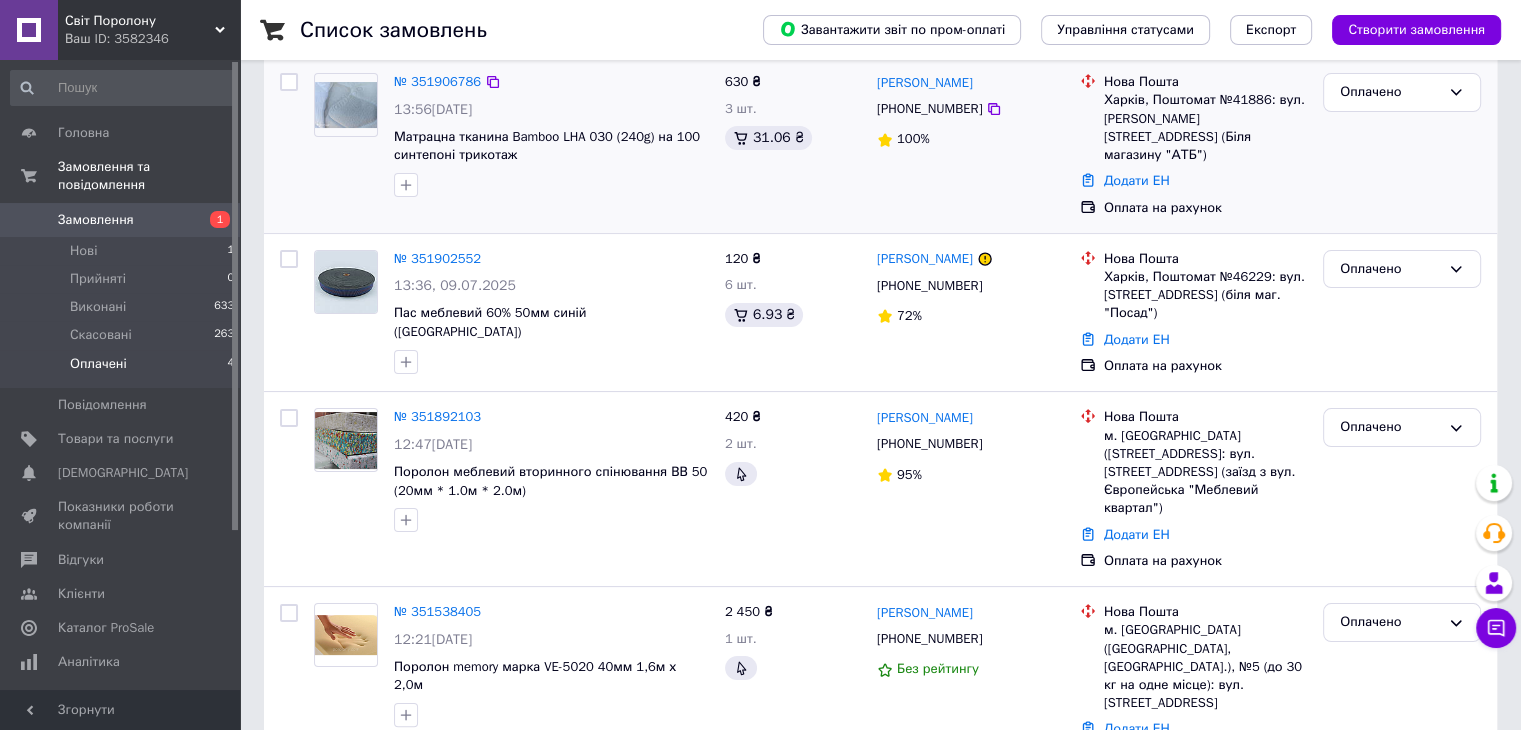 scroll, scrollTop: 231, scrollLeft: 0, axis: vertical 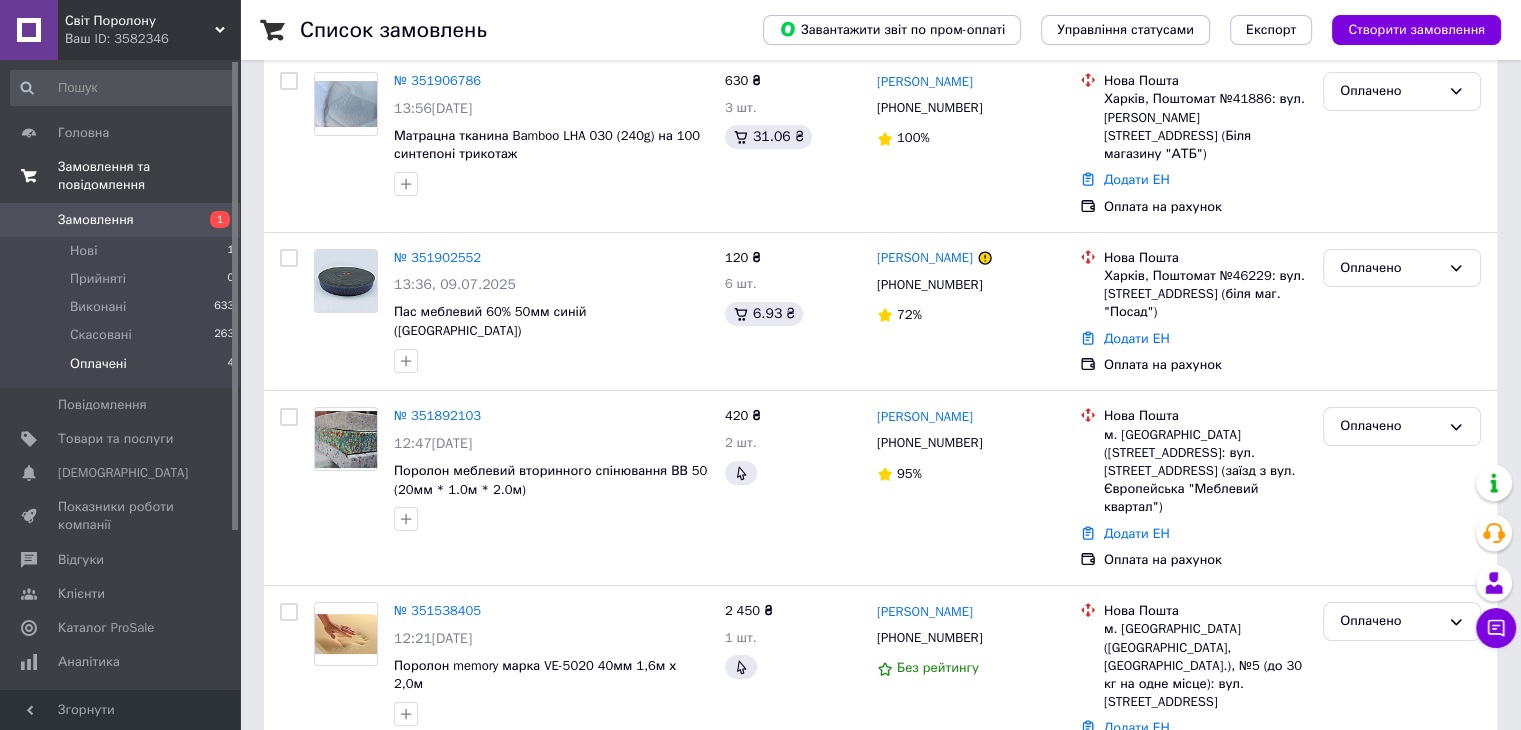 click on "Замовлення та повідомлення" at bounding box center [149, 176] 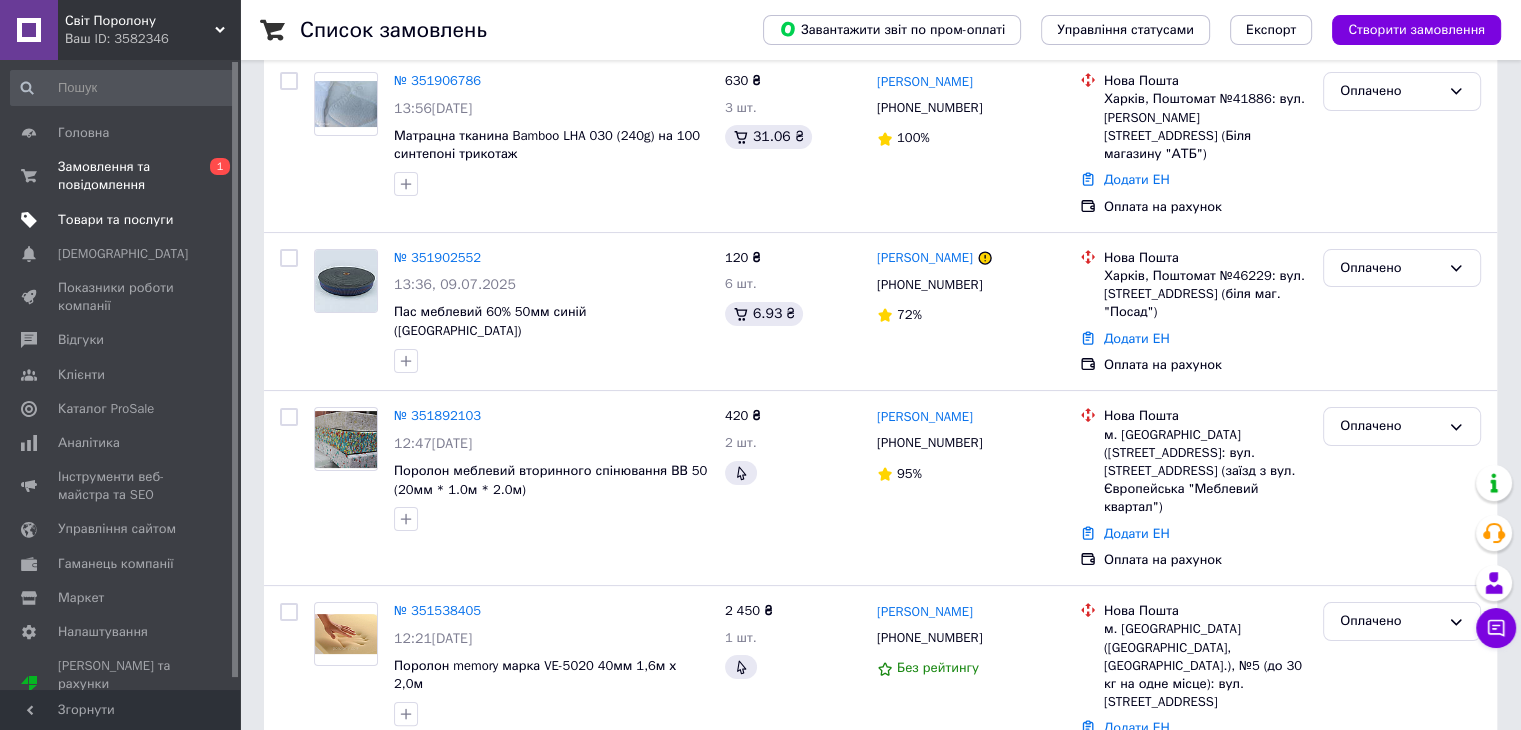 click on "Товари та послуги" at bounding box center (115, 220) 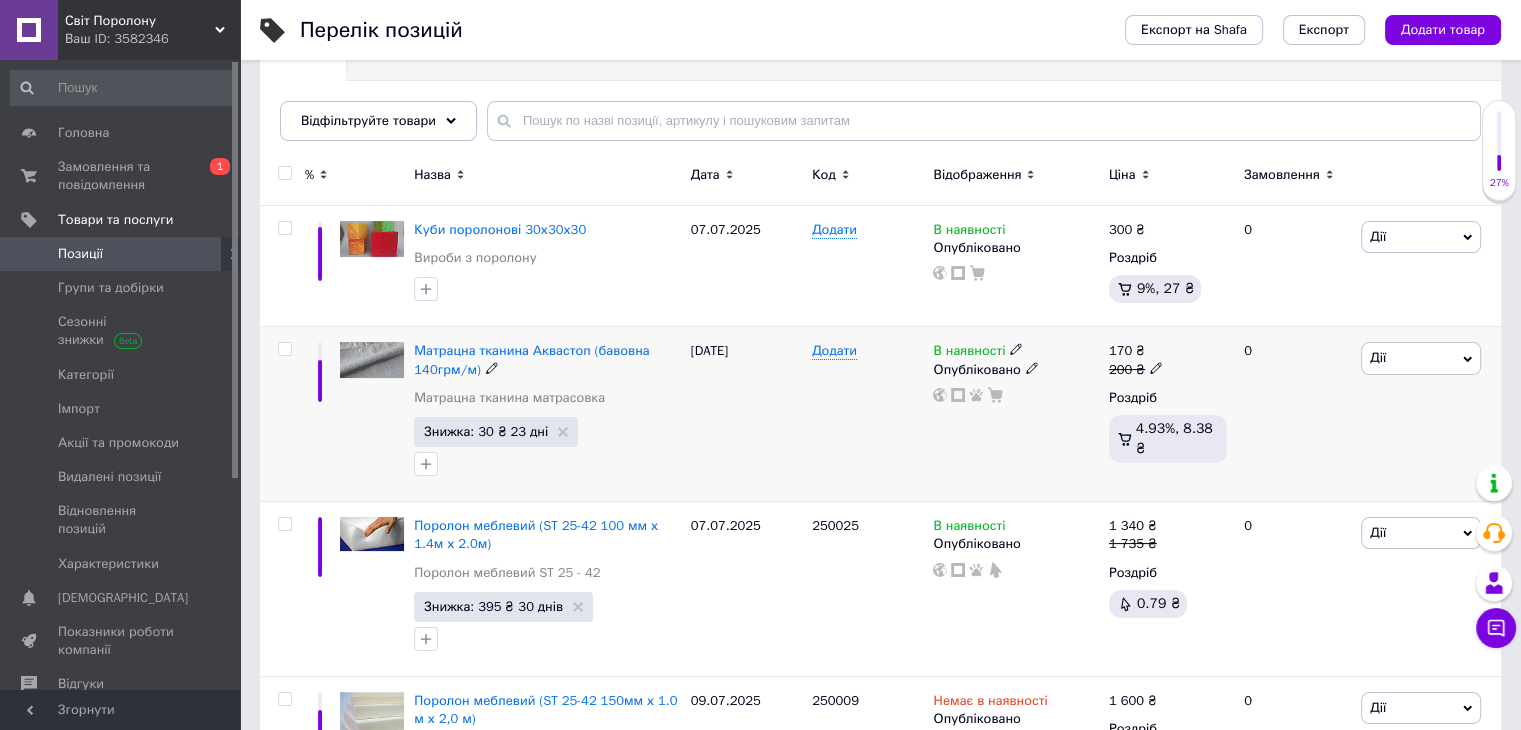 scroll, scrollTop: 200, scrollLeft: 0, axis: vertical 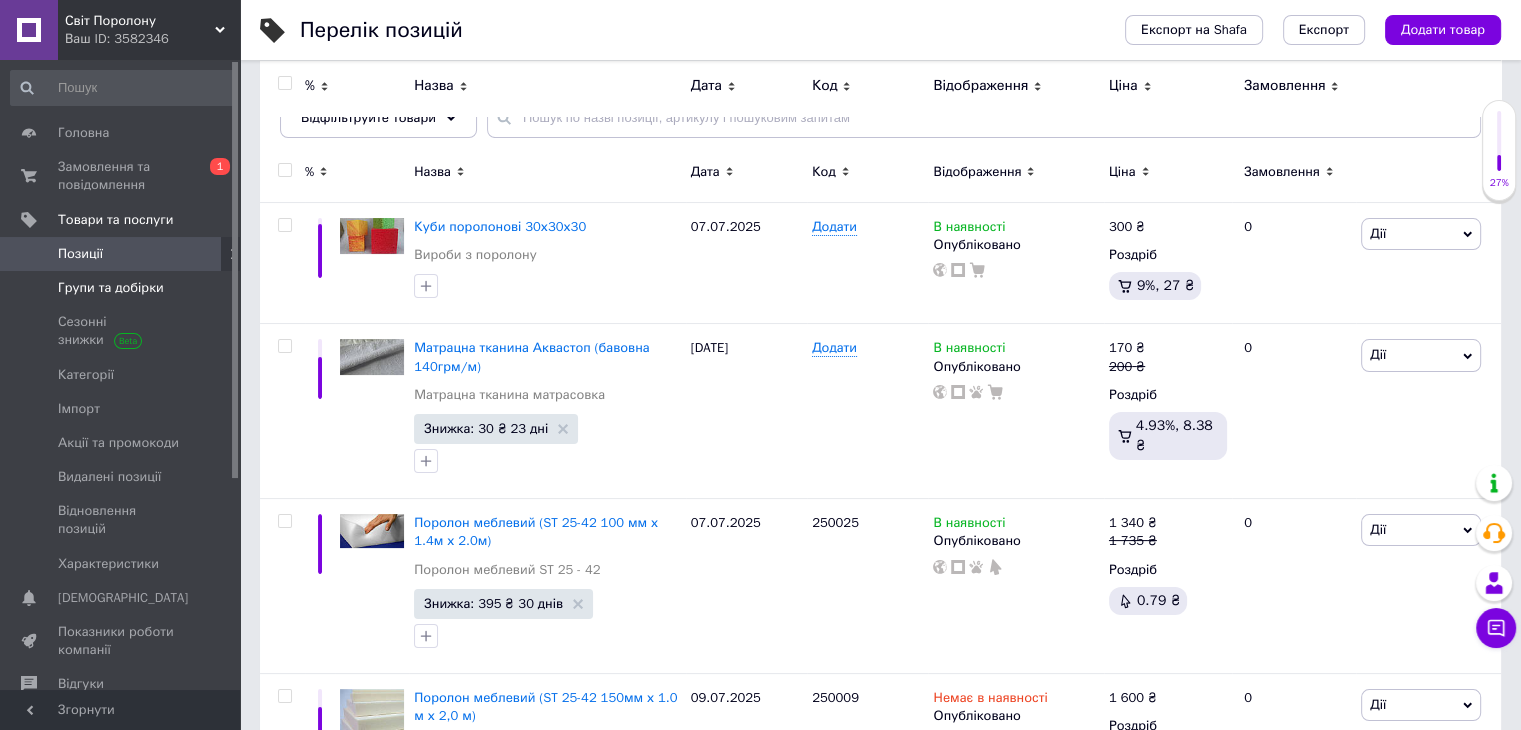 click on "Групи та добірки" at bounding box center (111, 288) 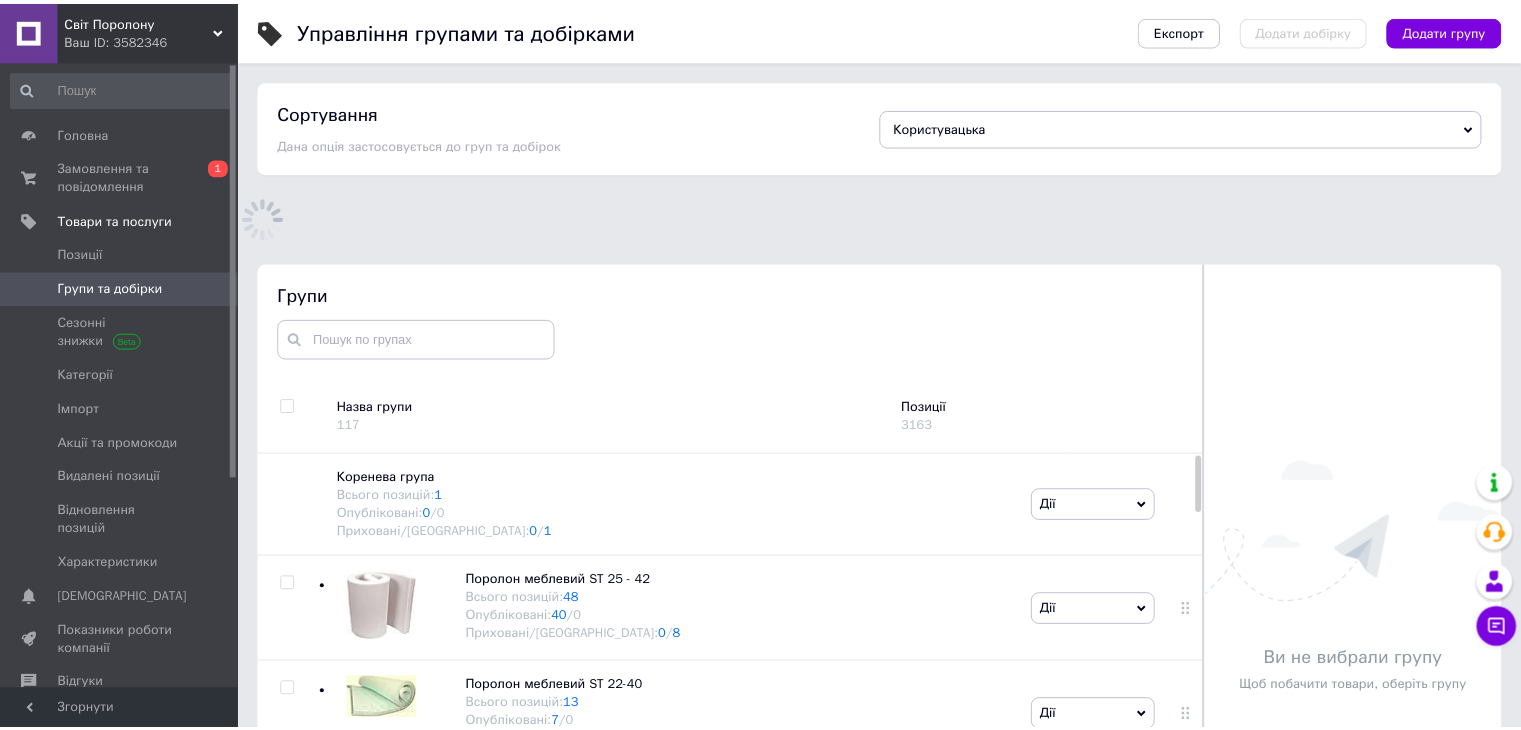 scroll, scrollTop: 176, scrollLeft: 0, axis: vertical 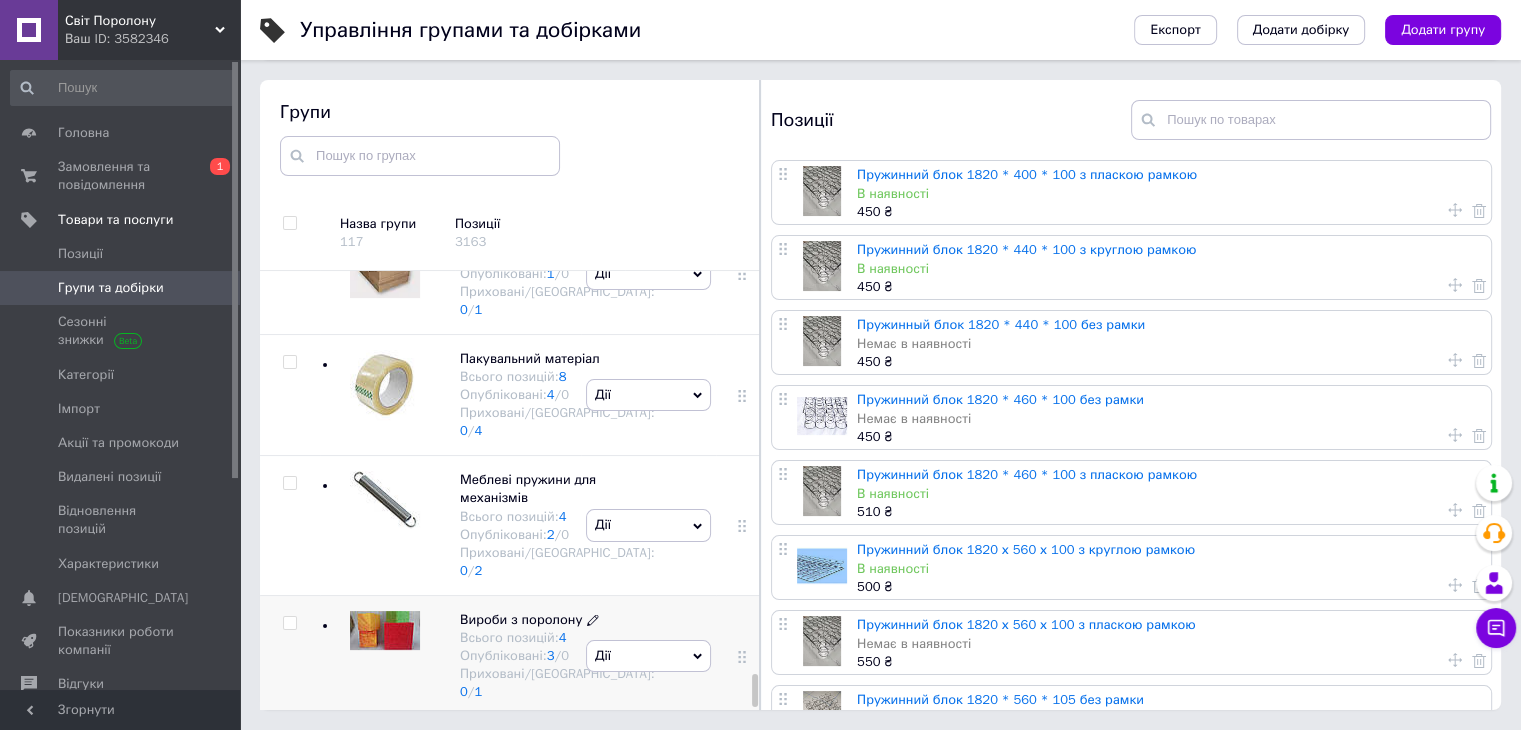 click on "Вироби з поролону" at bounding box center [521, 619] 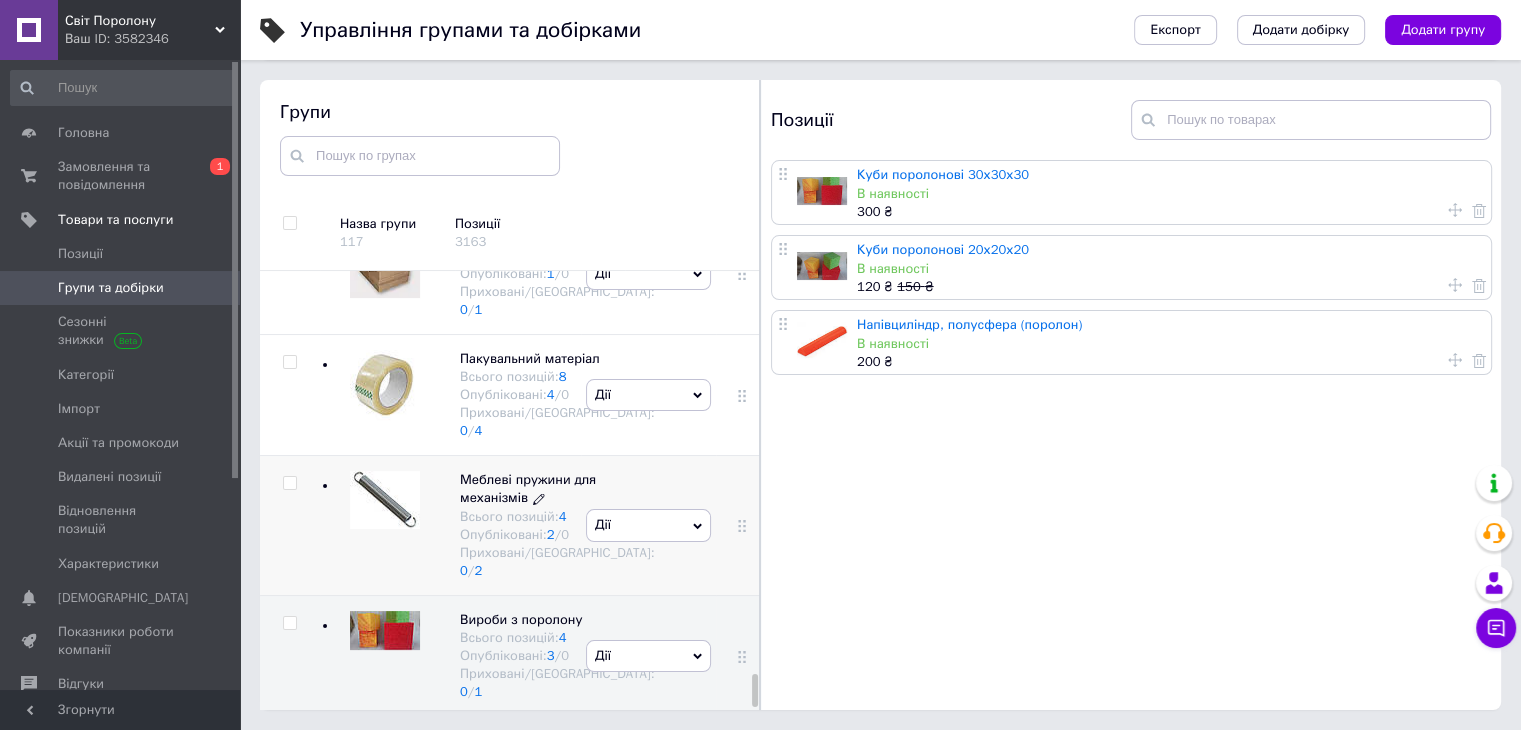 click on "Меблеві пружини для механізмів" at bounding box center (528, 488) 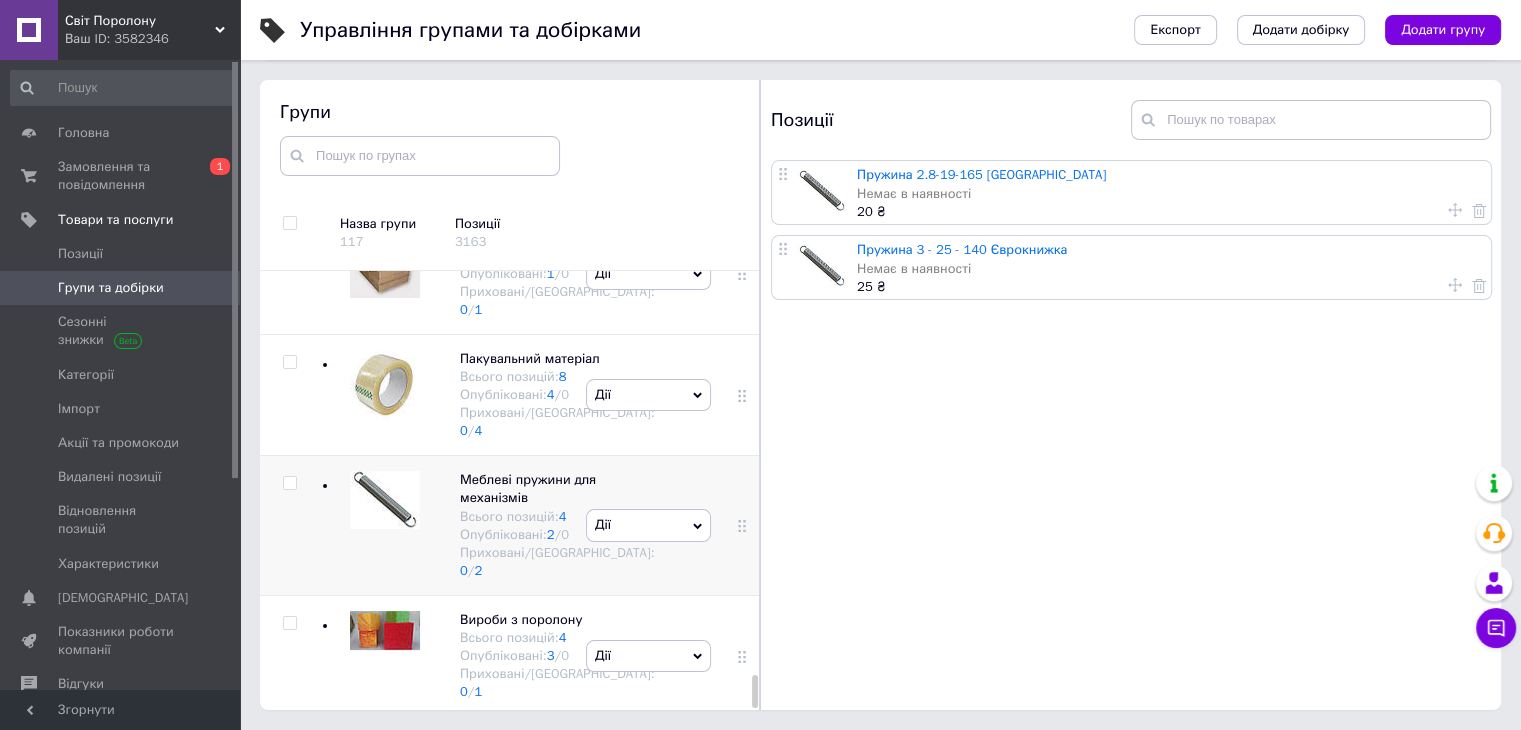 scroll, scrollTop: 5400, scrollLeft: 0, axis: vertical 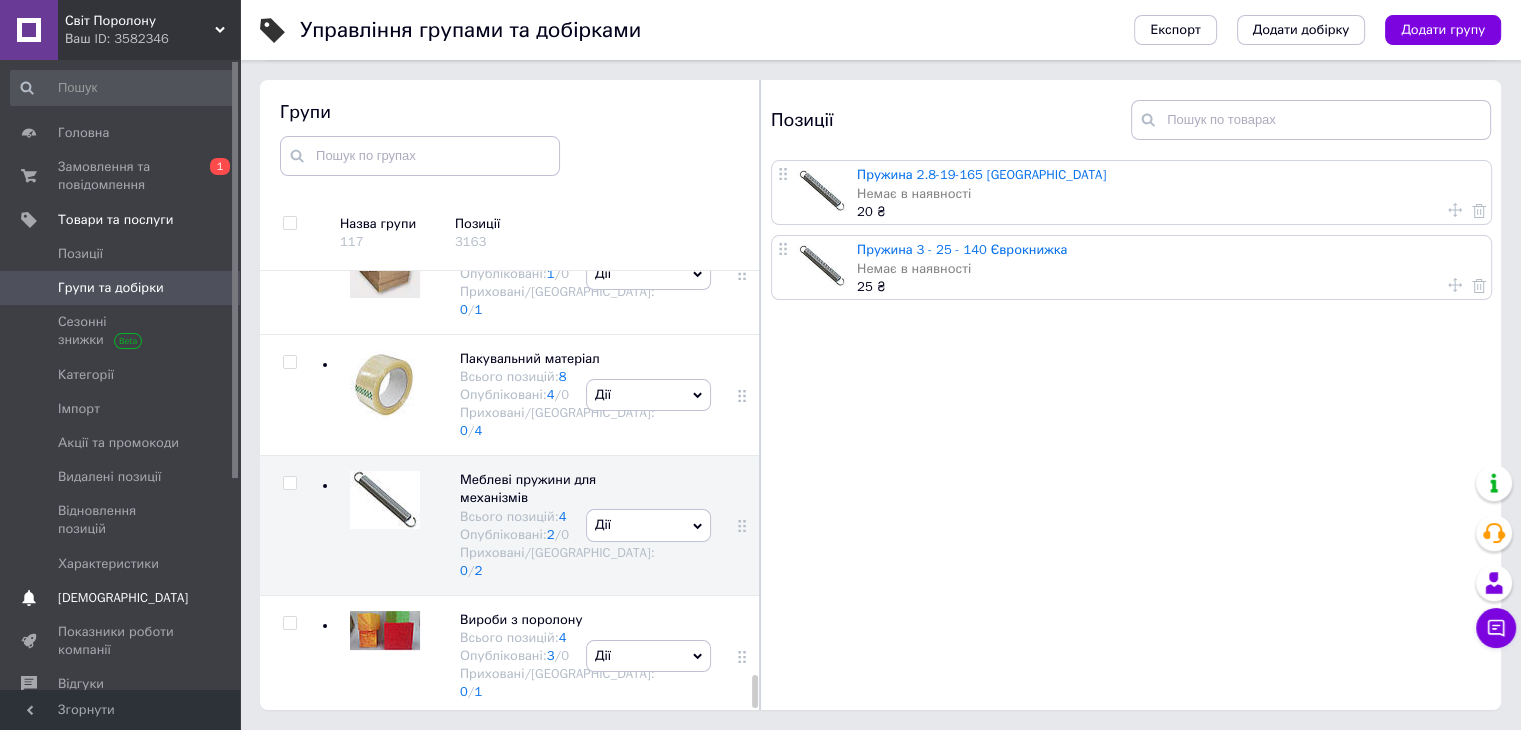 click on "[DEMOGRAPHIC_DATA]" at bounding box center (123, 598) 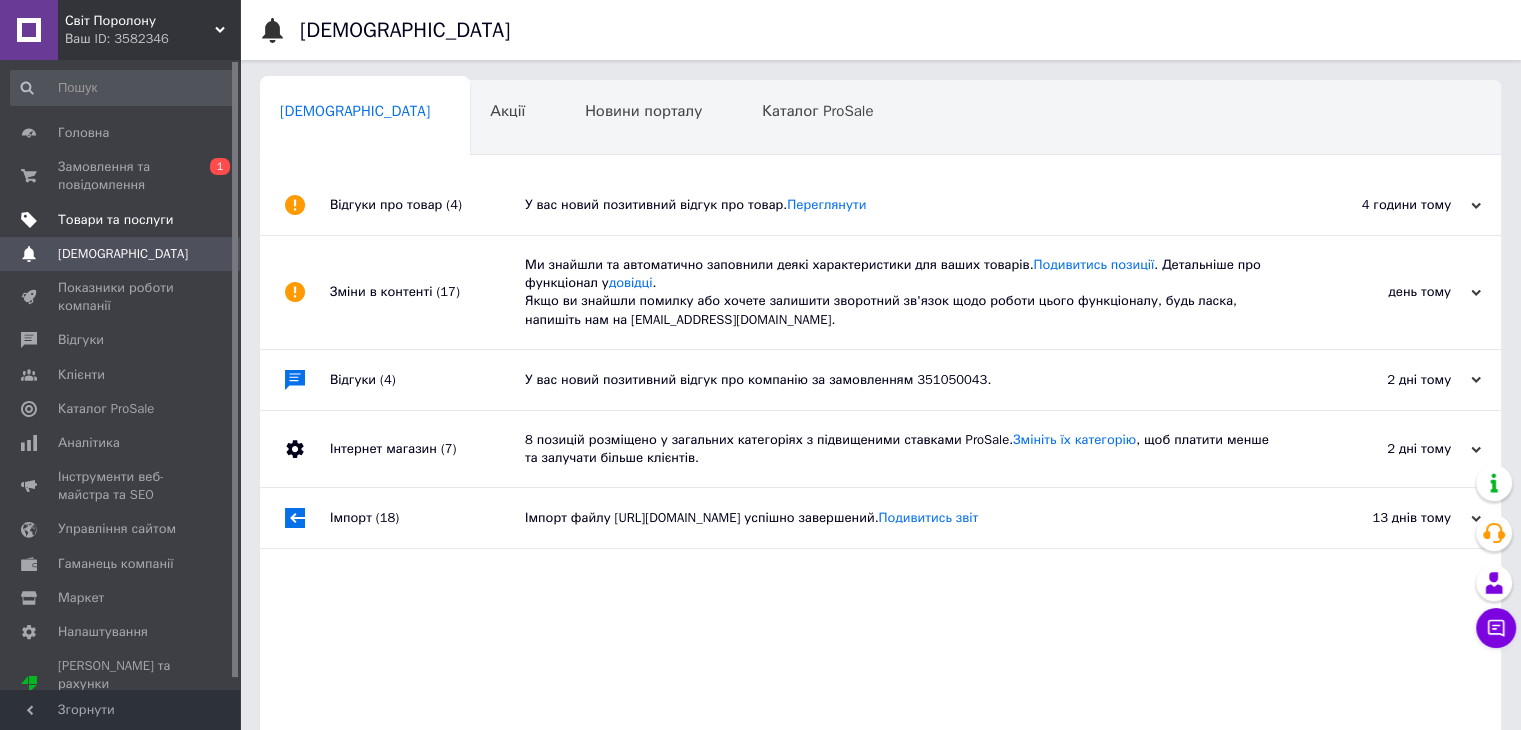 click on "Товари та послуги" at bounding box center (123, 220) 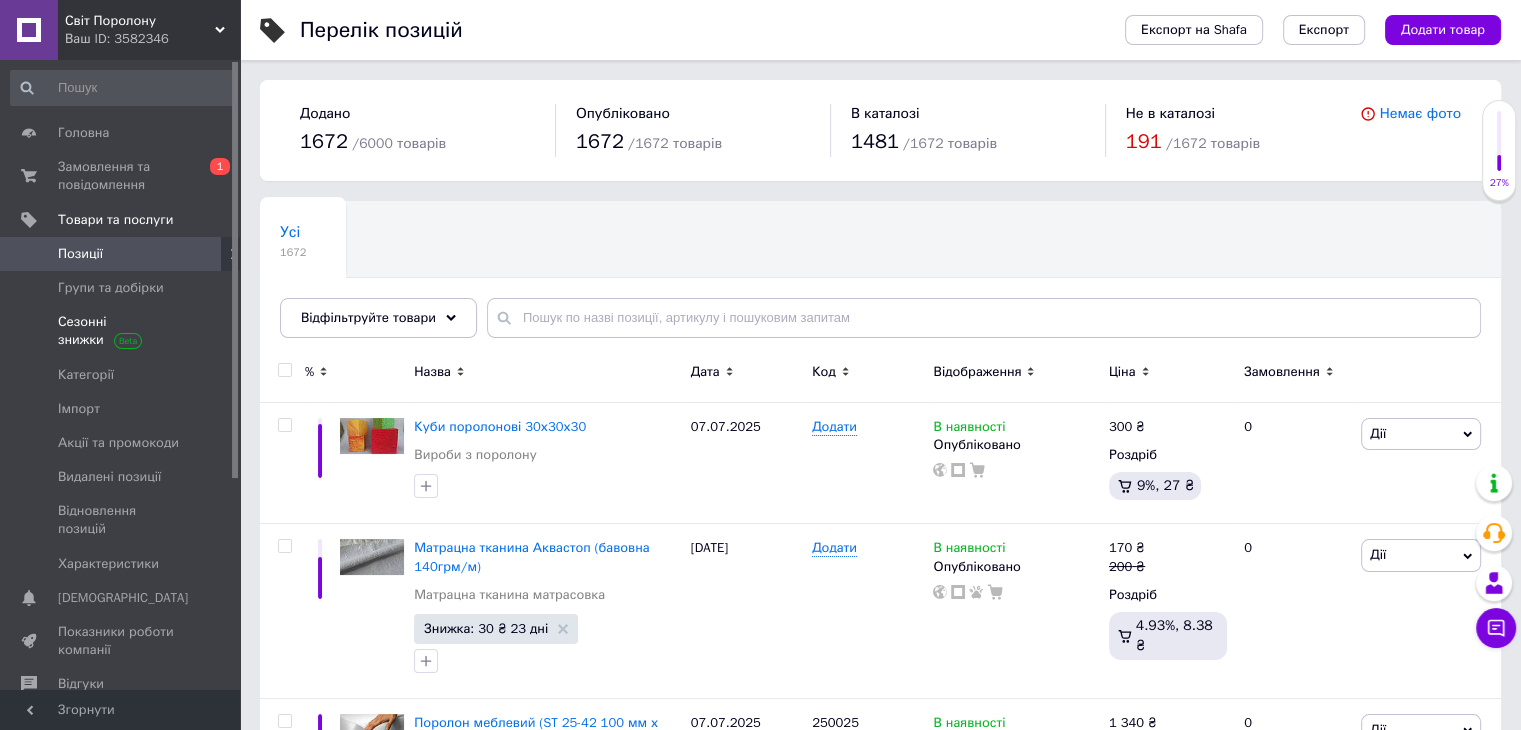 click on "Сезонні знижки" at bounding box center (121, 331) 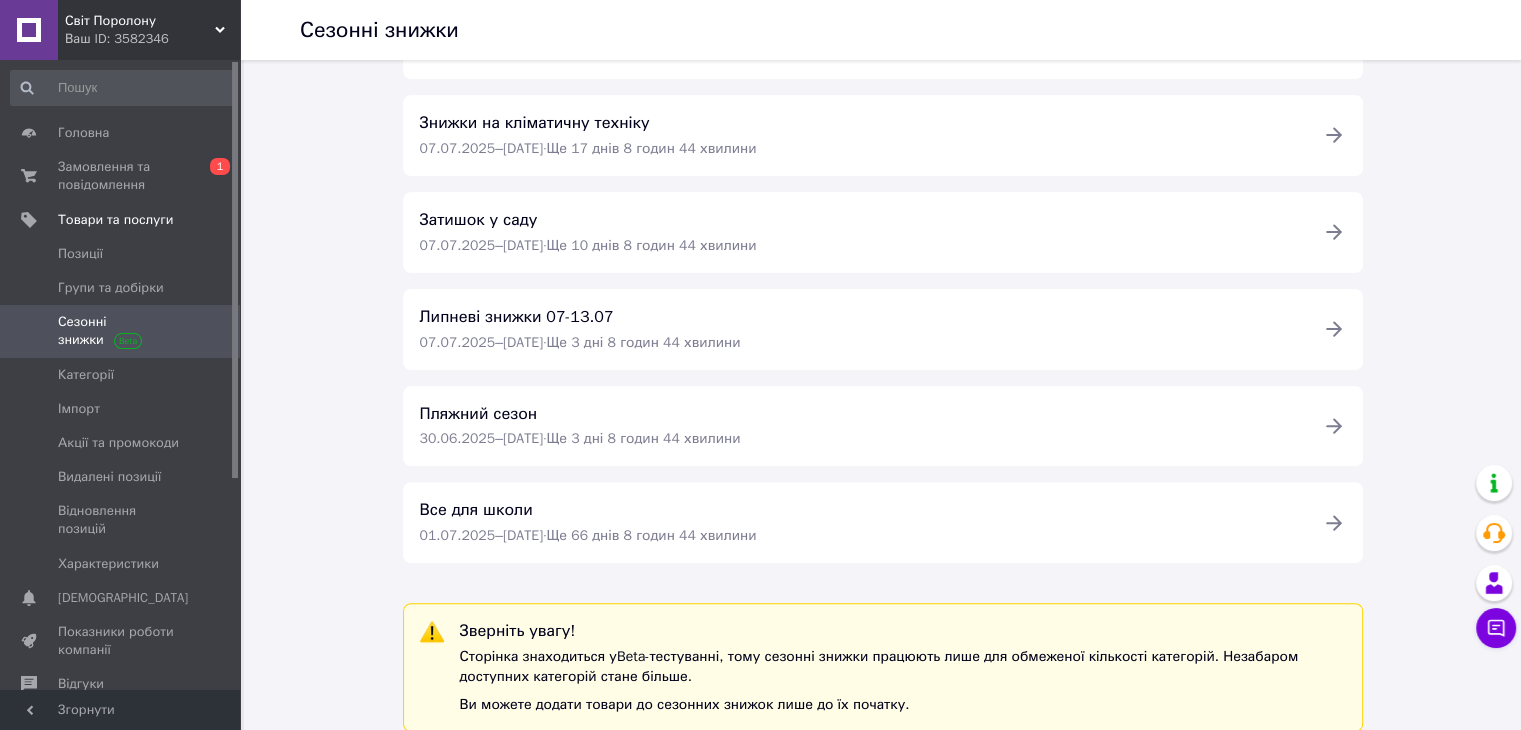 scroll, scrollTop: 588, scrollLeft: 0, axis: vertical 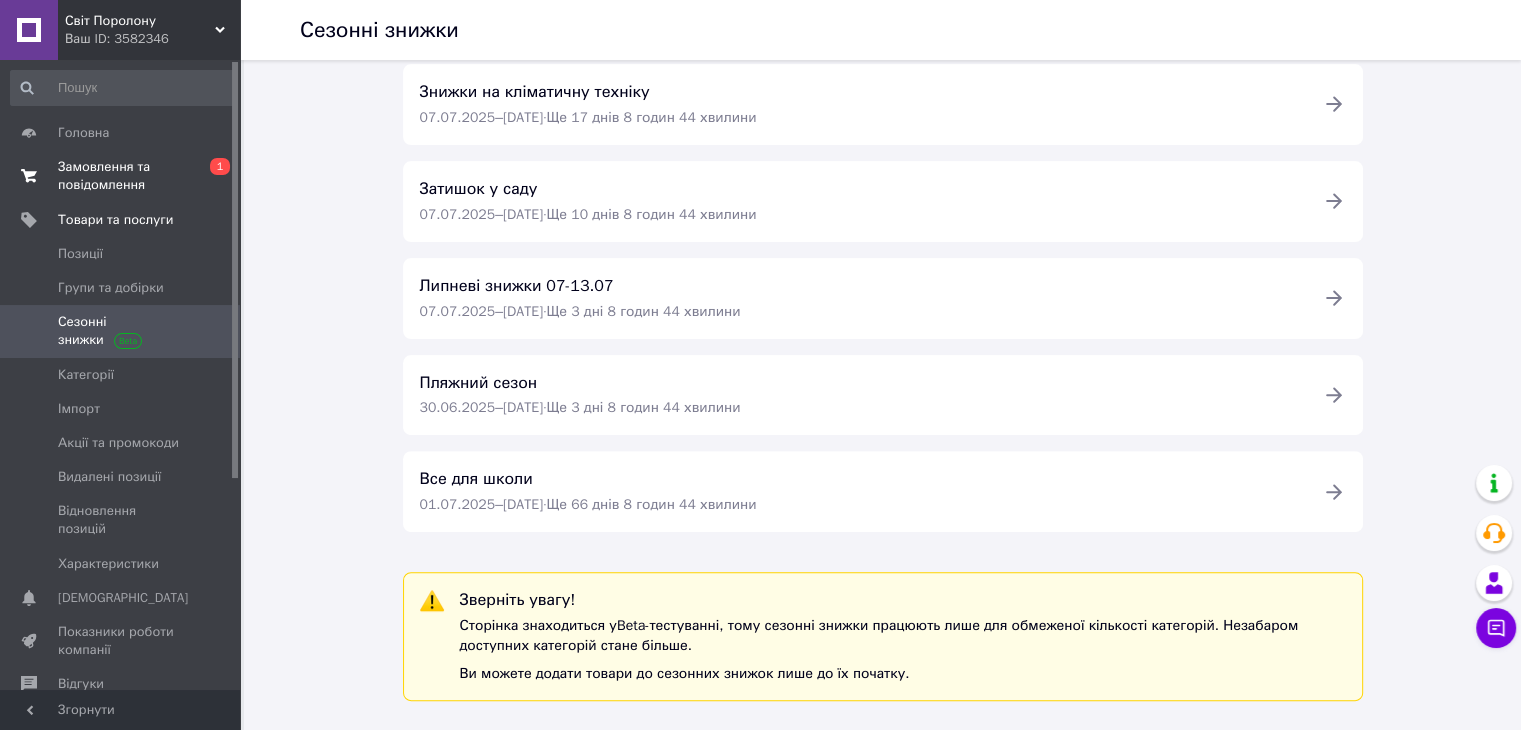 click on "Замовлення та повідомлення 0 1" at bounding box center [123, 176] 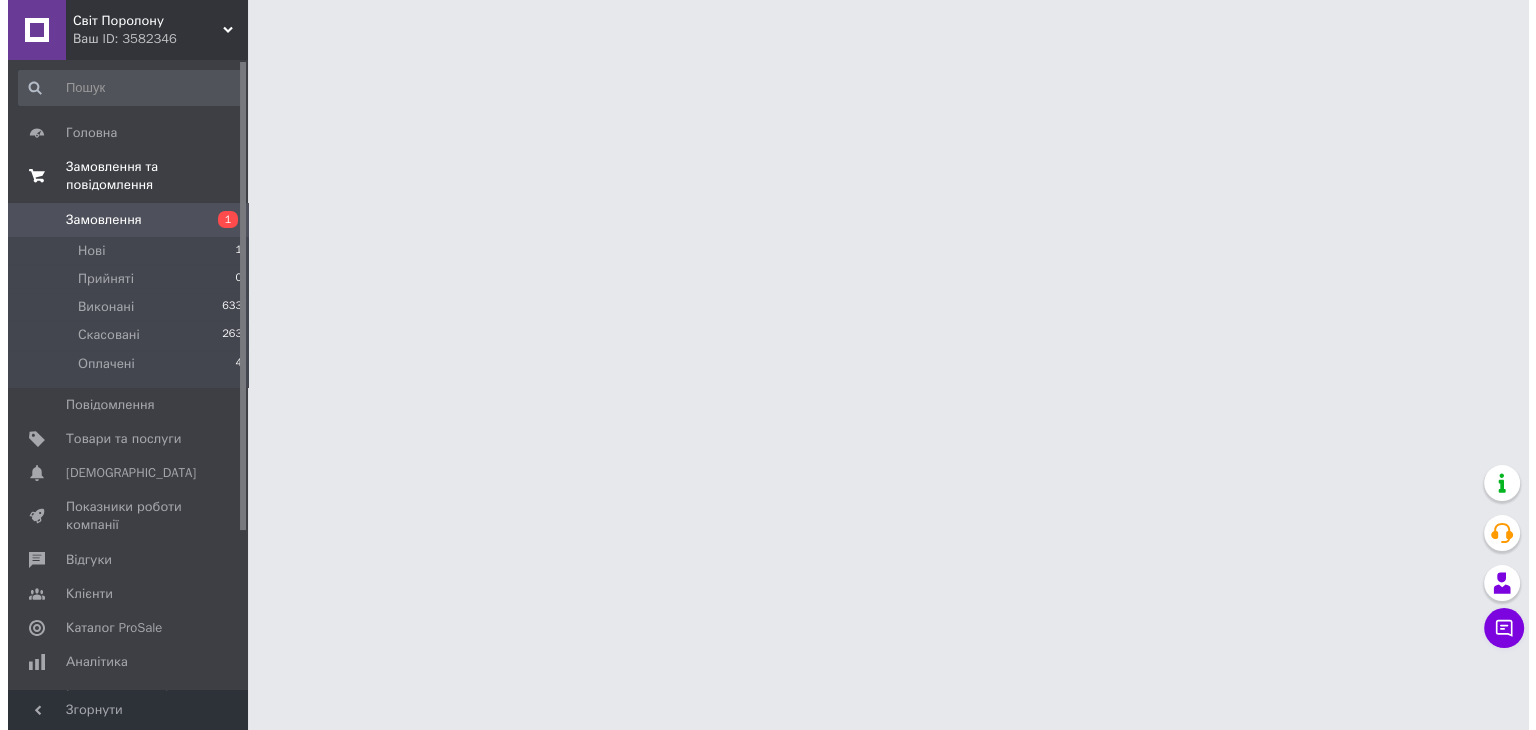 scroll, scrollTop: 0, scrollLeft: 0, axis: both 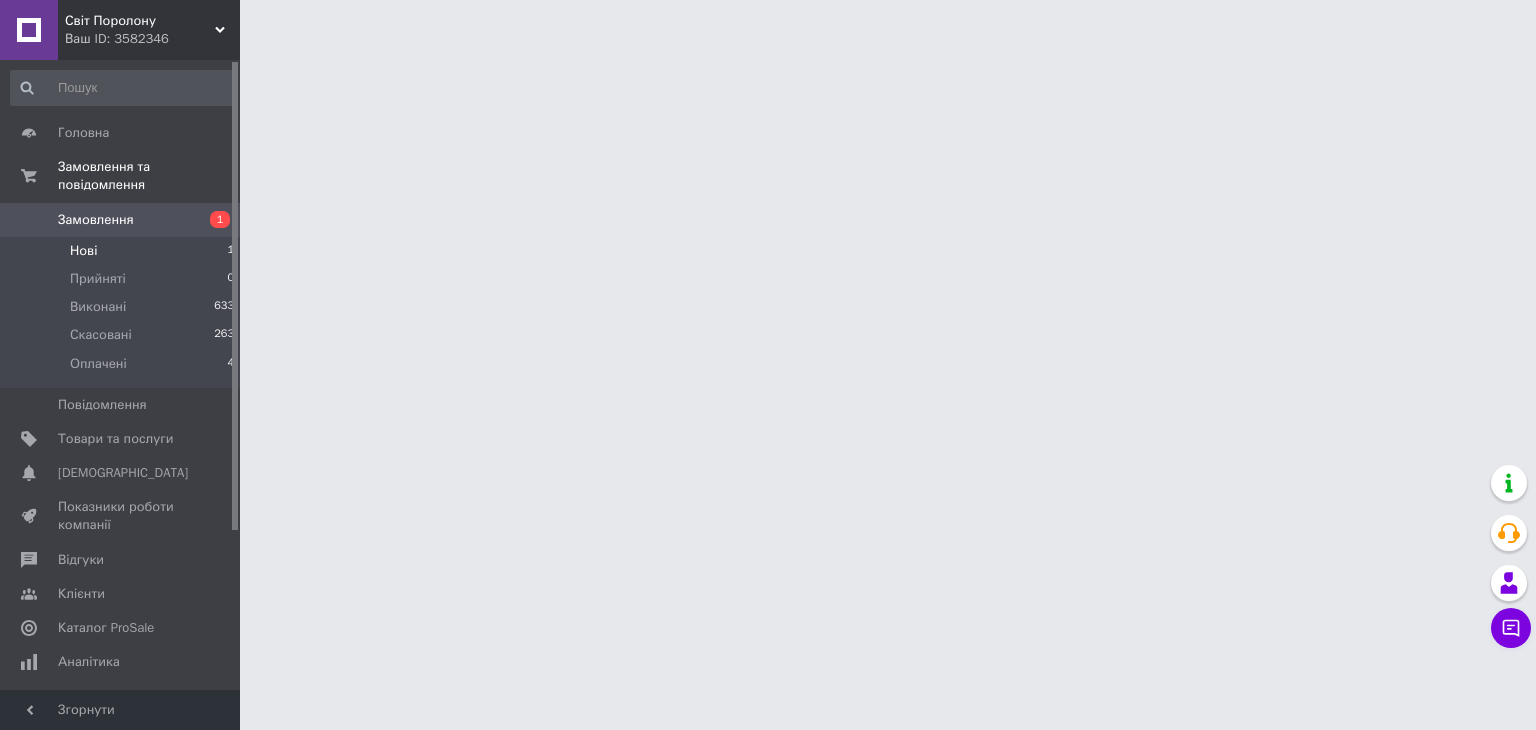 click on "Нові 1" at bounding box center [123, 251] 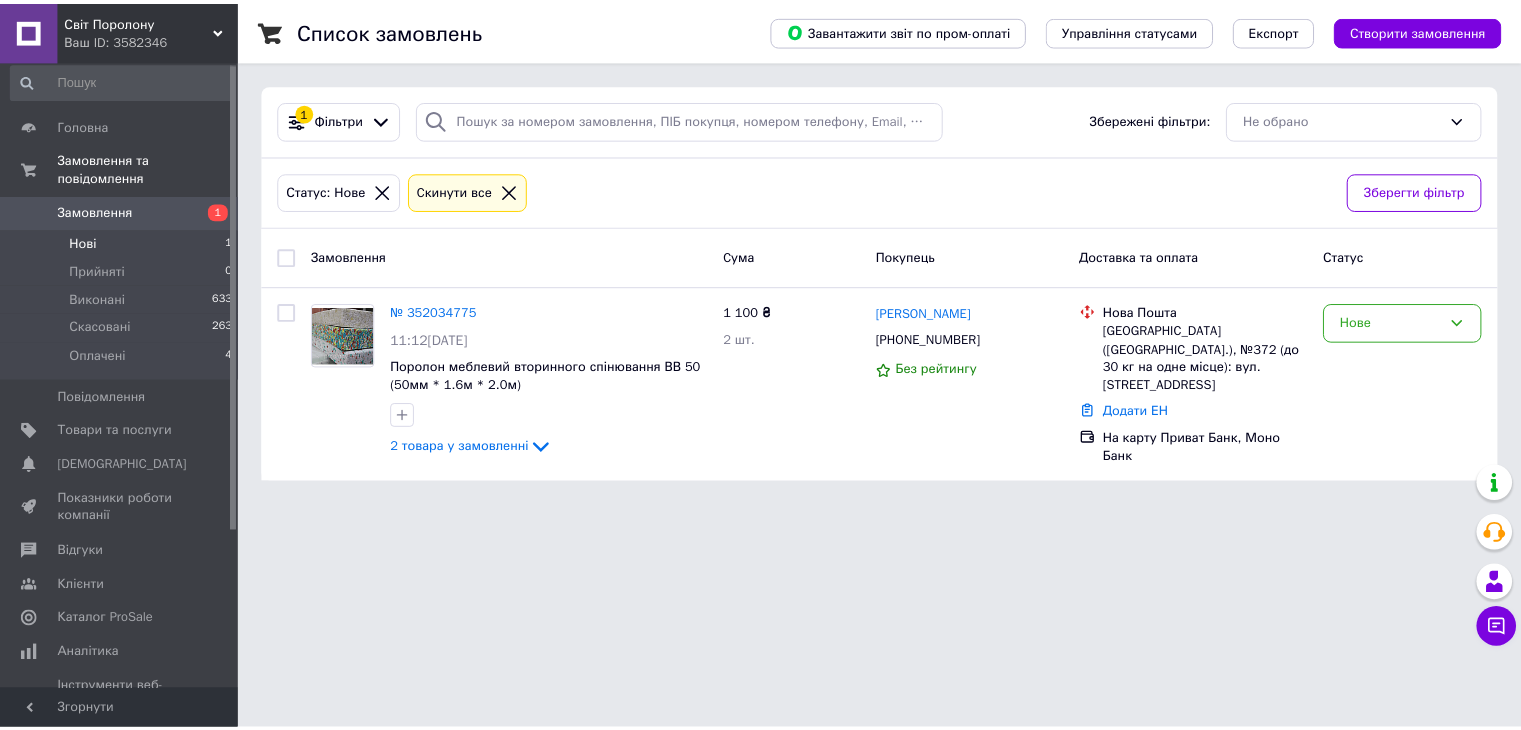 scroll, scrollTop: 0, scrollLeft: 0, axis: both 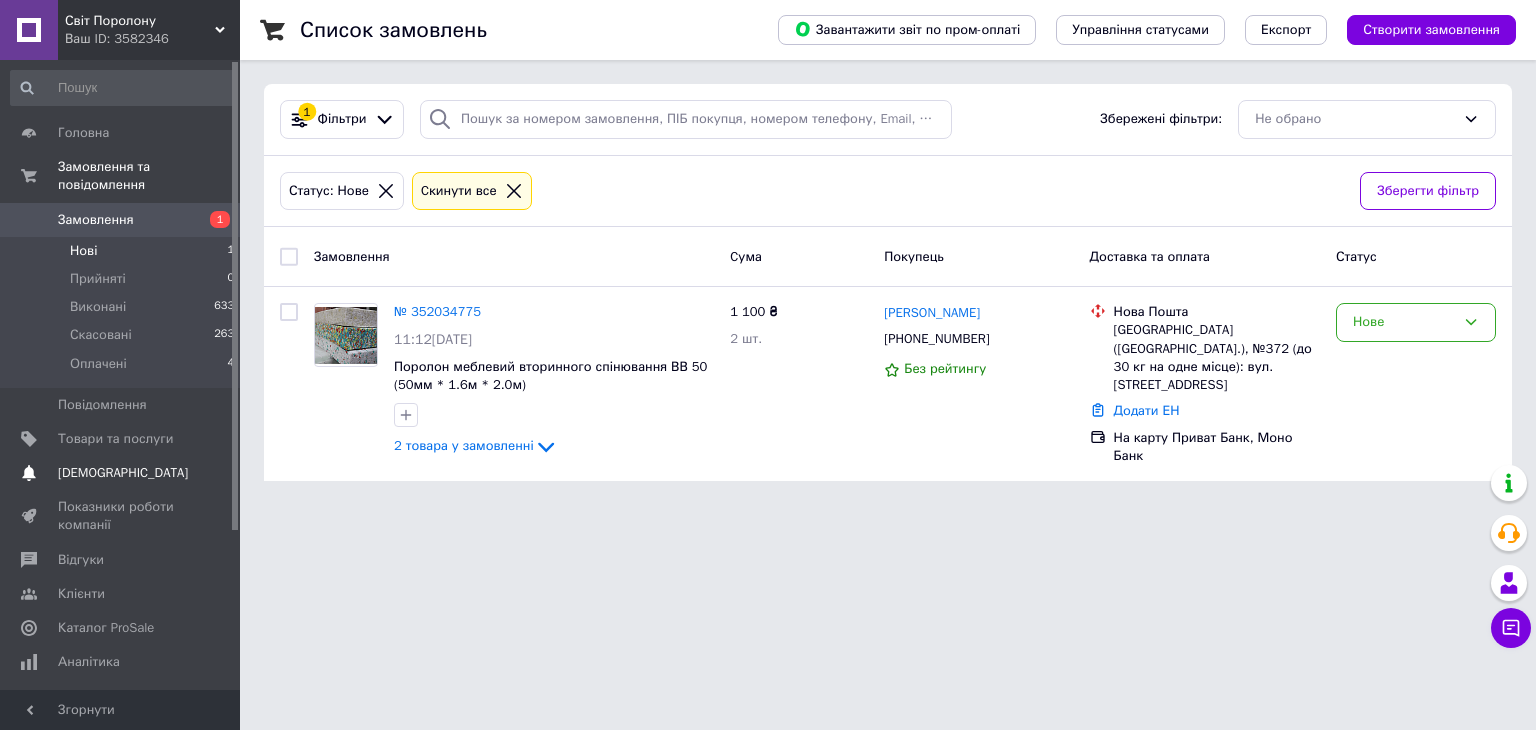 click on "[DEMOGRAPHIC_DATA]" at bounding box center [123, 473] 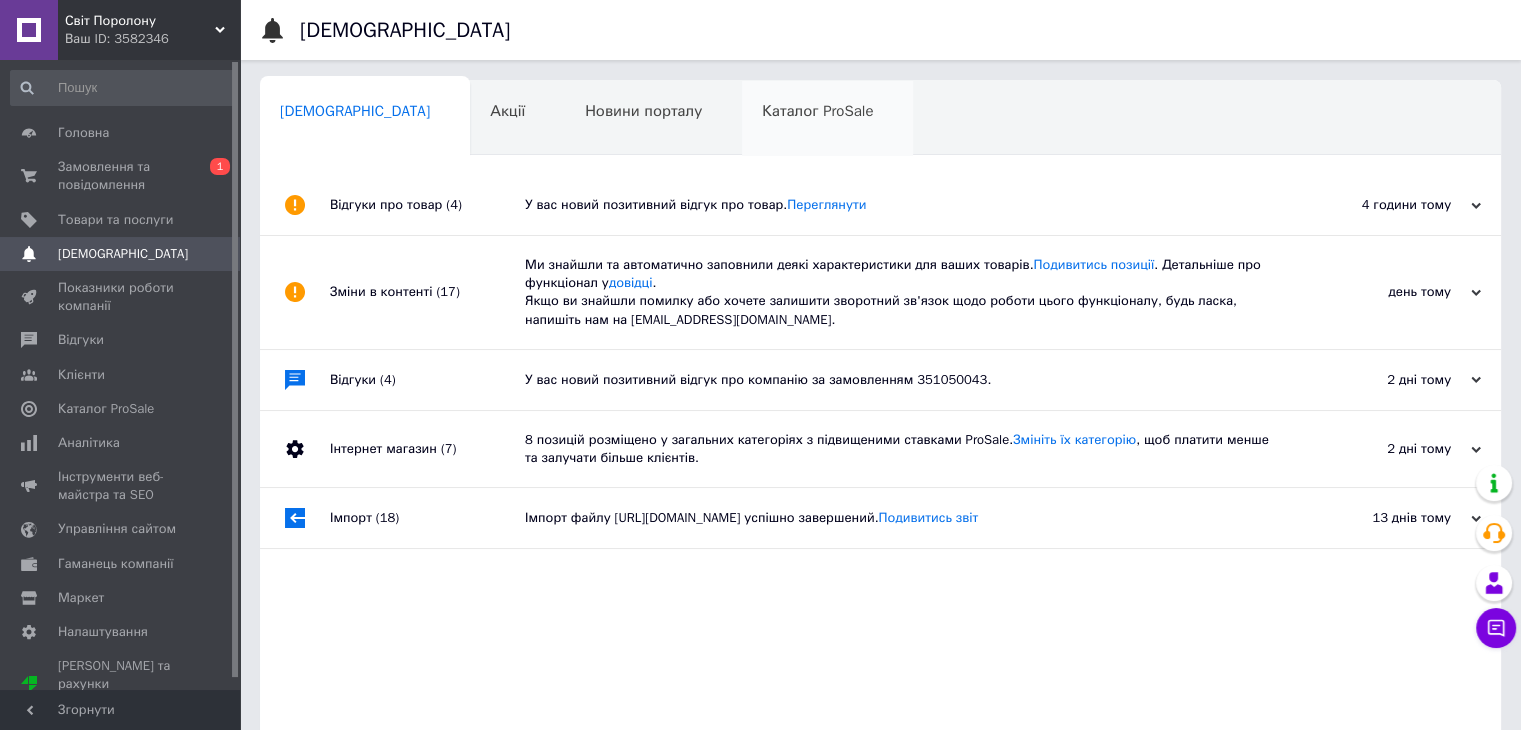 click on "Каталог ProSale" at bounding box center [817, 111] 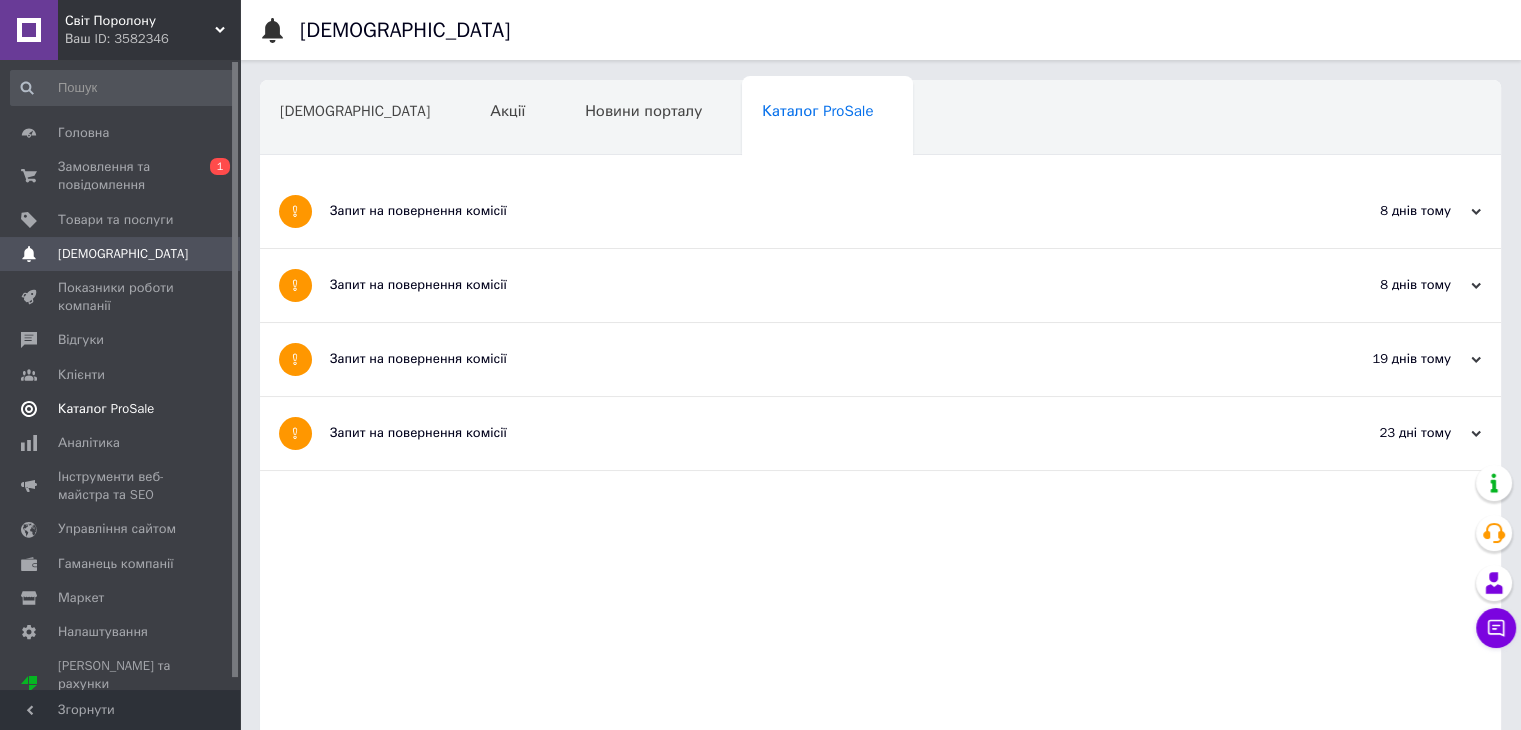 click on "Каталог ProSale" at bounding box center [106, 409] 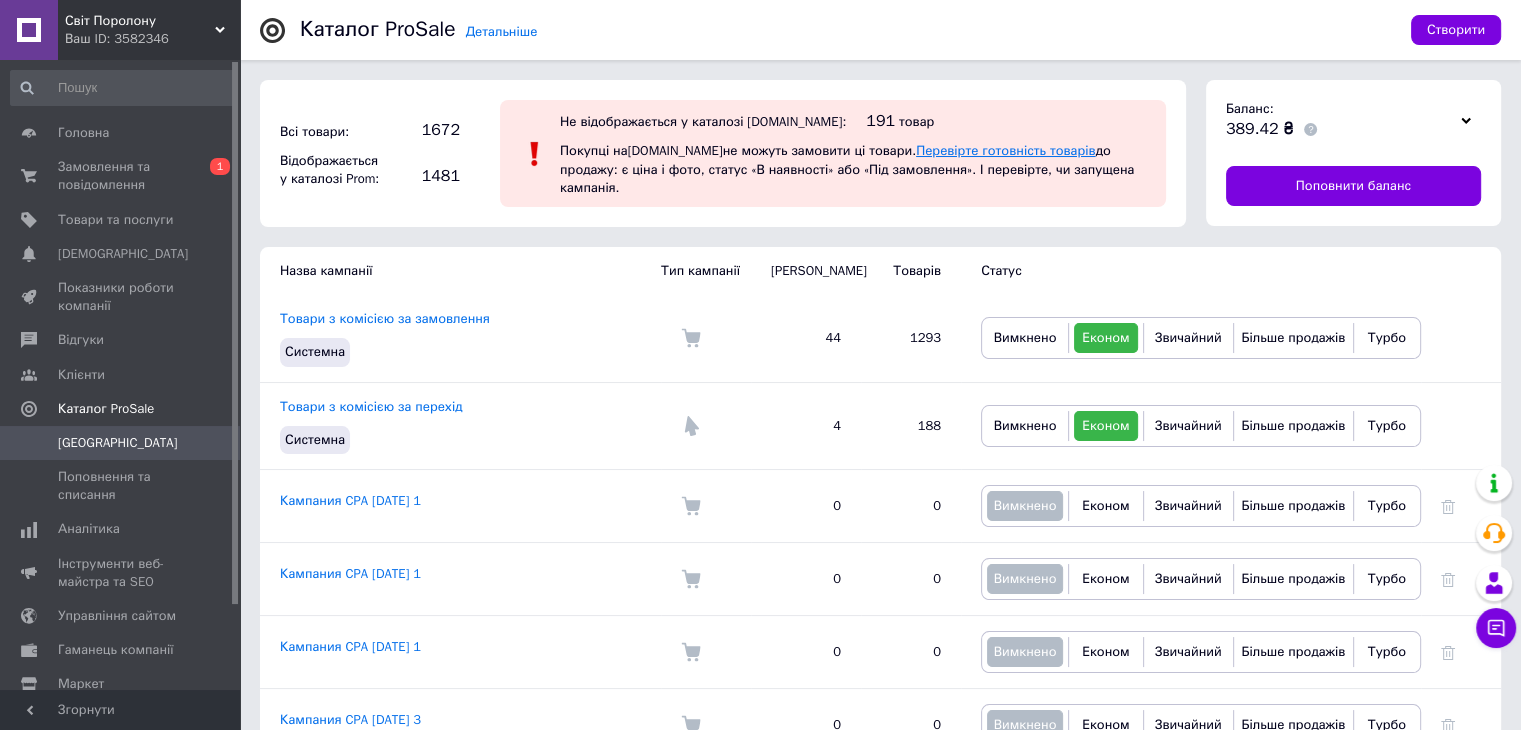 click on "Перевірте готовність товарів" at bounding box center [1005, 150] 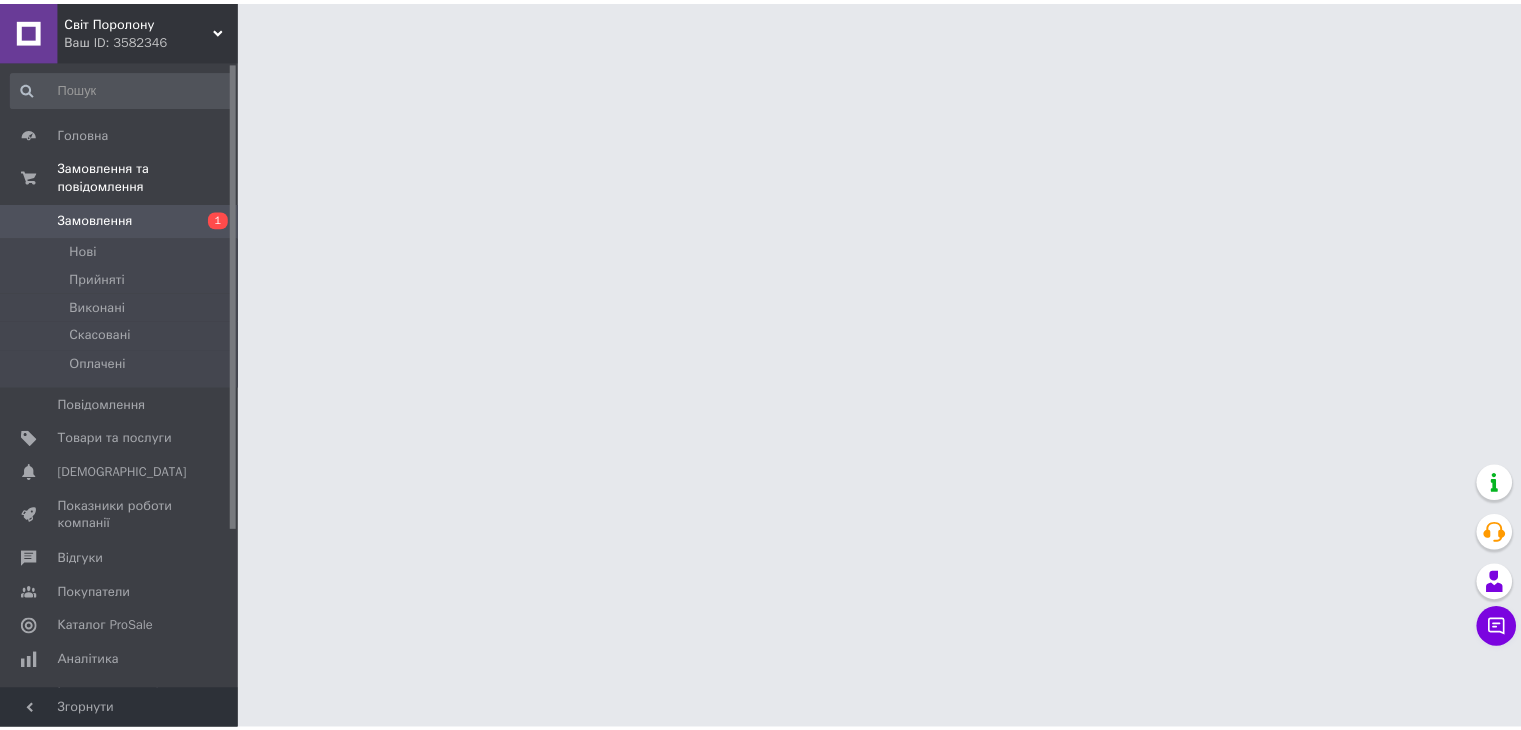 scroll, scrollTop: 0, scrollLeft: 0, axis: both 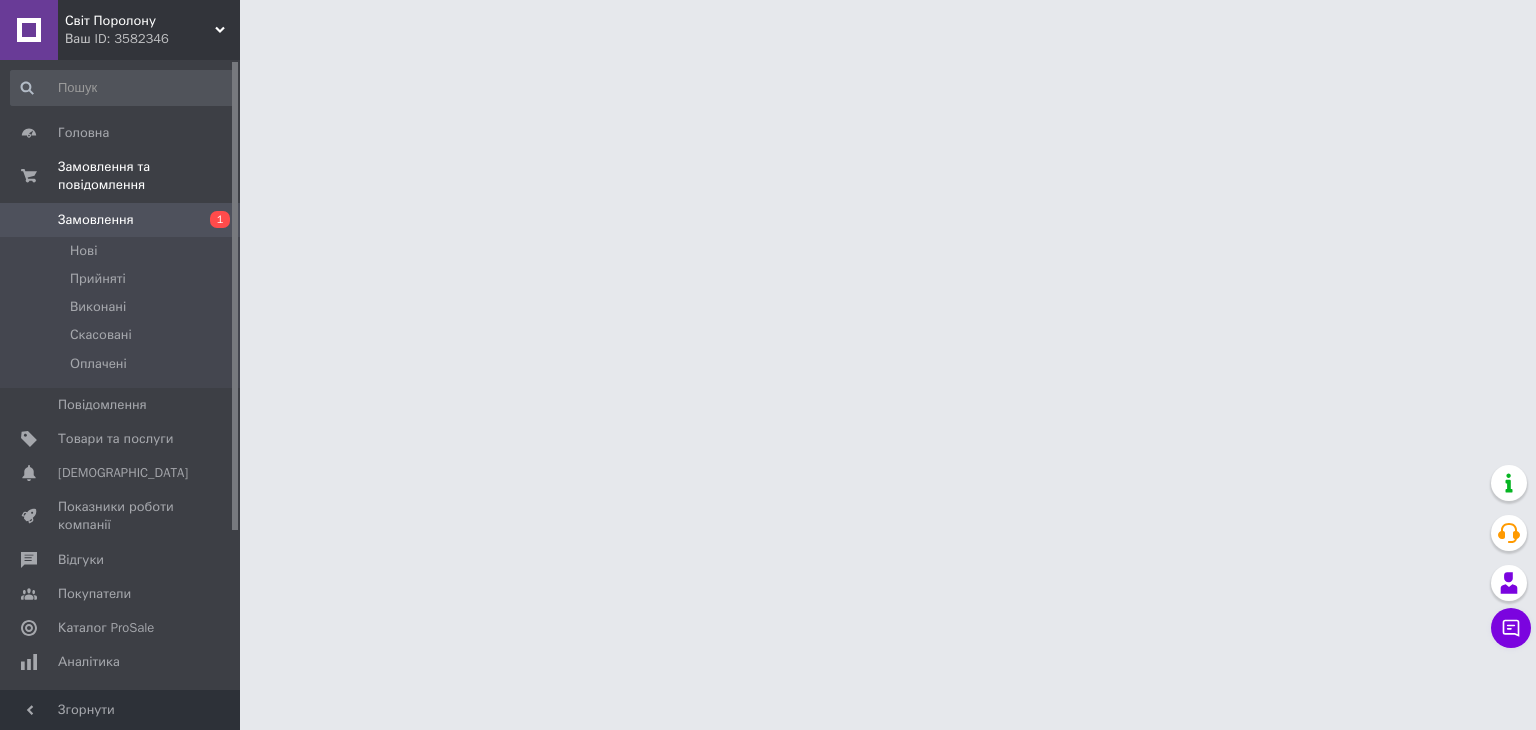 click on "Нові" at bounding box center (83, 251) 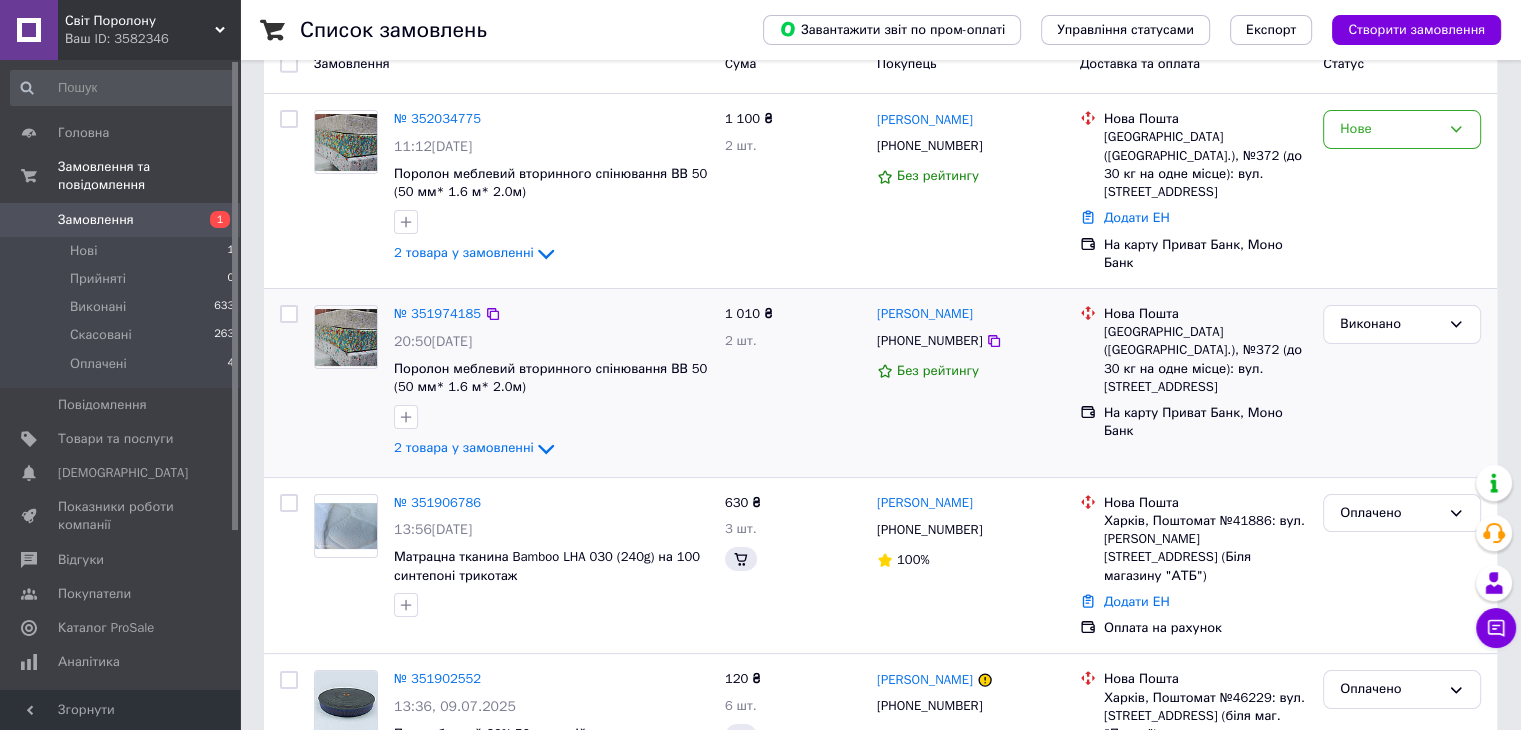 scroll, scrollTop: 200, scrollLeft: 0, axis: vertical 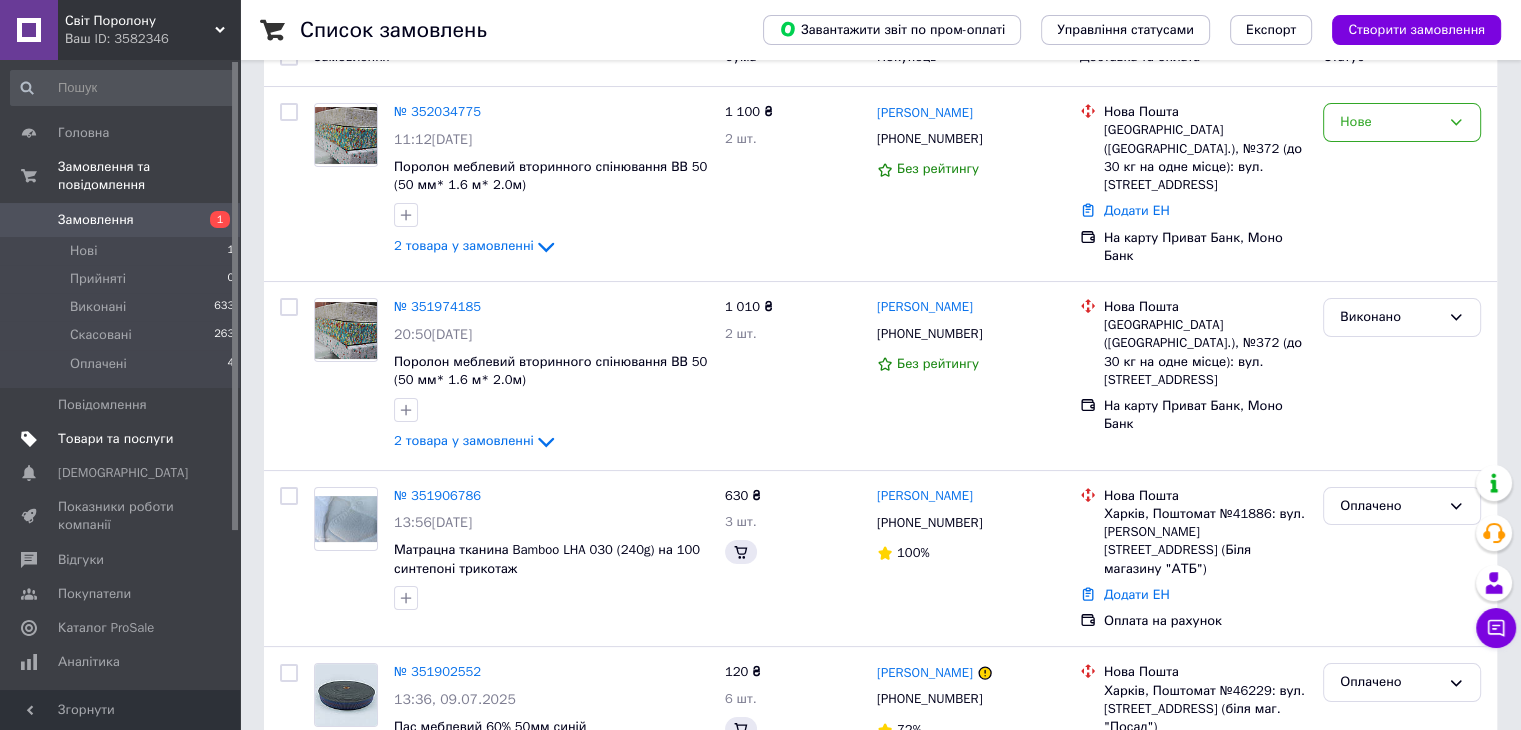 click on "Товари та послуги" at bounding box center [123, 439] 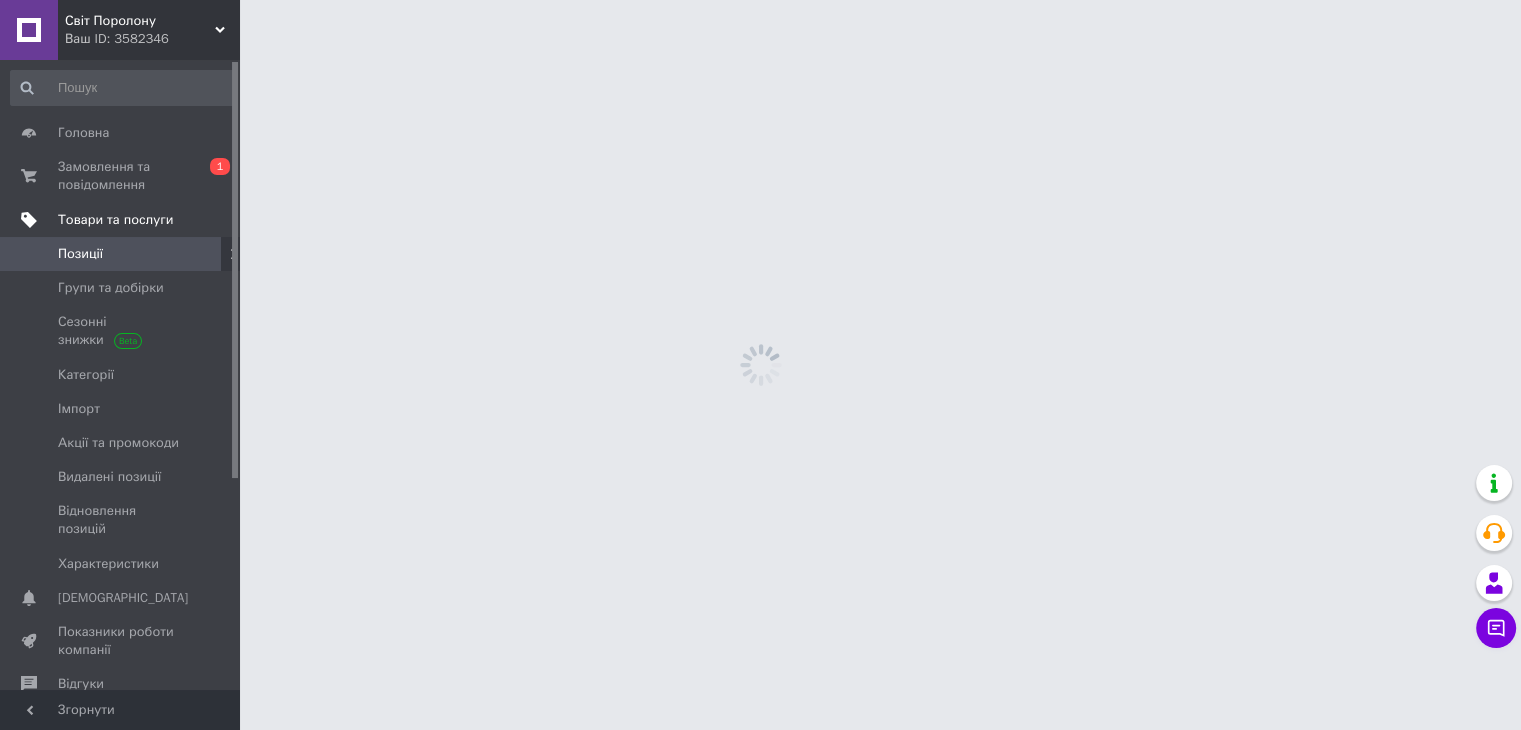 scroll, scrollTop: 0, scrollLeft: 0, axis: both 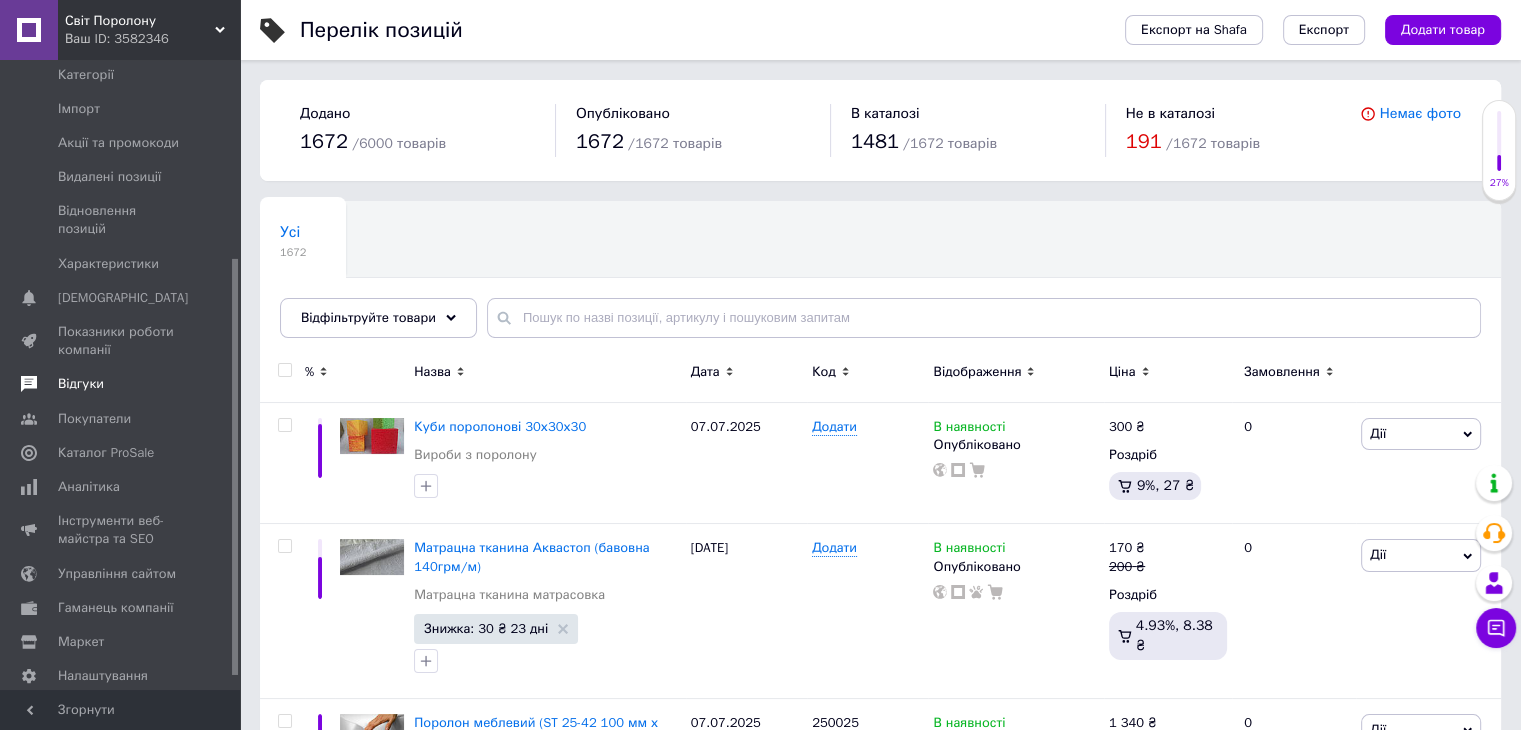 click on "Відгуки" at bounding box center (81, 384) 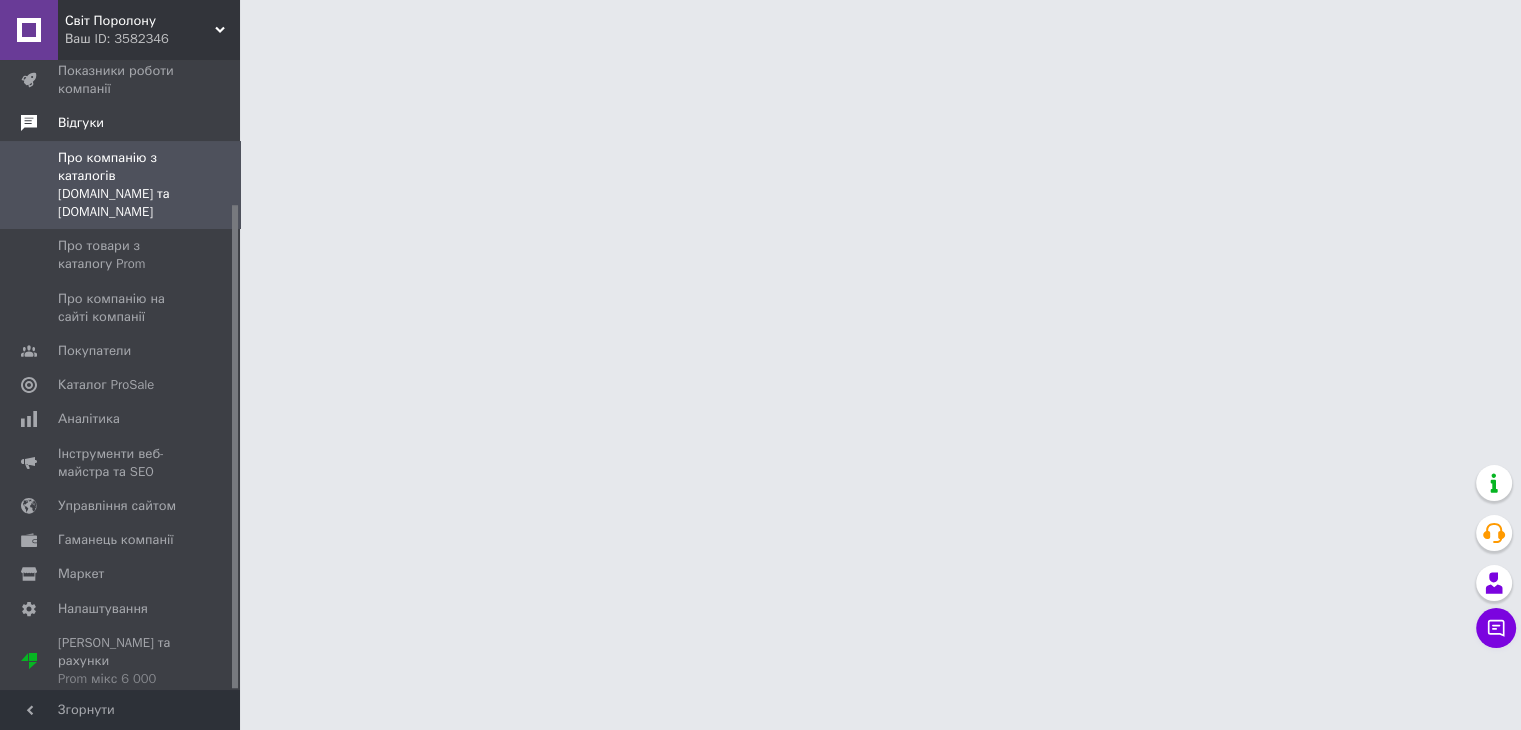 scroll, scrollTop: 187, scrollLeft: 0, axis: vertical 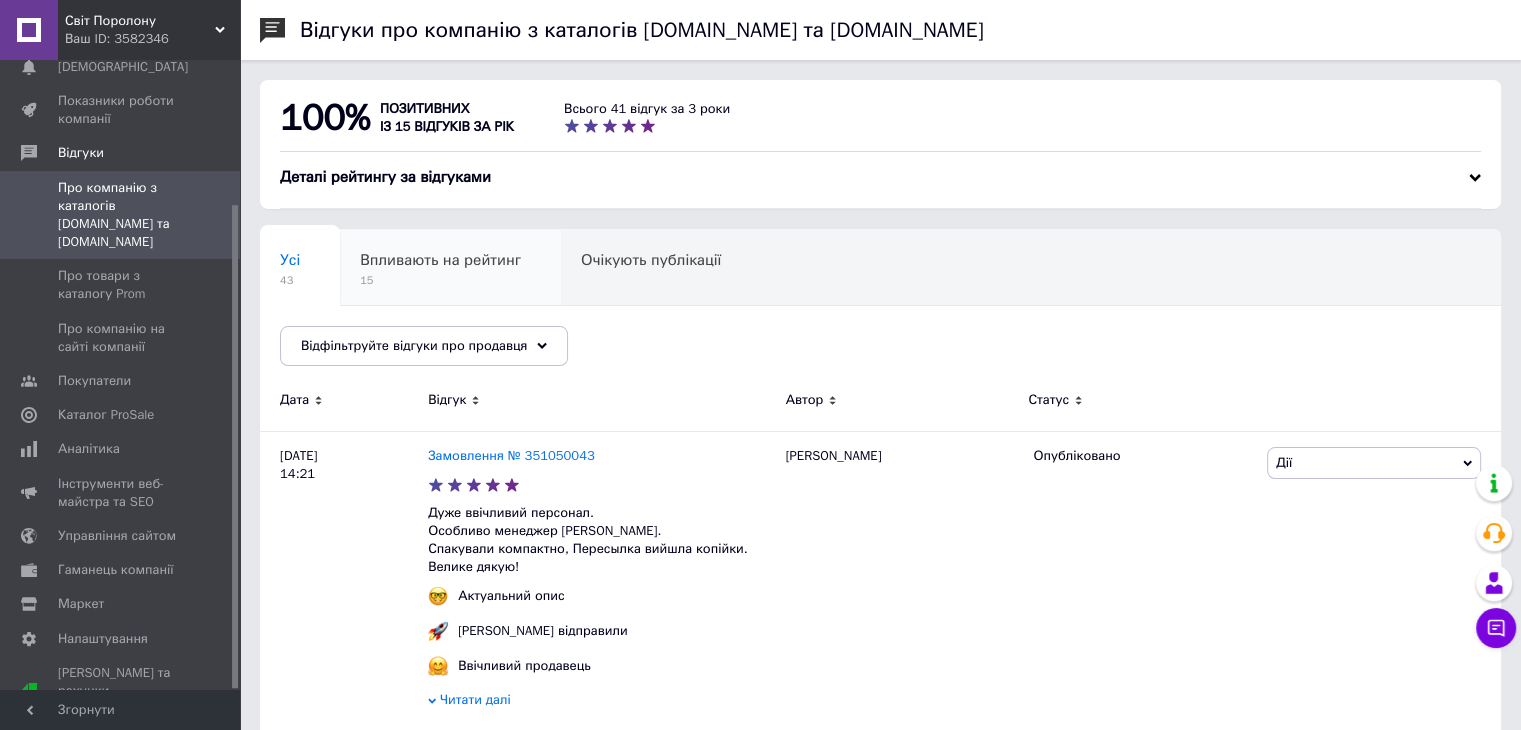 click on "Впливають на рейтинг" at bounding box center [440, 260] 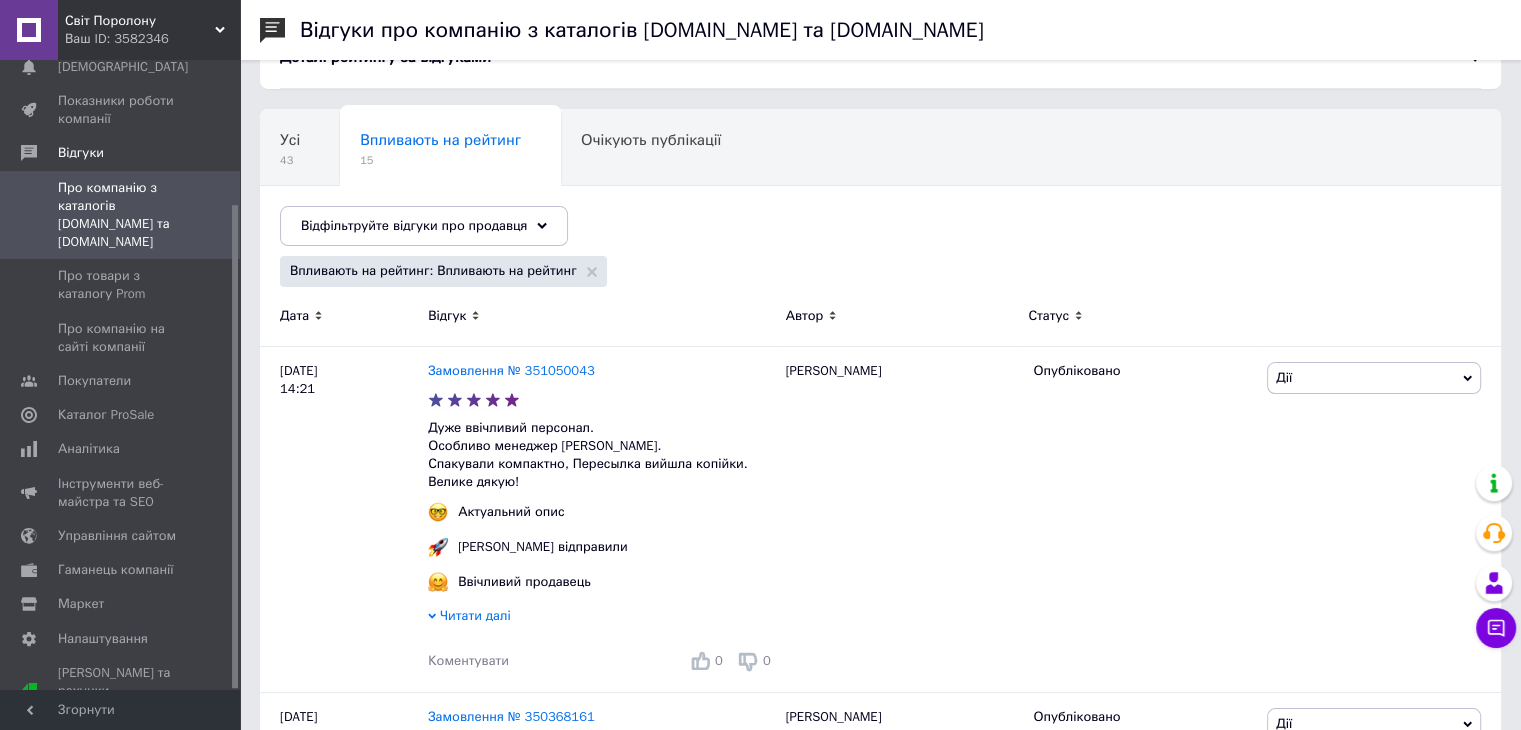 scroll, scrollTop: 100, scrollLeft: 0, axis: vertical 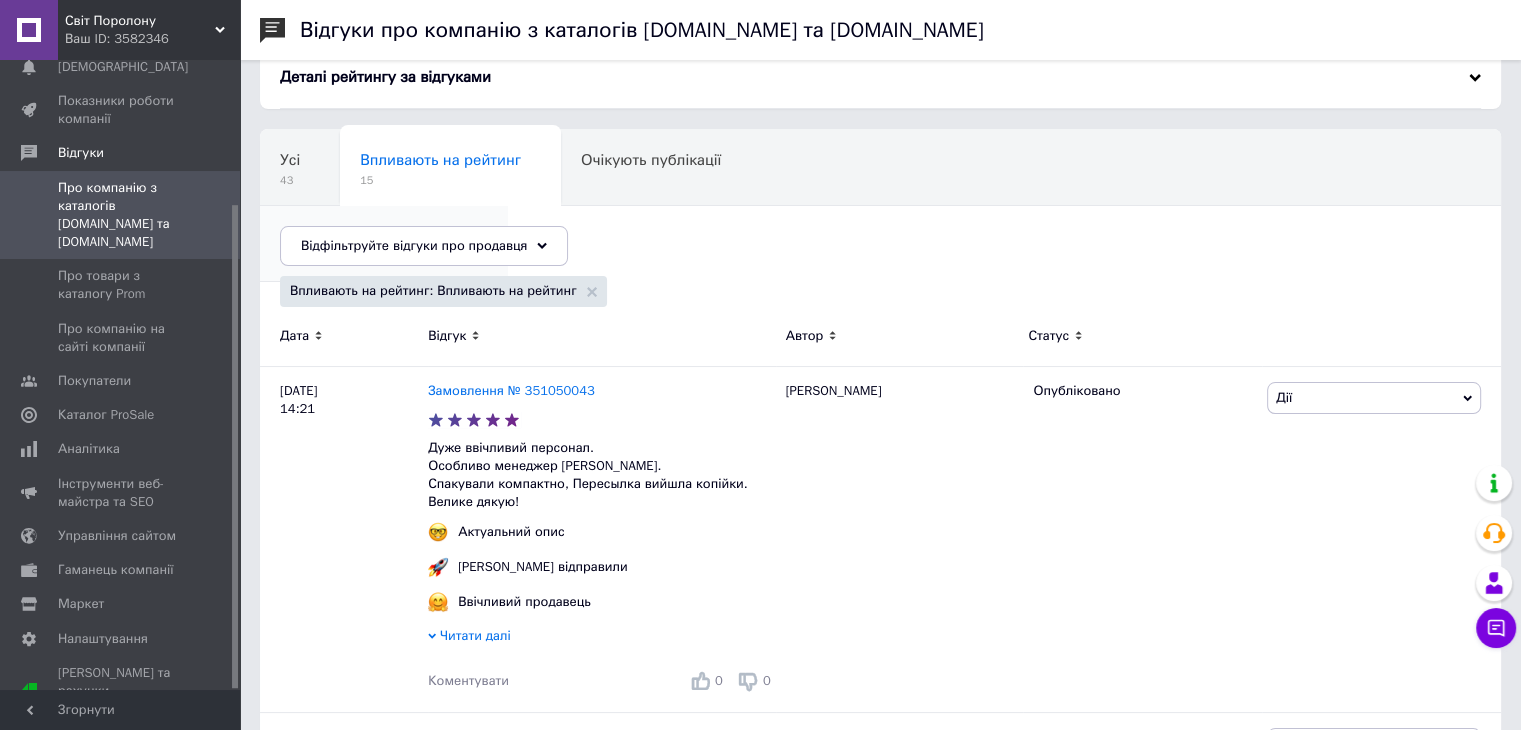 click on "22" at bounding box center [374, 256] 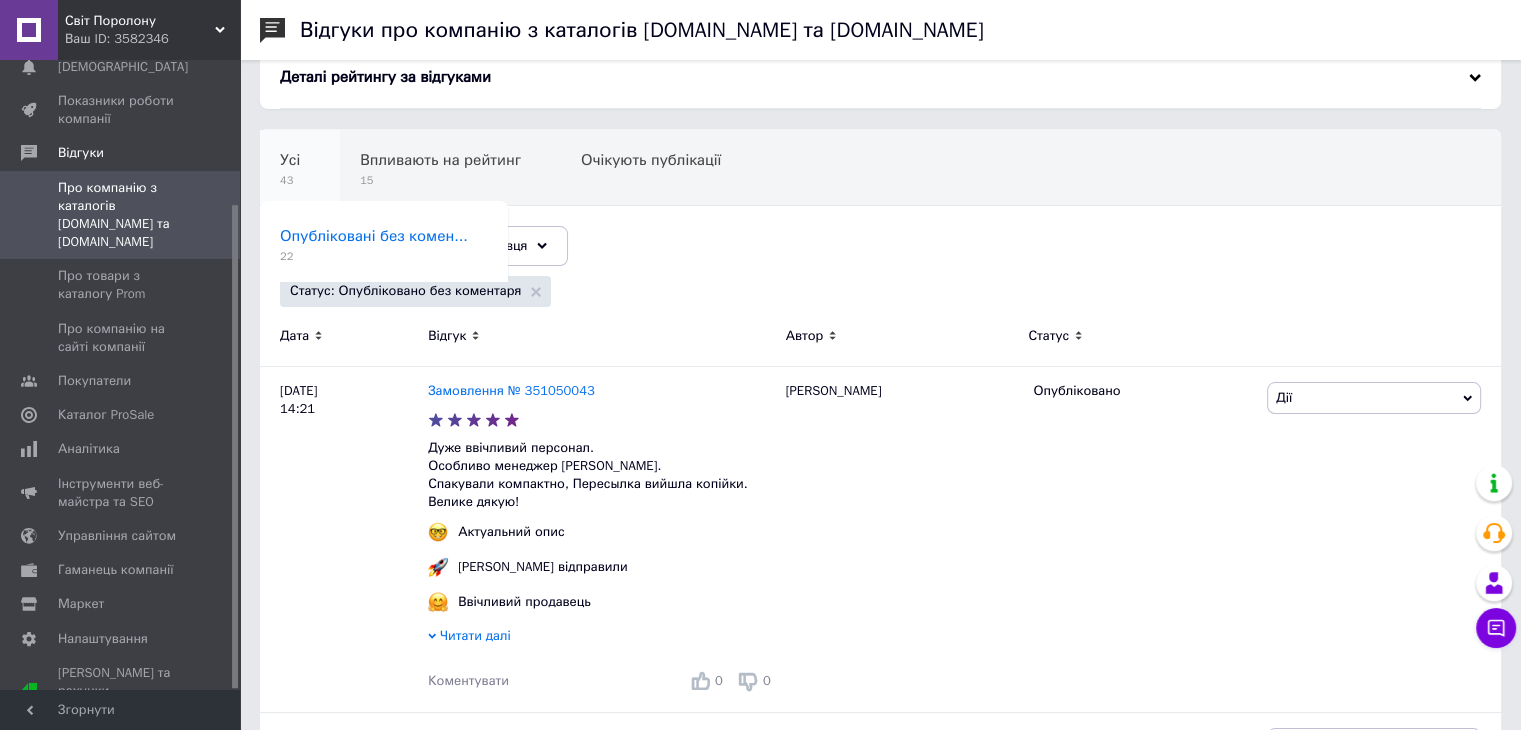 click on "Усі" at bounding box center [290, 160] 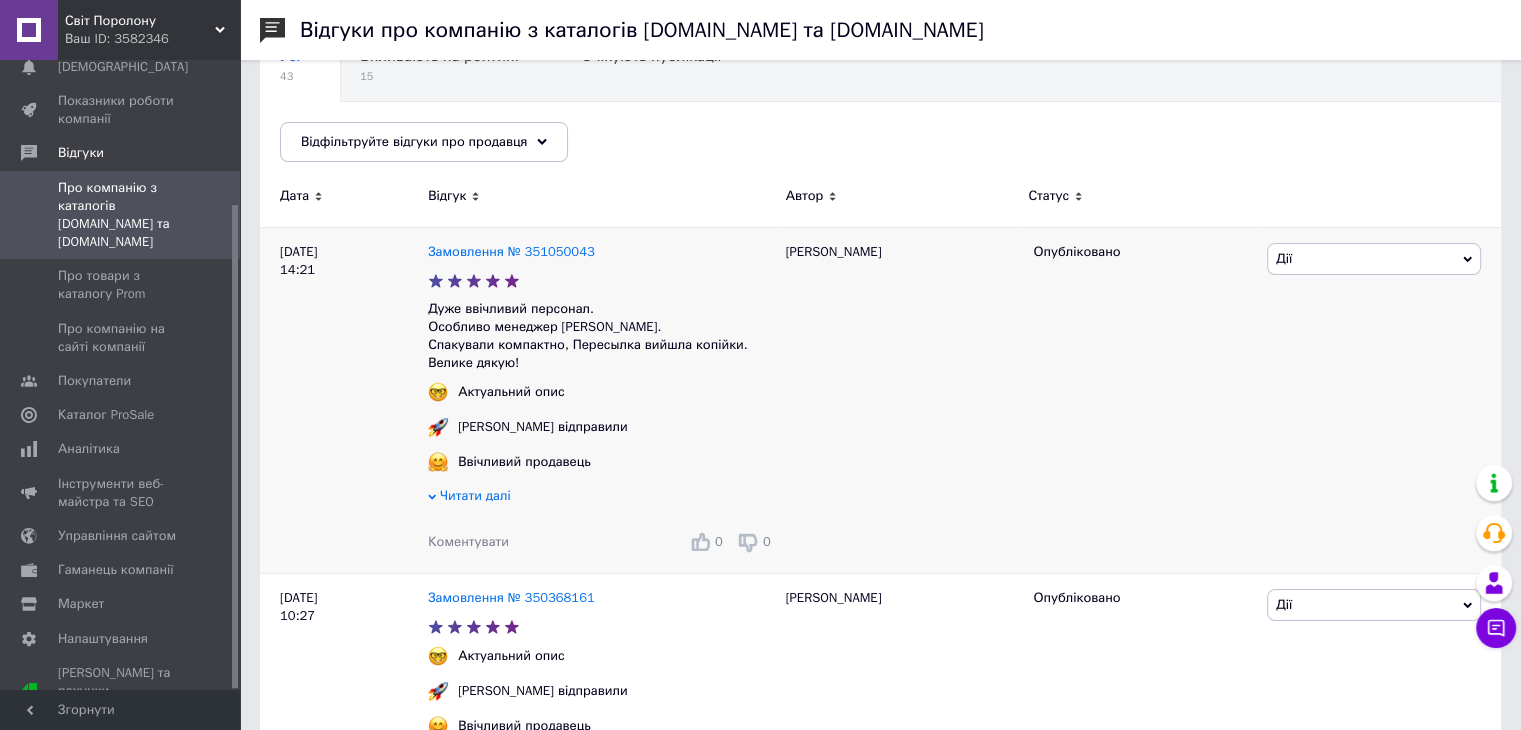 scroll, scrollTop: 200, scrollLeft: 0, axis: vertical 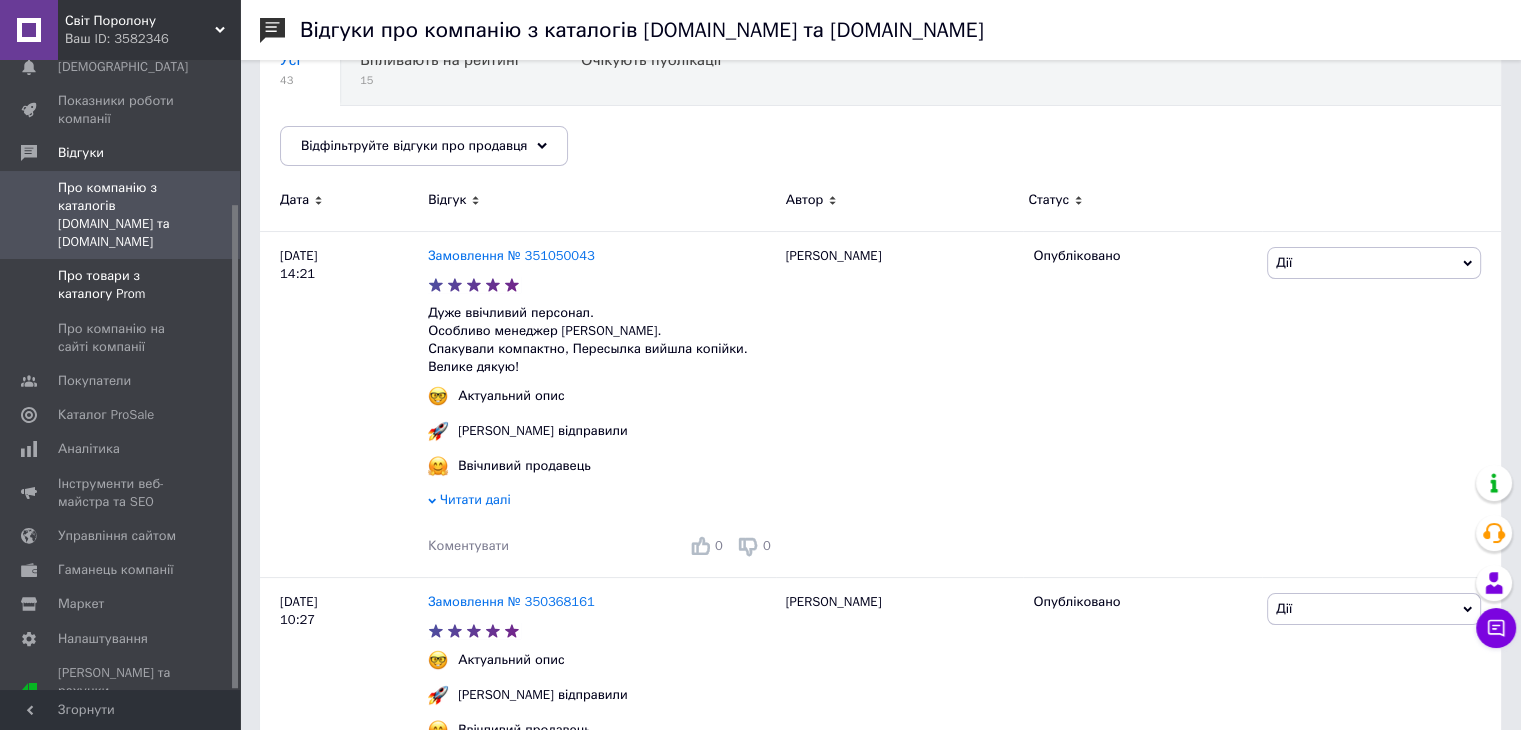 click on "Про товари з каталогу Prom" at bounding box center [121, 285] 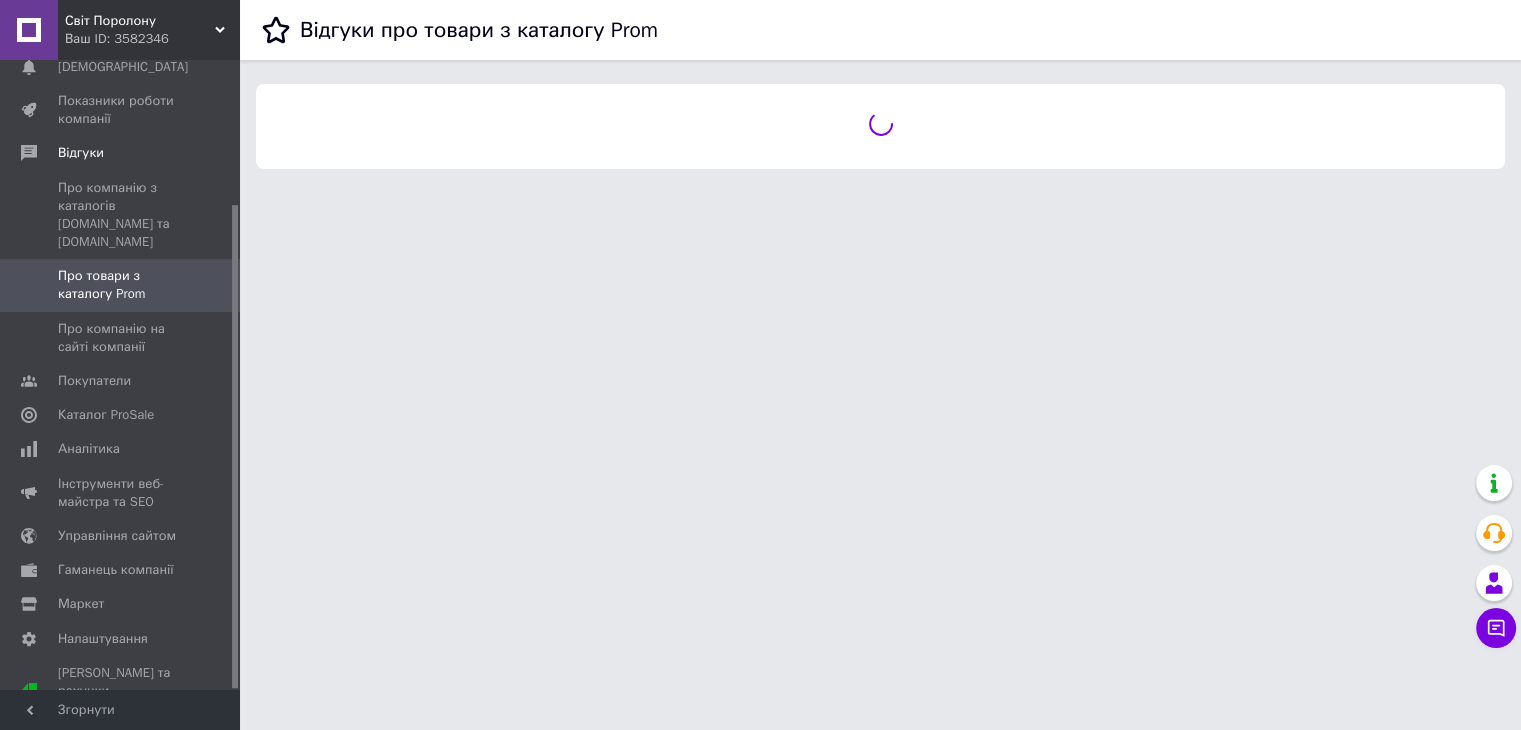 scroll, scrollTop: 0, scrollLeft: 0, axis: both 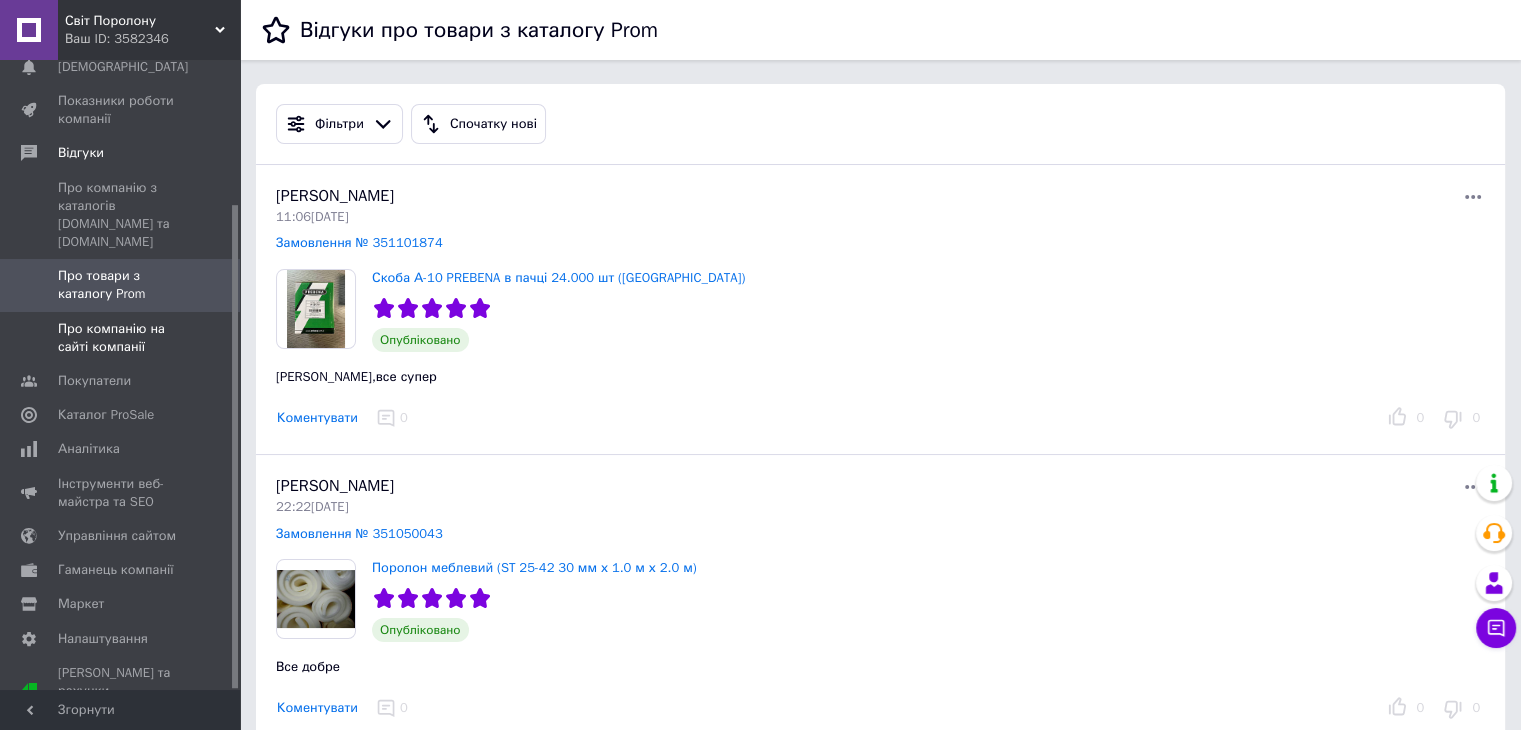 click on "Про компанію на сайті компанії" at bounding box center [121, 338] 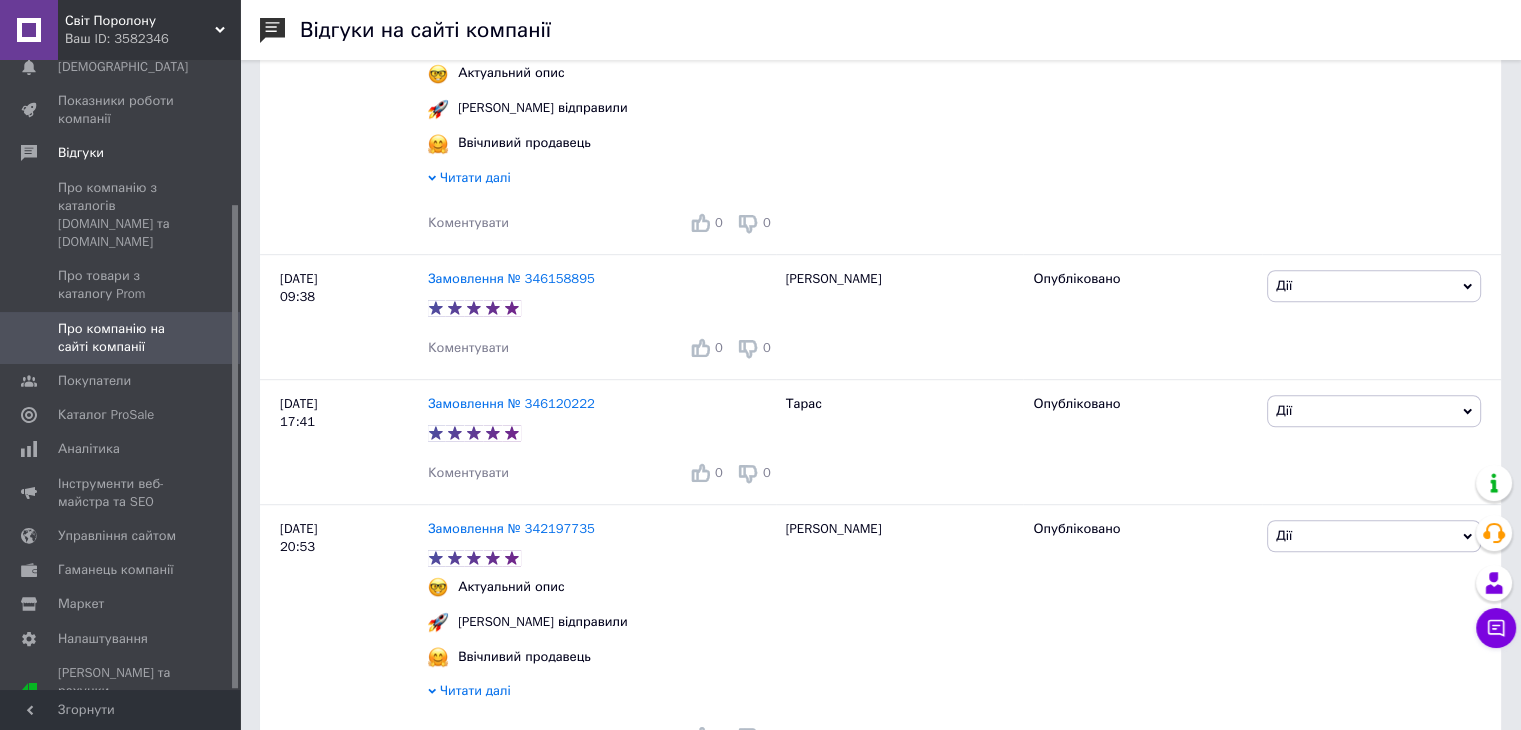 scroll, scrollTop: 1200, scrollLeft: 0, axis: vertical 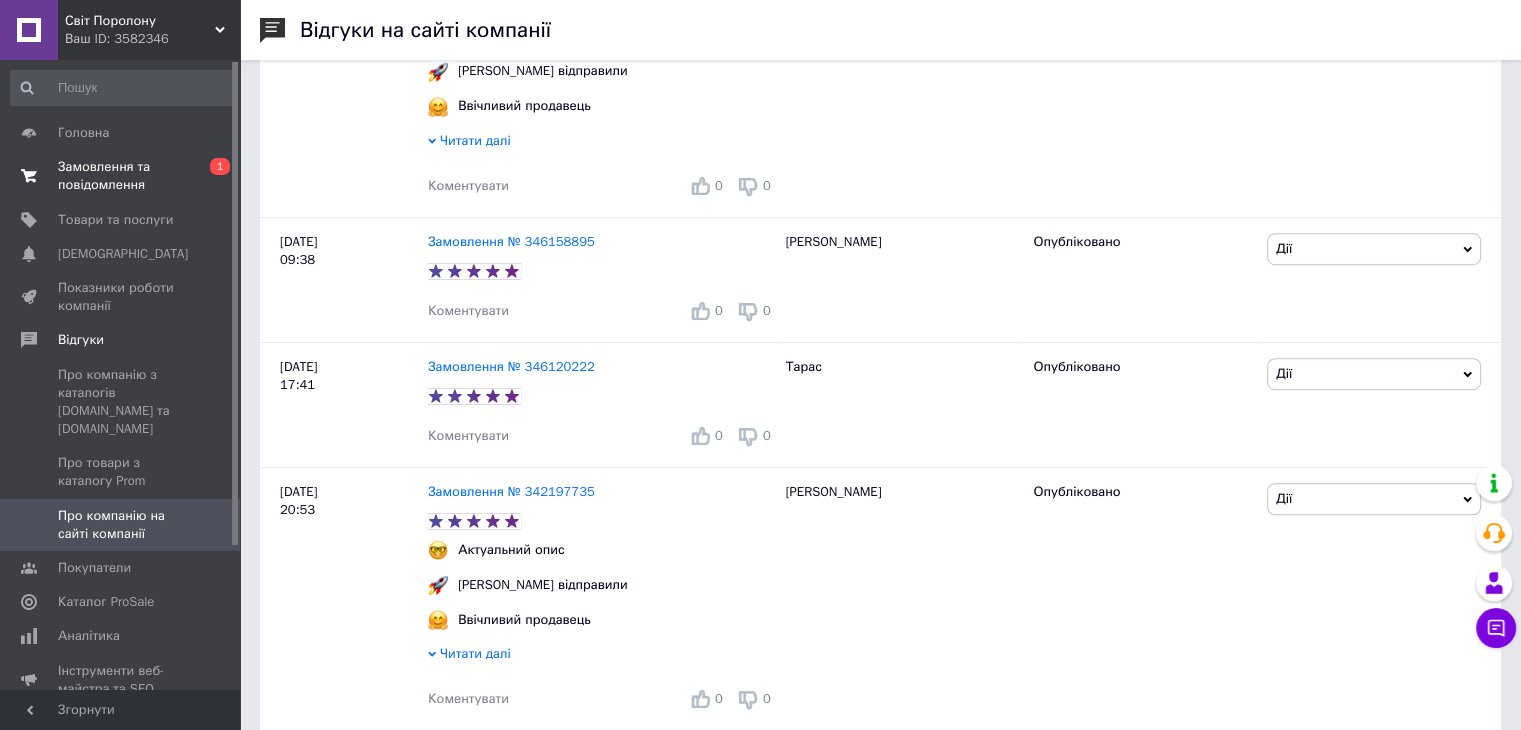 click on "Замовлення та повідомлення" at bounding box center (121, 176) 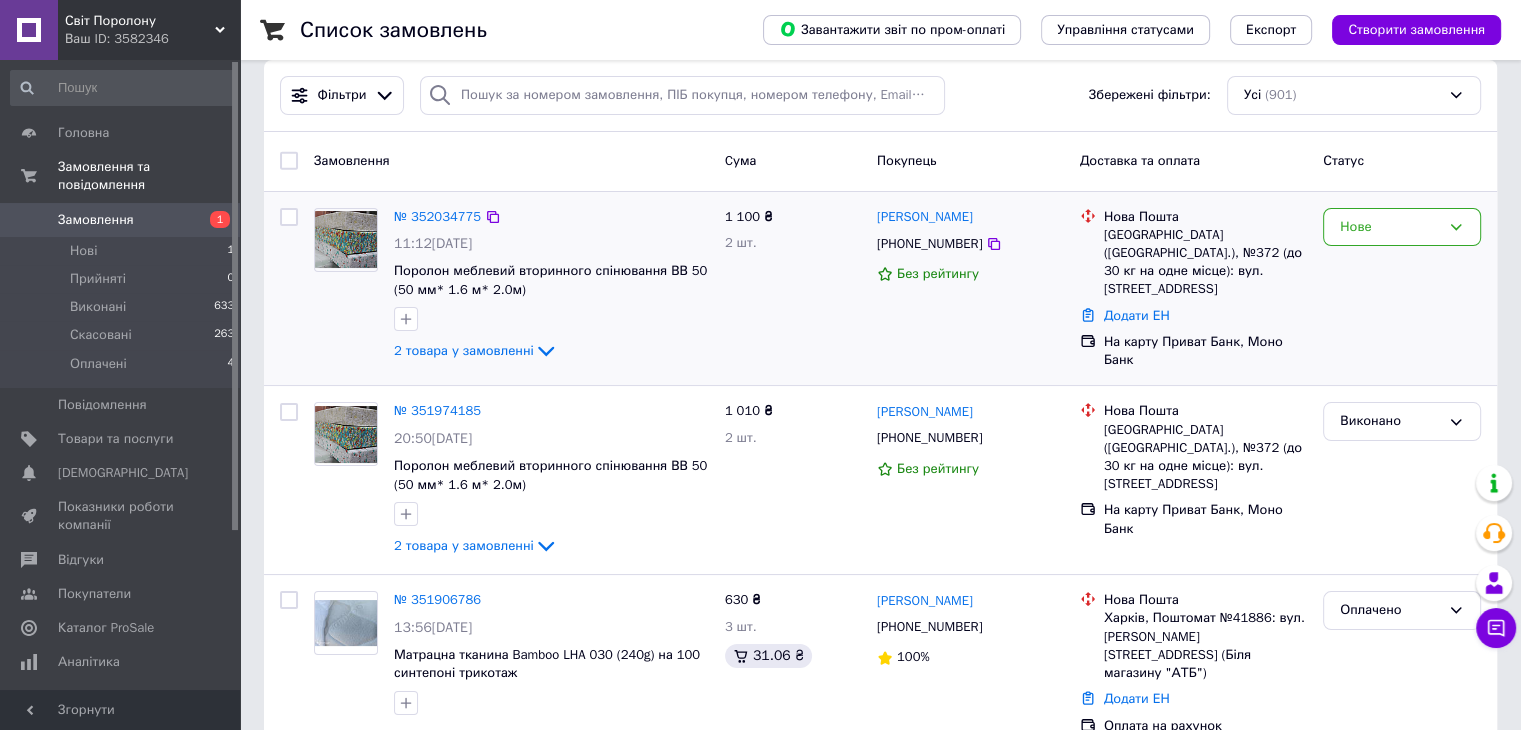 scroll, scrollTop: 0, scrollLeft: 0, axis: both 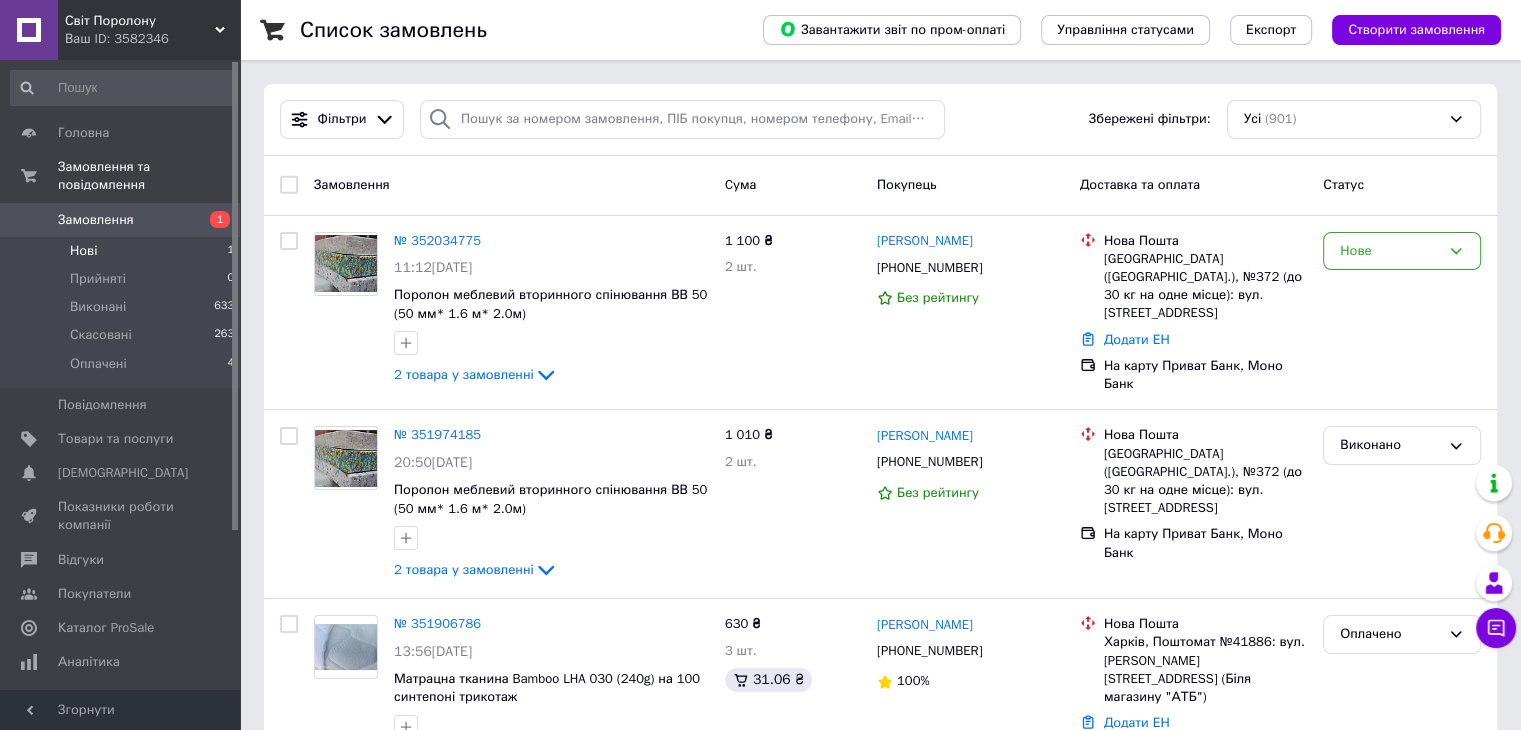click on "Нові" at bounding box center [83, 251] 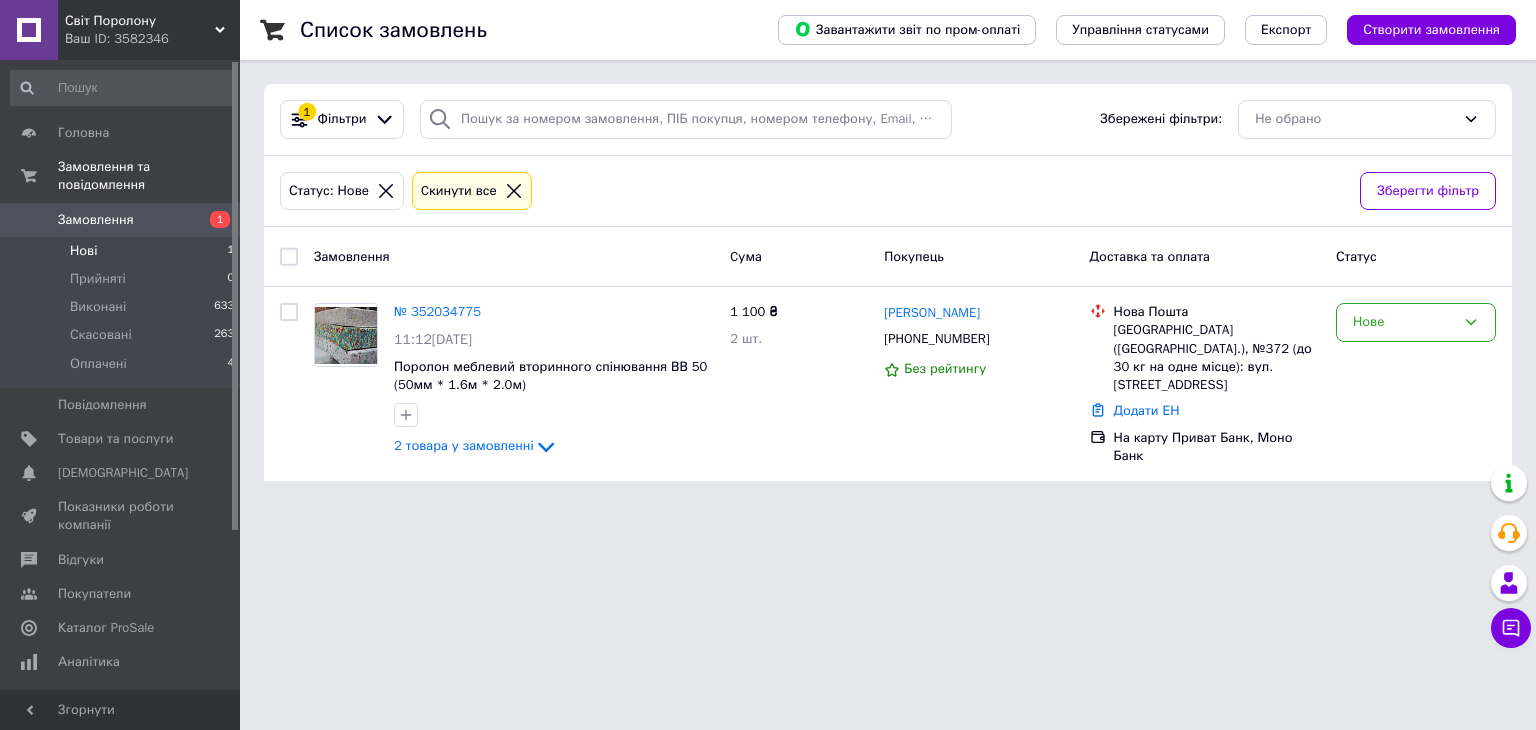 click on "Нові 1" at bounding box center [123, 251] 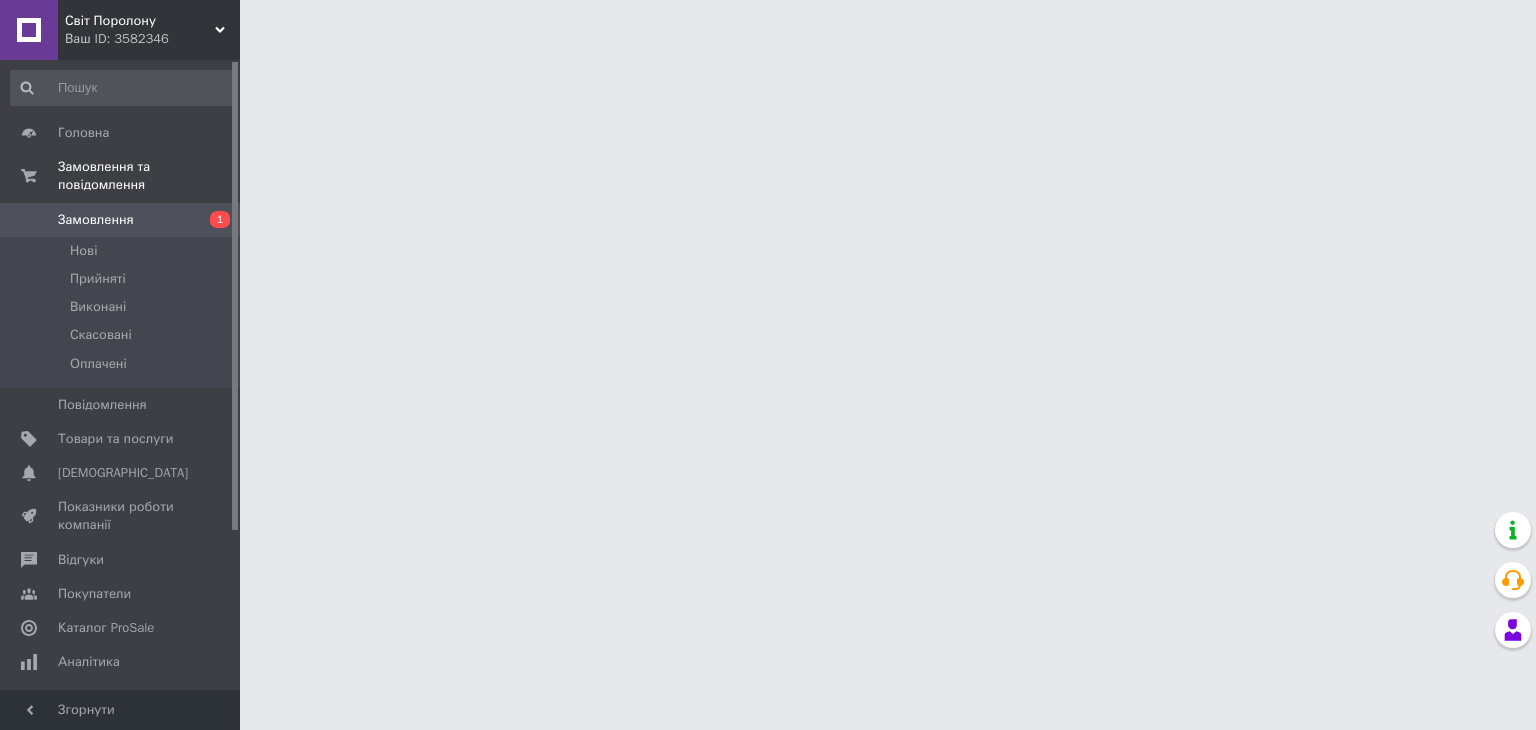 scroll, scrollTop: 0, scrollLeft: 0, axis: both 